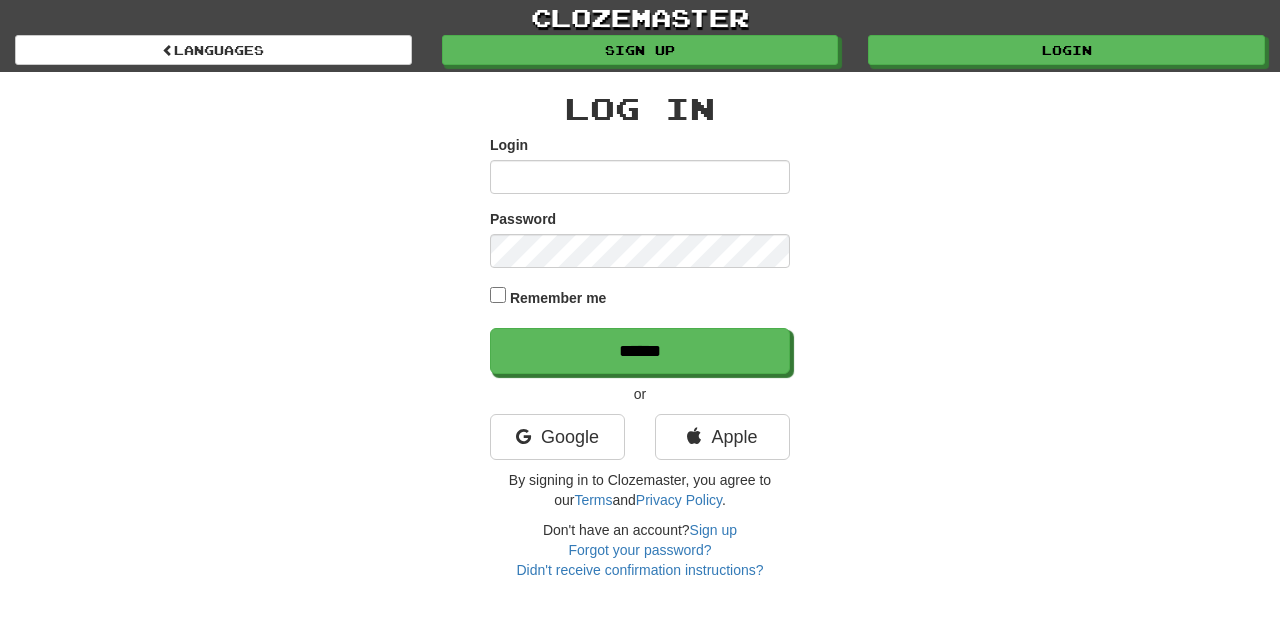 scroll, scrollTop: 0, scrollLeft: 0, axis: both 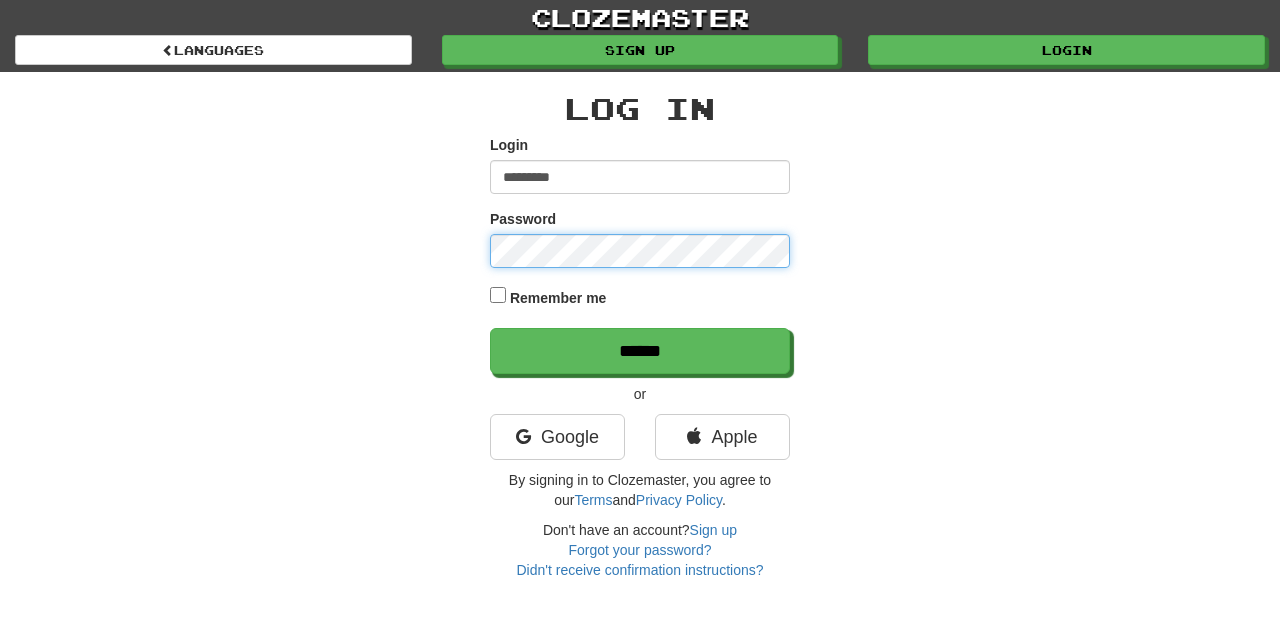 click on "******" at bounding box center (640, 351) 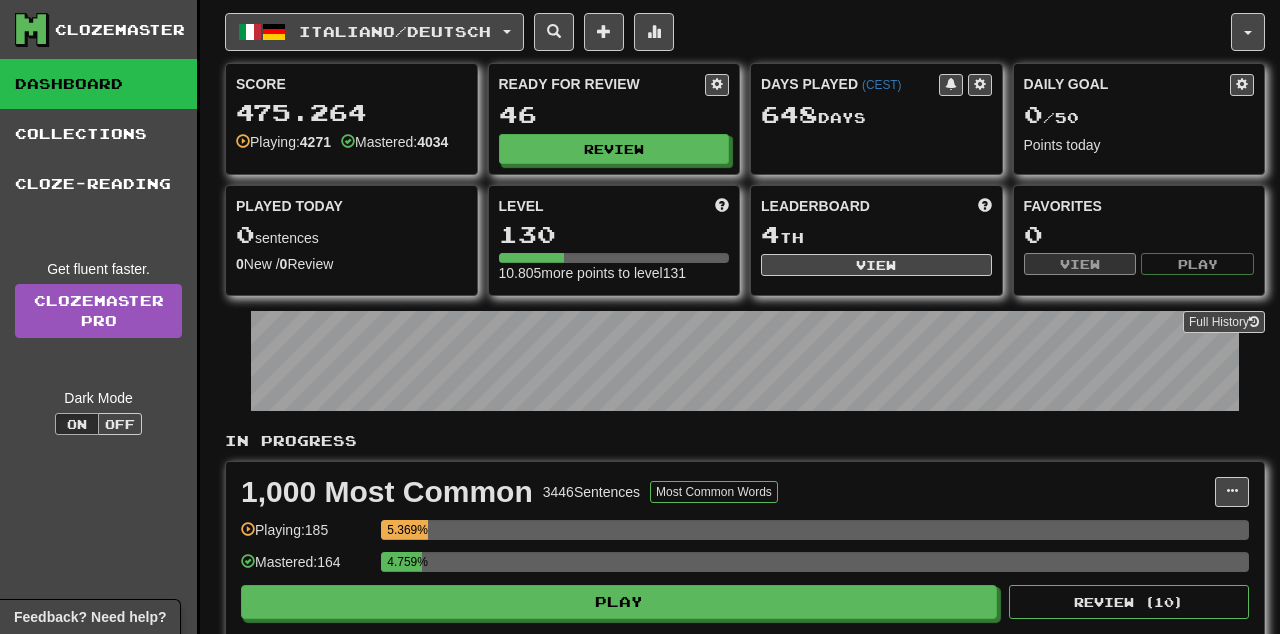 scroll, scrollTop: 0, scrollLeft: 0, axis: both 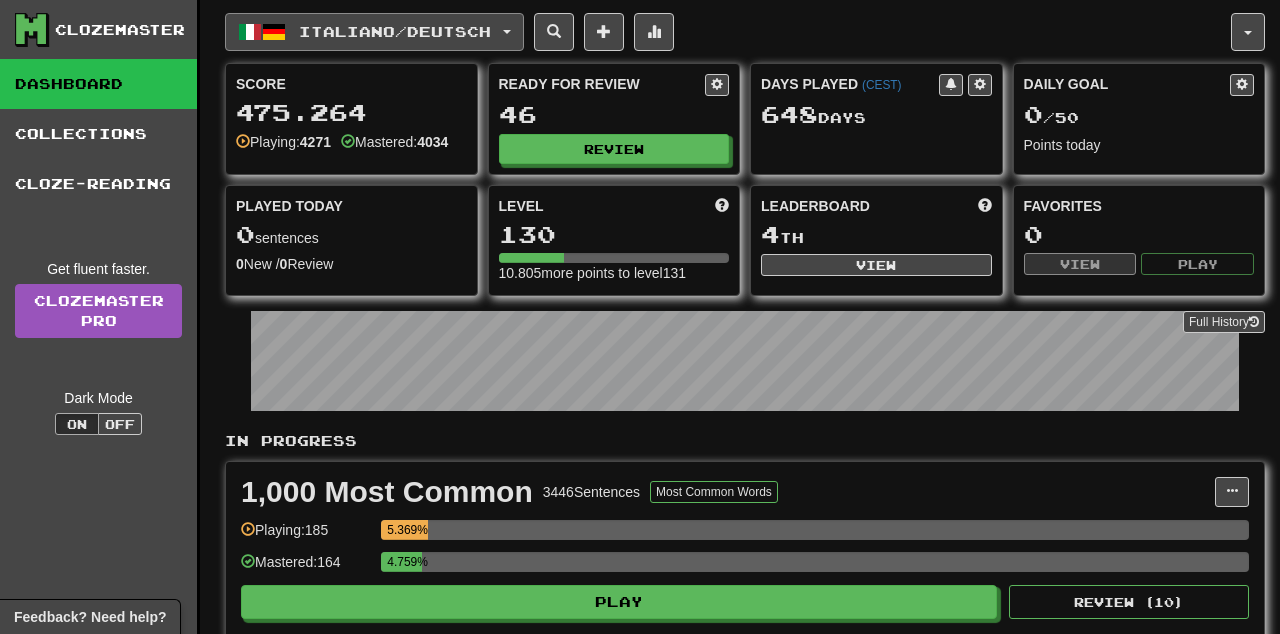 click on "Italiano  /  Deutsch" at bounding box center (374, 32) 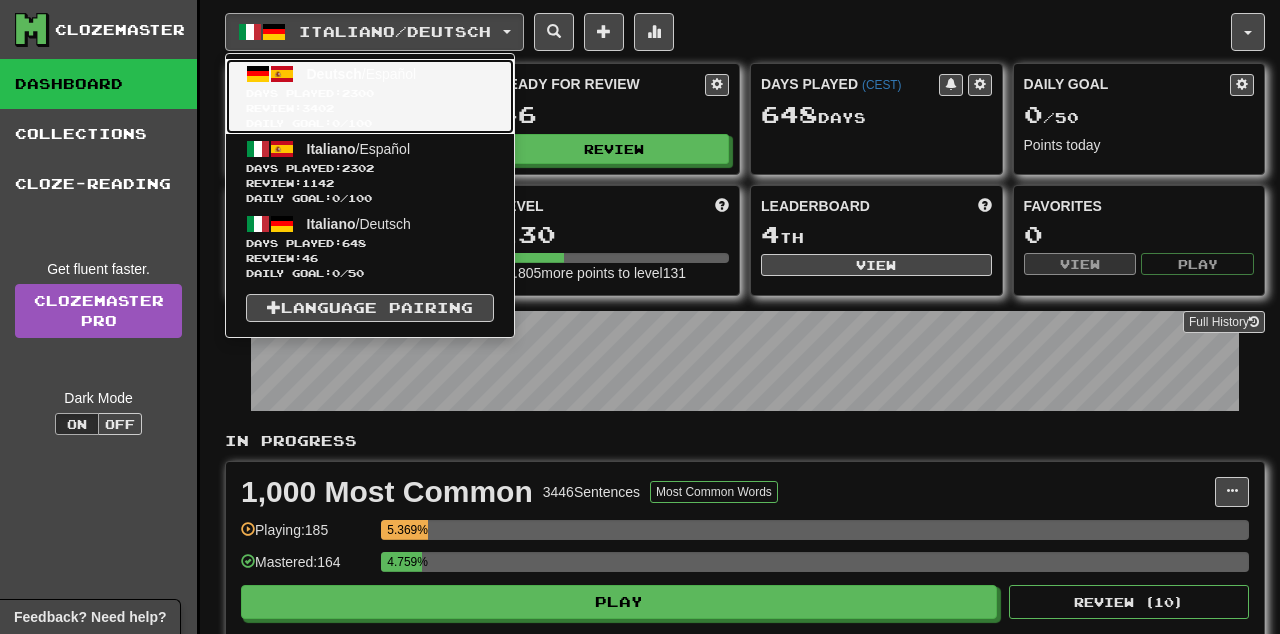 click on "Review:  3402" at bounding box center (370, 108) 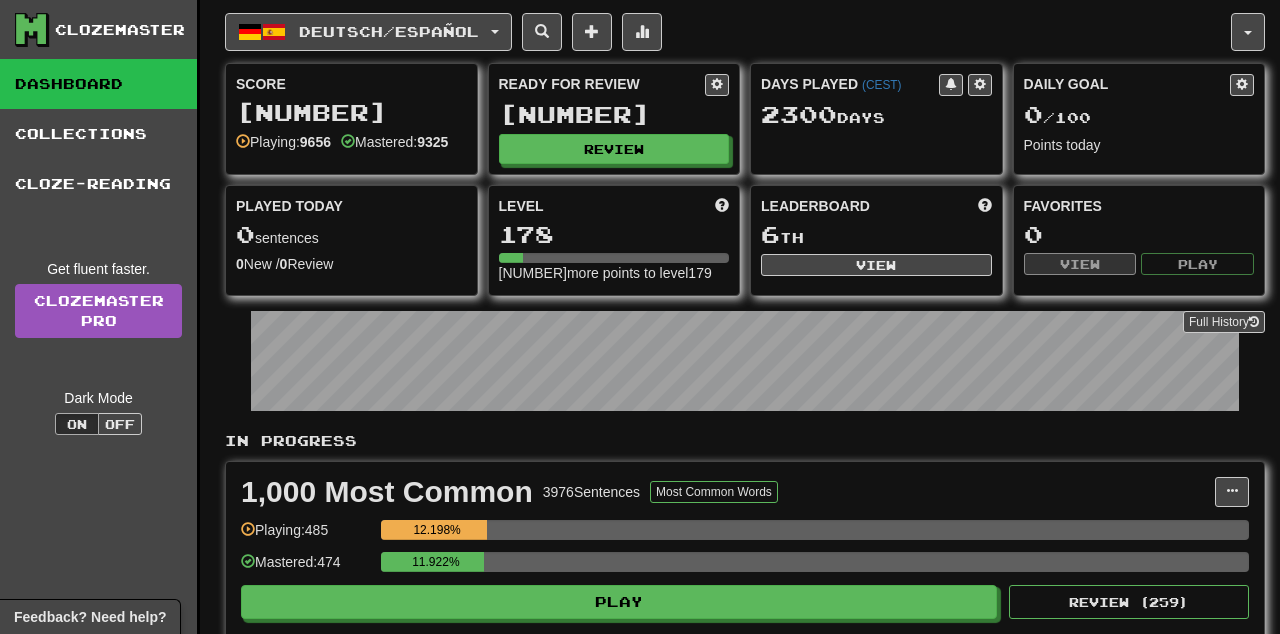 scroll, scrollTop: 0, scrollLeft: 0, axis: both 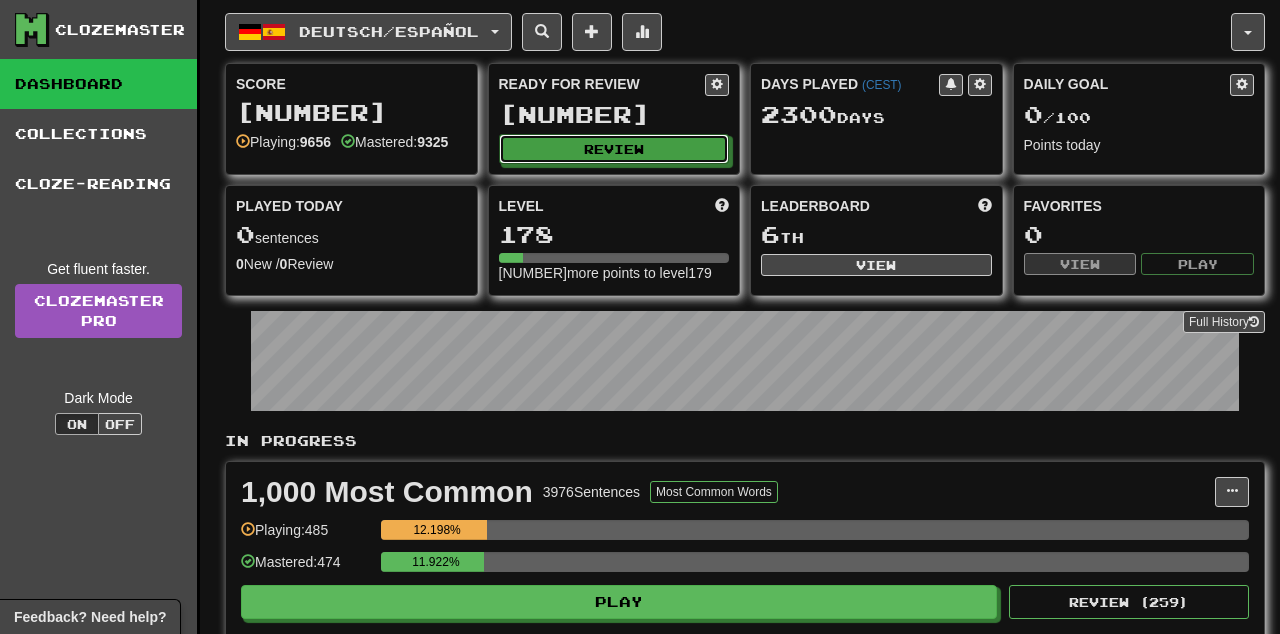 click on "Review" at bounding box center [614, 149] 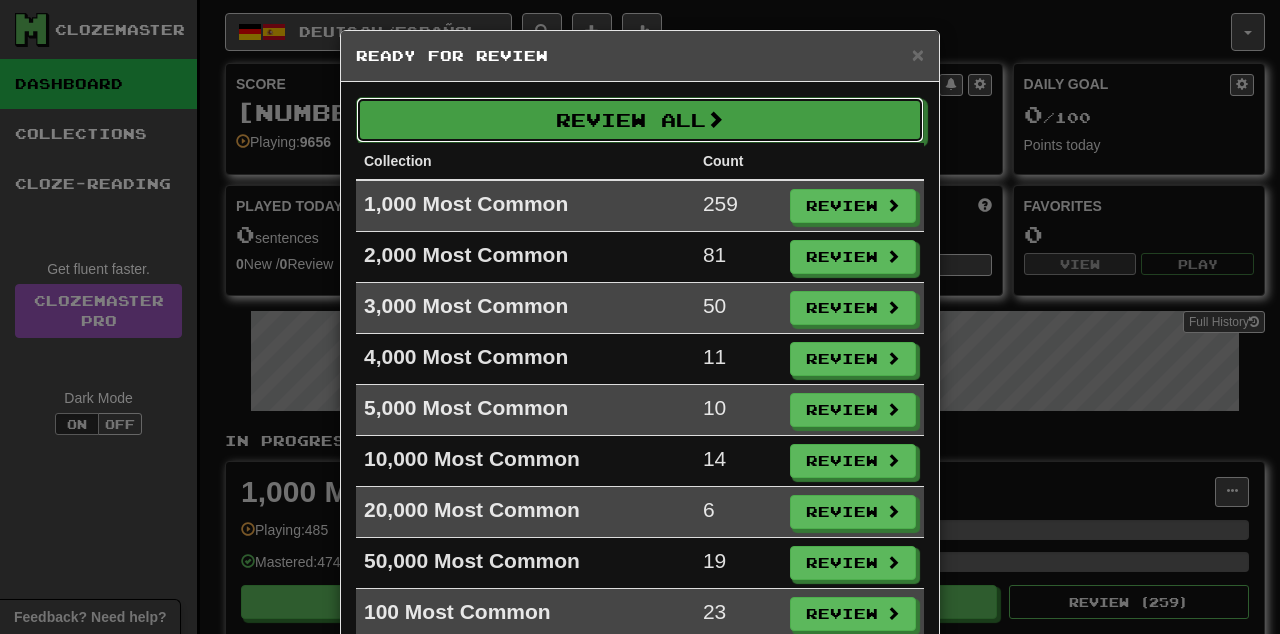 click on "Review All" at bounding box center (640, 120) 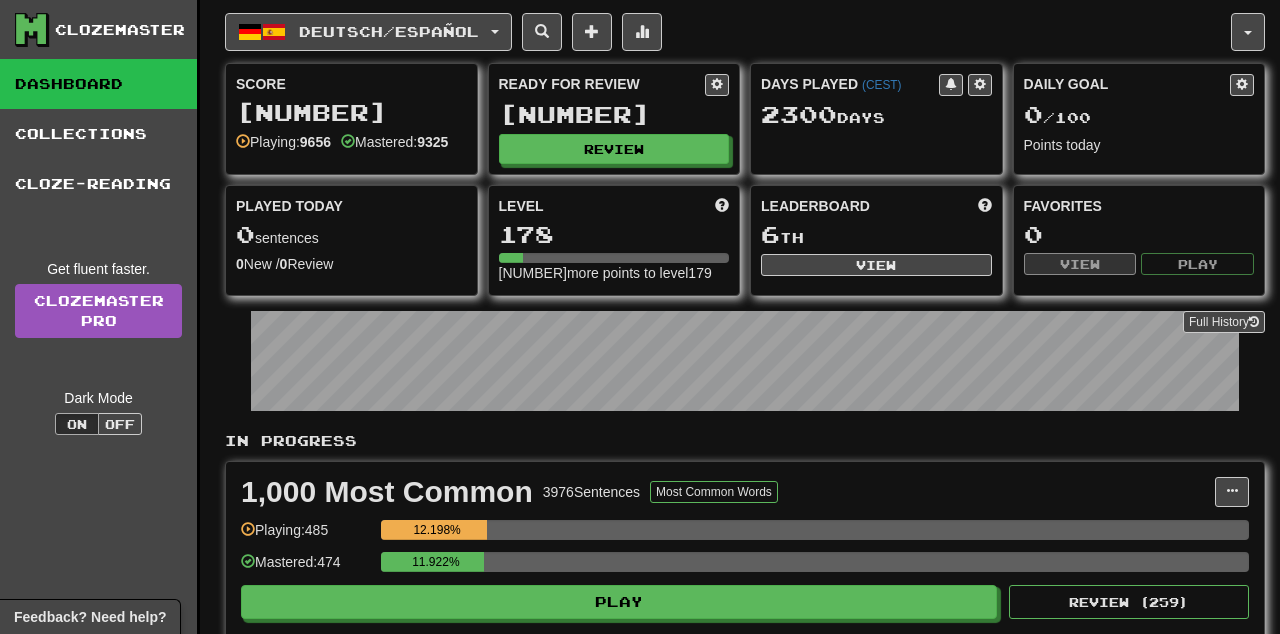 select on "**" 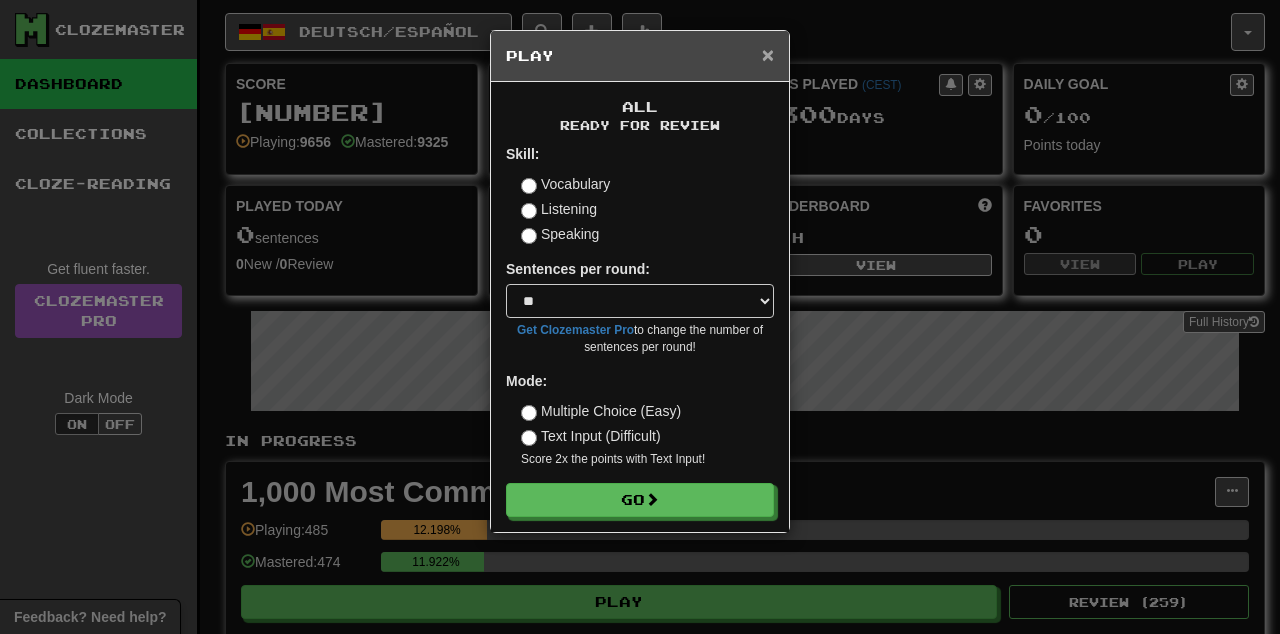 click on "×" at bounding box center (768, 54) 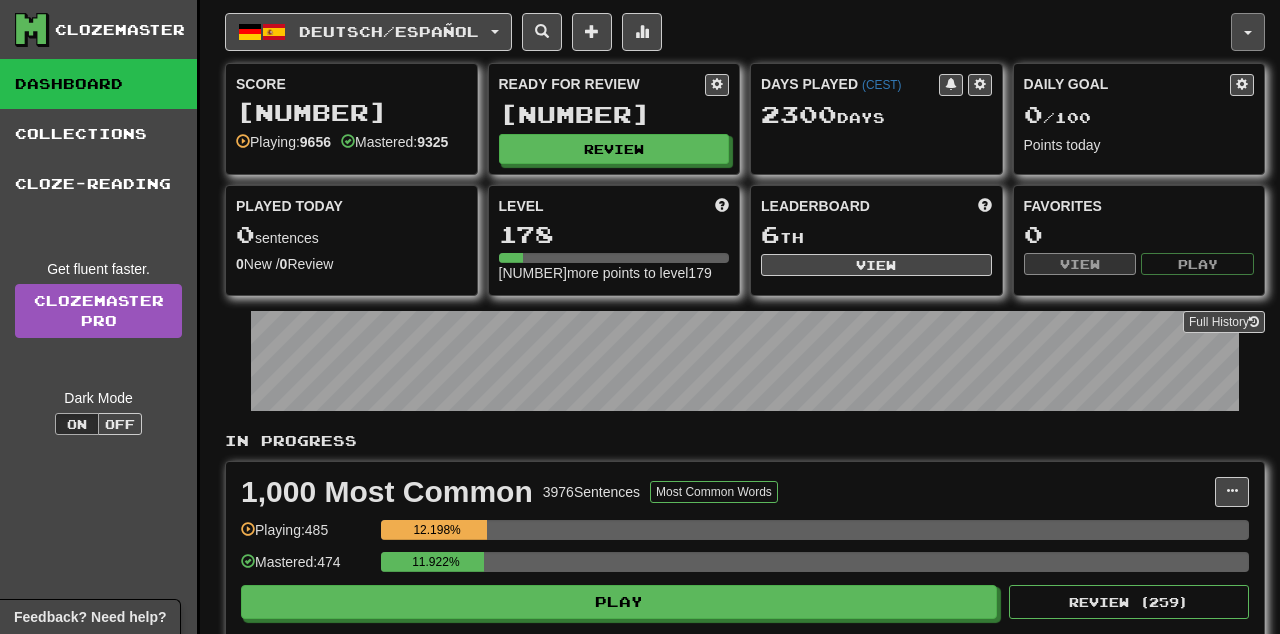 click at bounding box center (1248, 32) 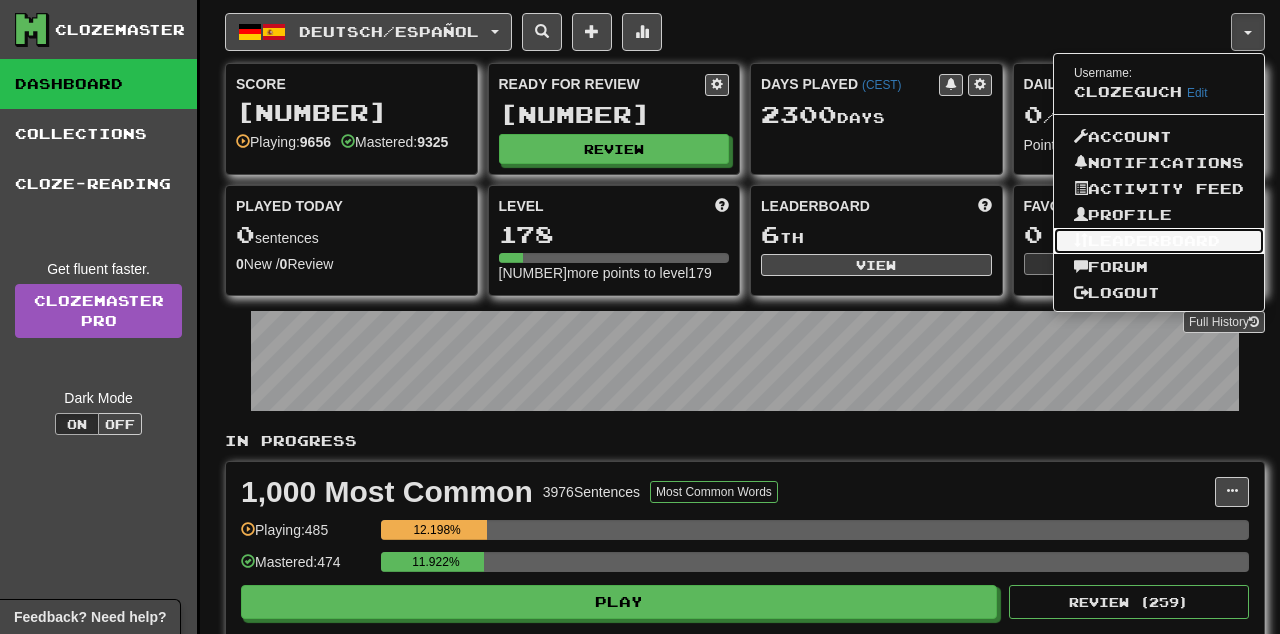 click on "Leaderboard" at bounding box center (1159, 241) 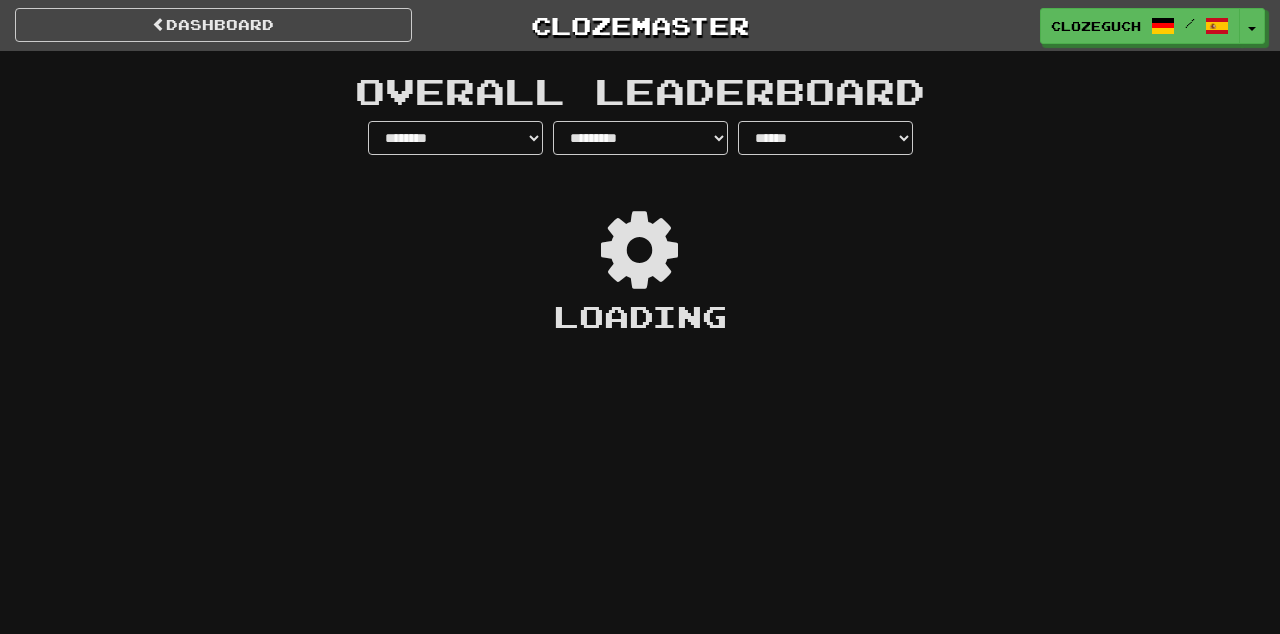 select on "**********" 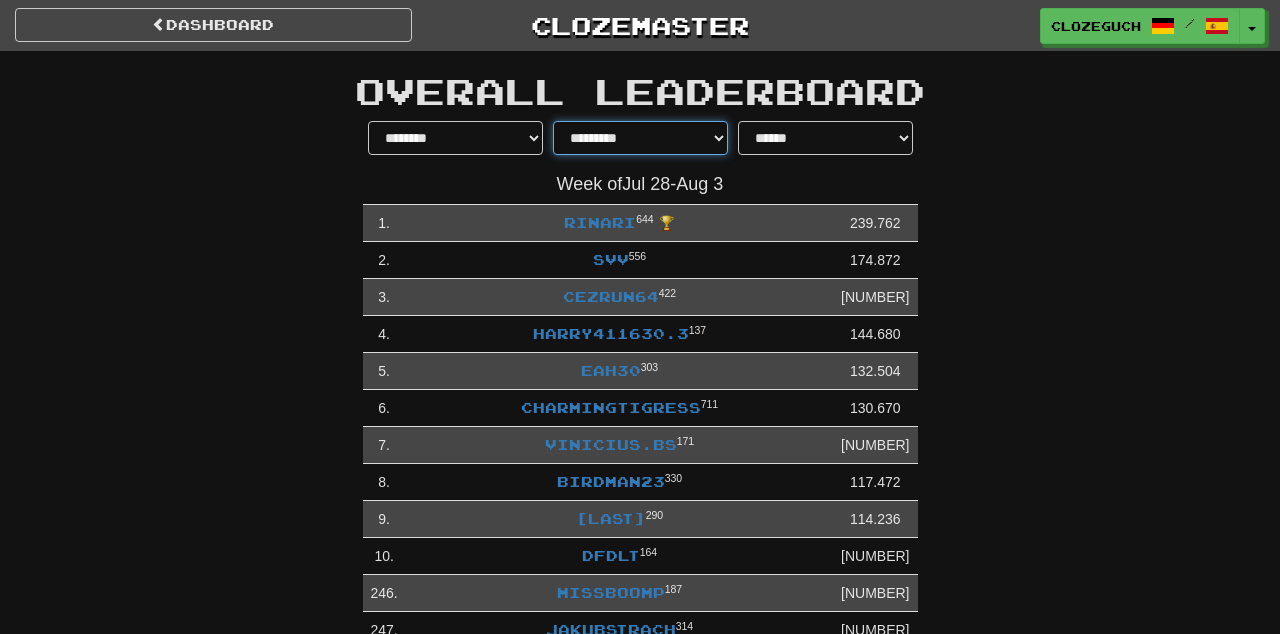 click on "**********" at bounding box center (640, 138) 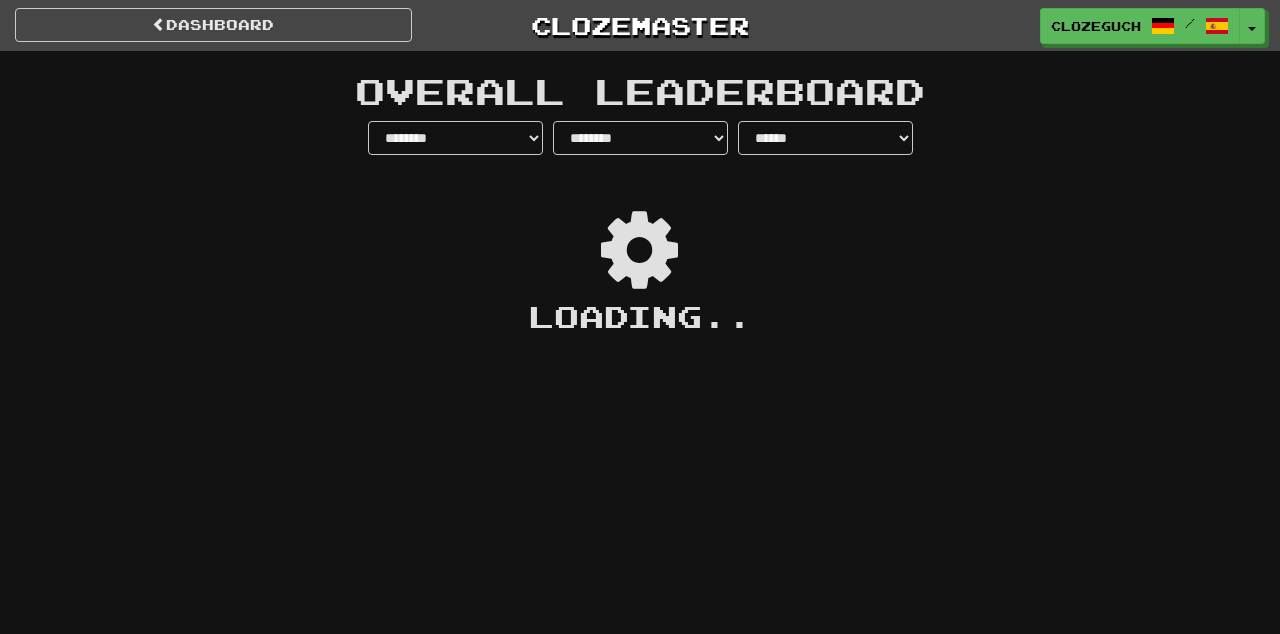 click on "**********" at bounding box center (640, 249) 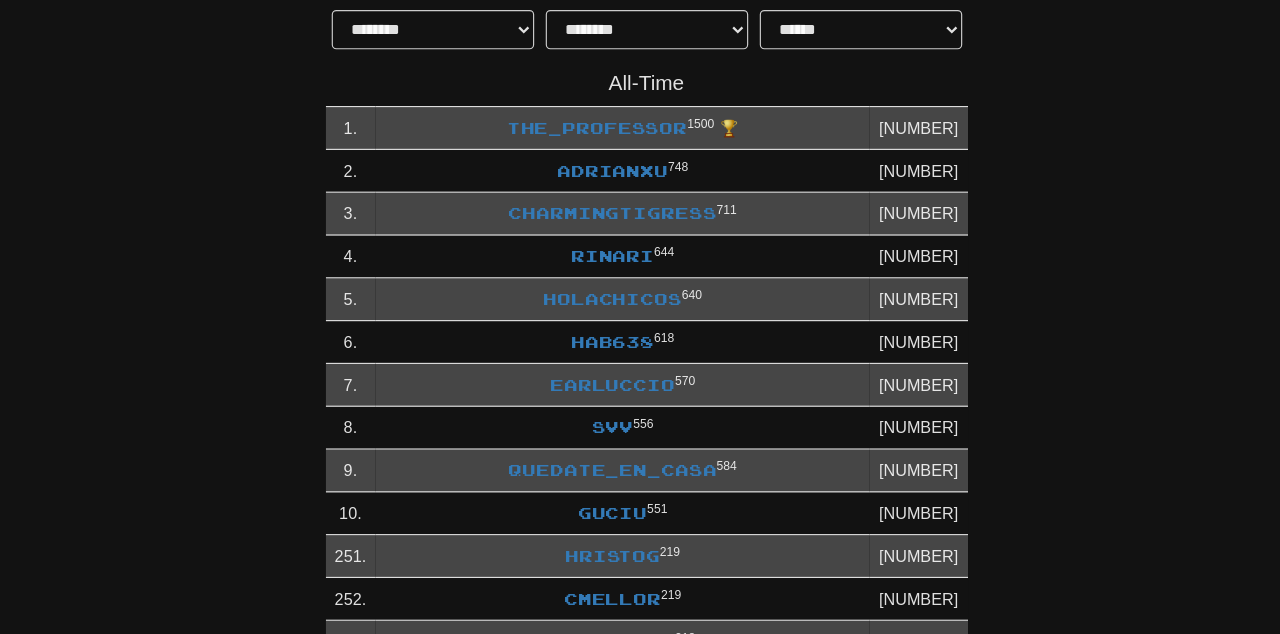 scroll, scrollTop: 0, scrollLeft: 0, axis: both 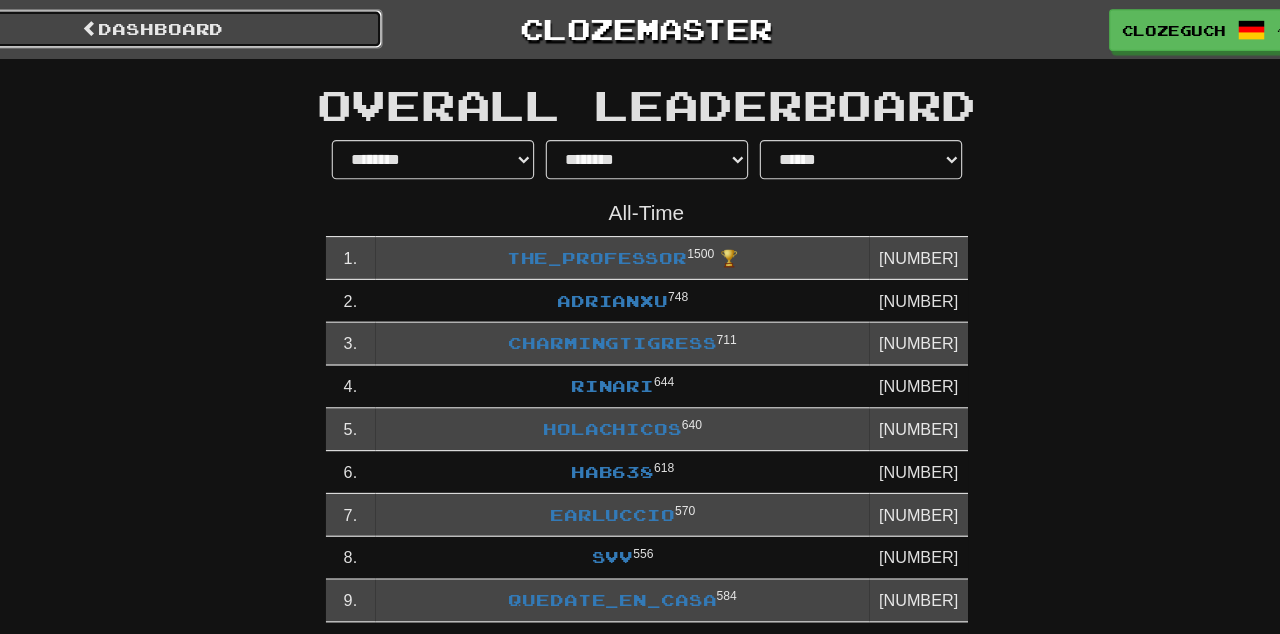 click on "dashboard" at bounding box center [213, 25] 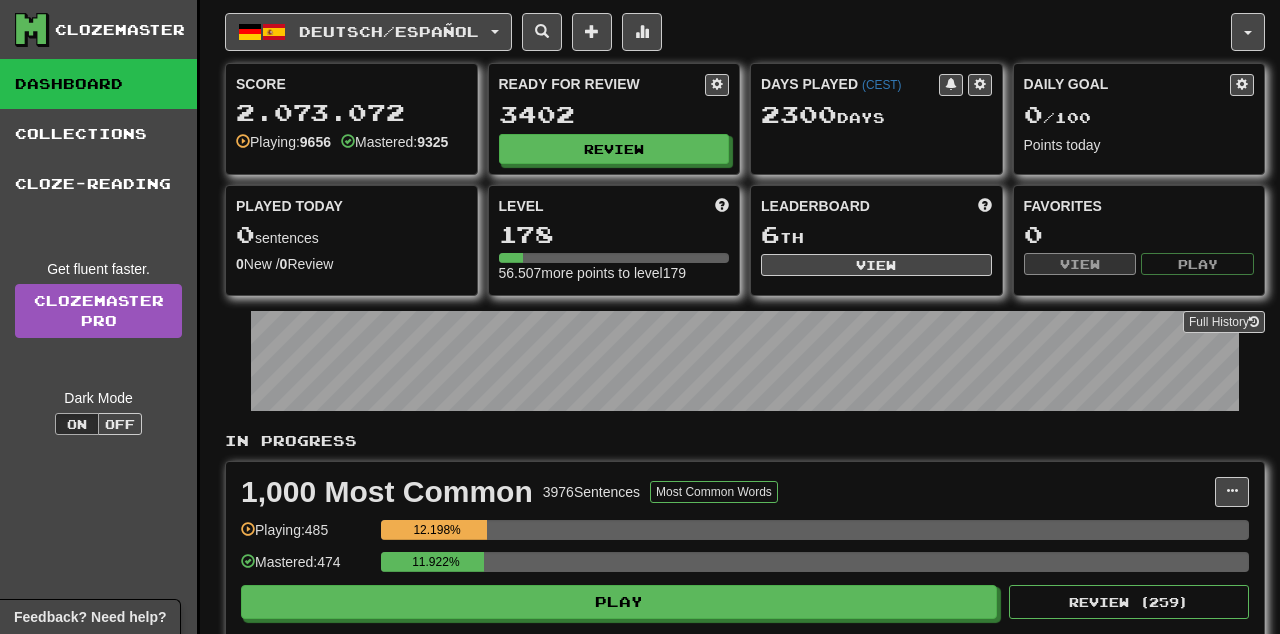 scroll, scrollTop: 0, scrollLeft: 0, axis: both 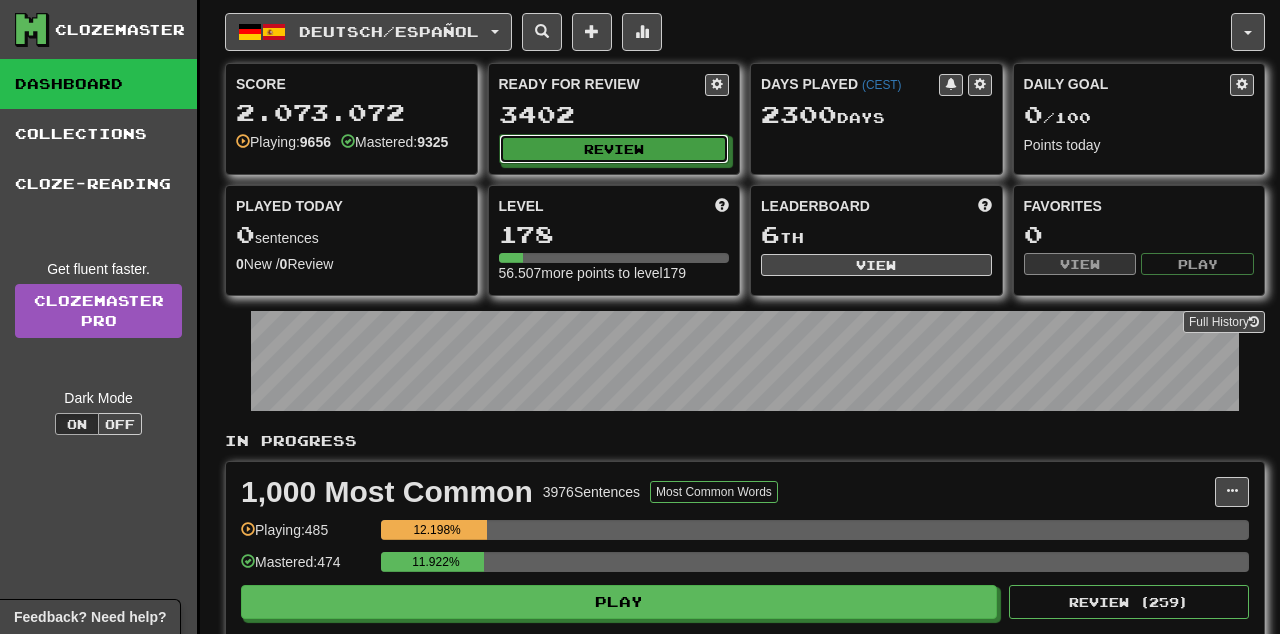 click on "Review" at bounding box center [614, 149] 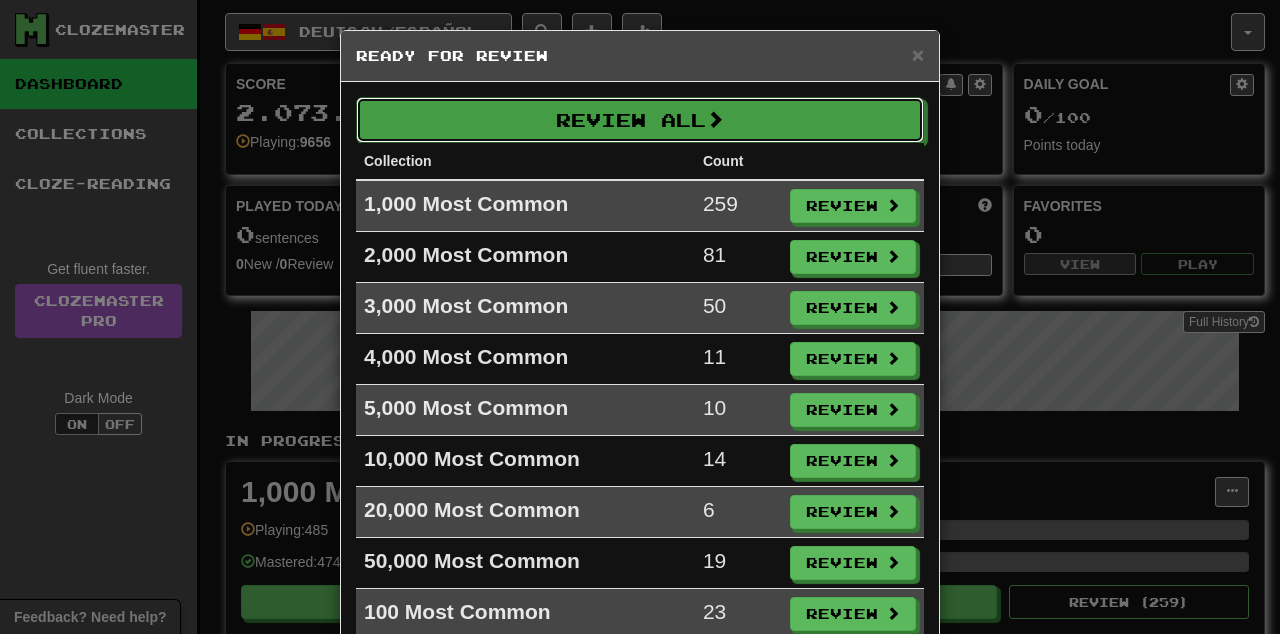 click on "Review All" at bounding box center (640, 120) 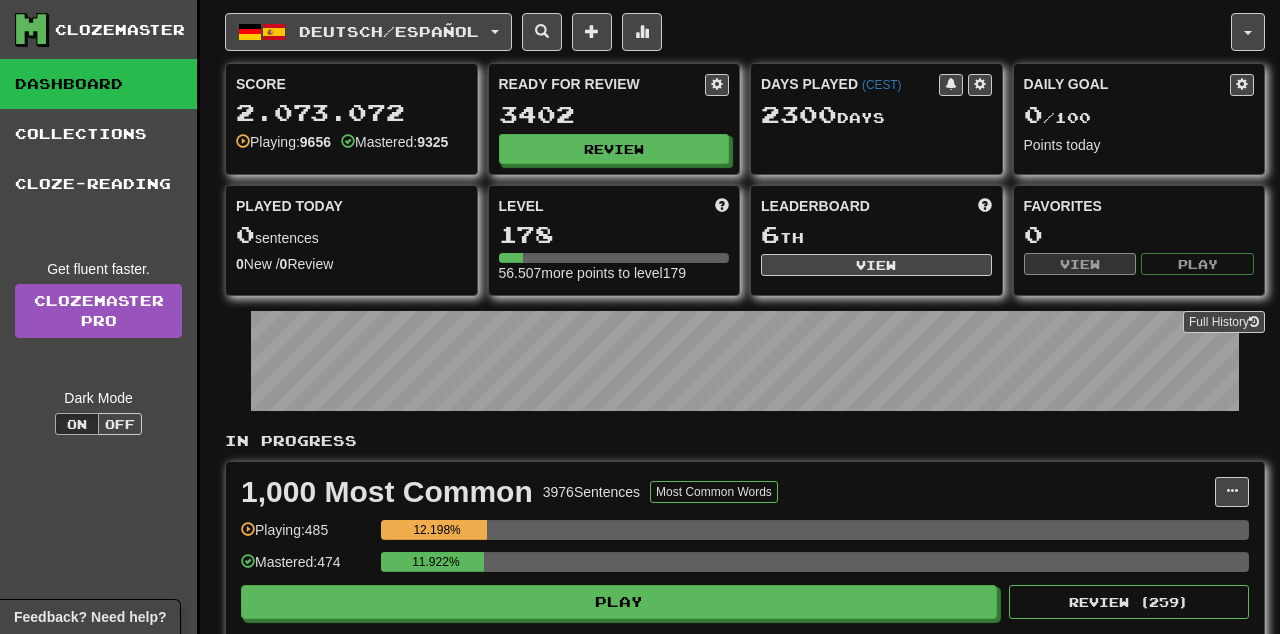 select on "**" 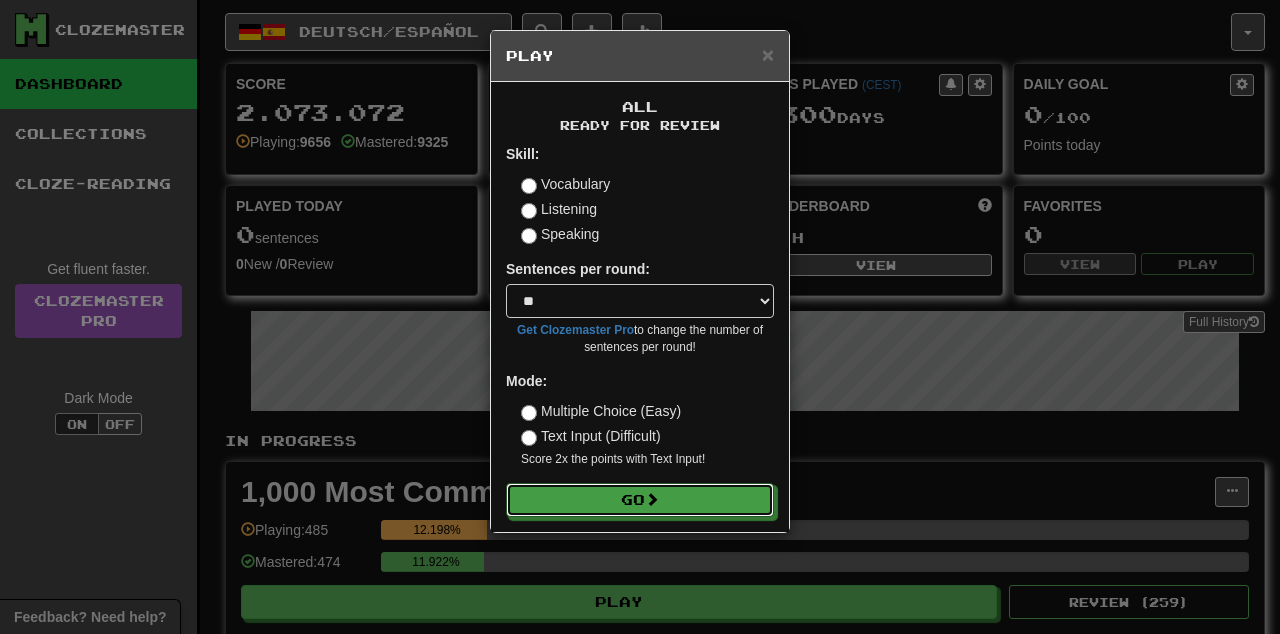 click on "Go" at bounding box center [640, 500] 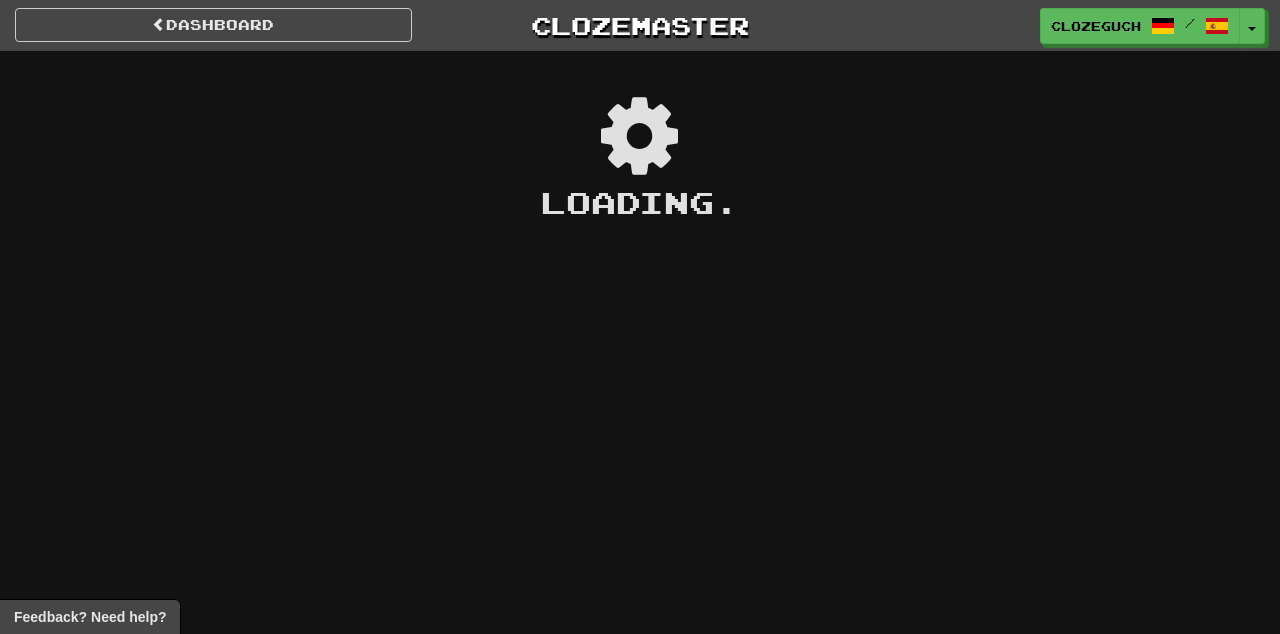 scroll, scrollTop: 0, scrollLeft: 0, axis: both 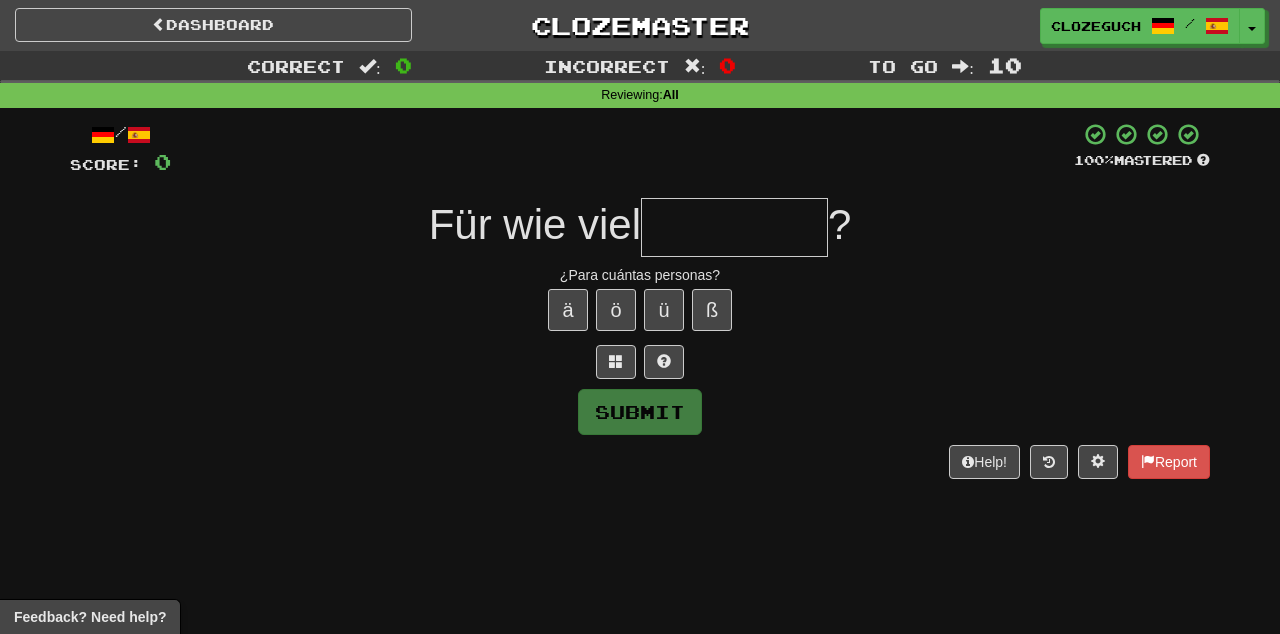 click at bounding box center [734, 227] 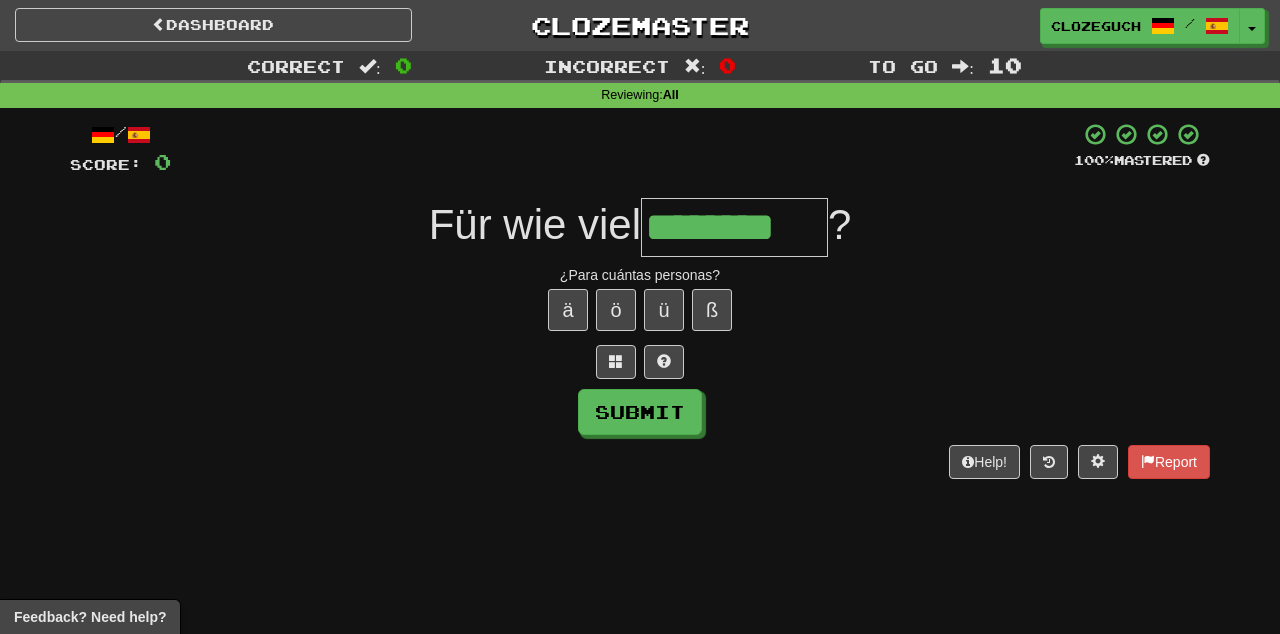 type on "********" 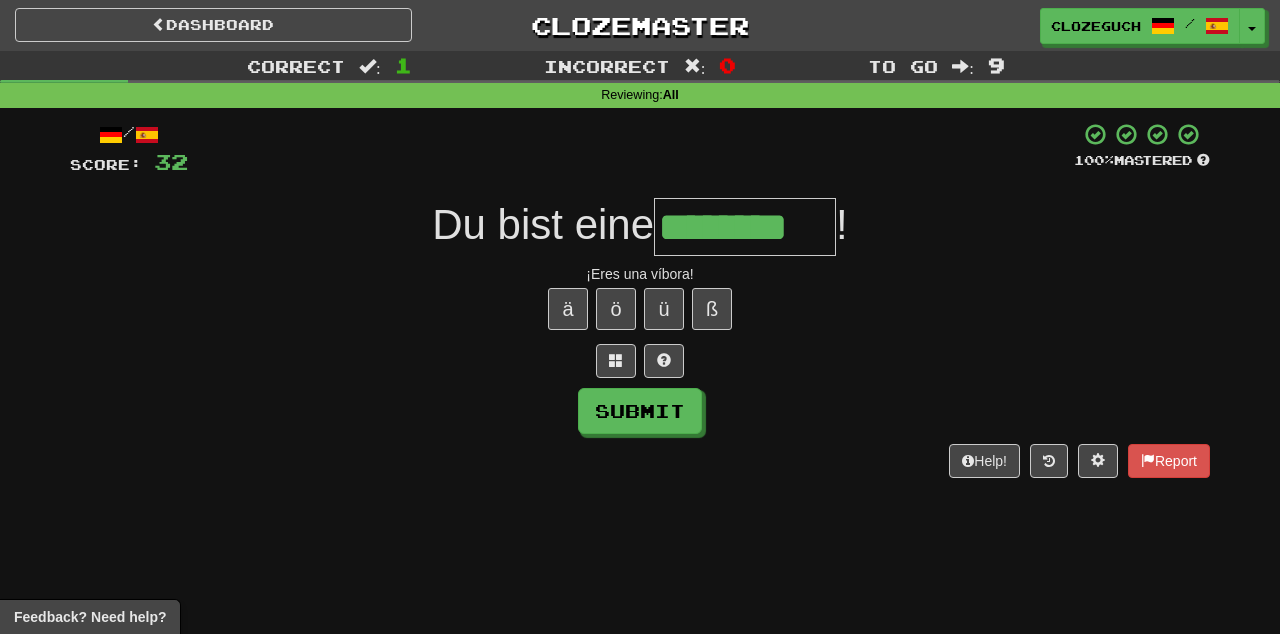 scroll, scrollTop: 0, scrollLeft: 0, axis: both 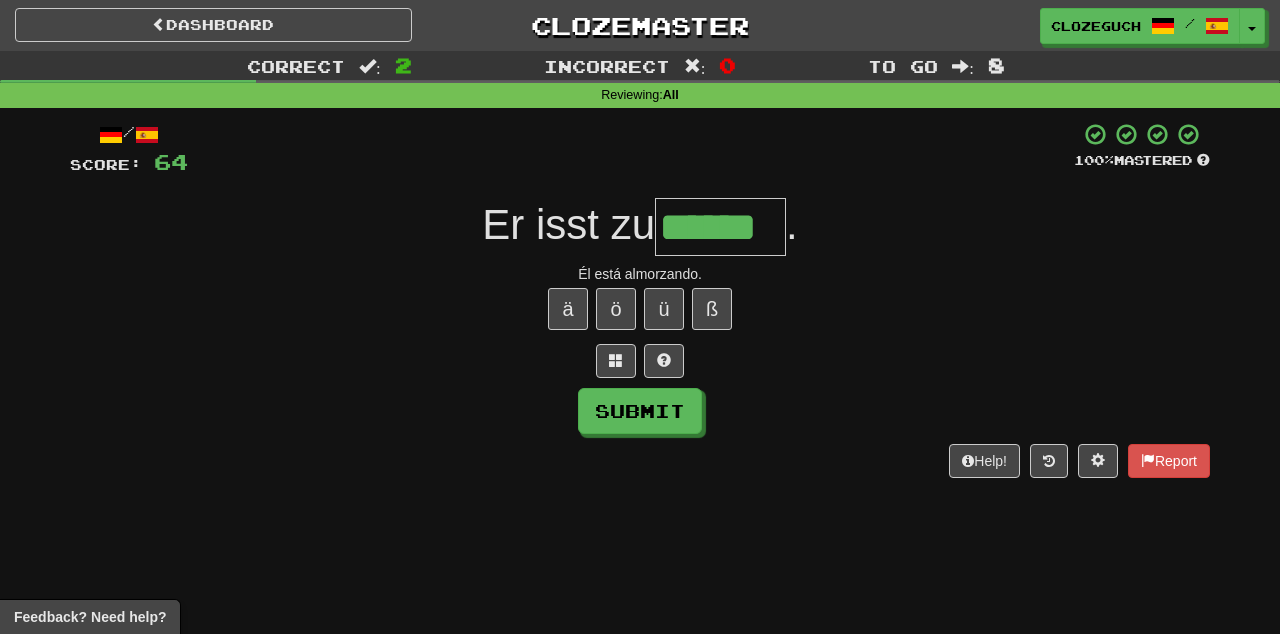 type on "******" 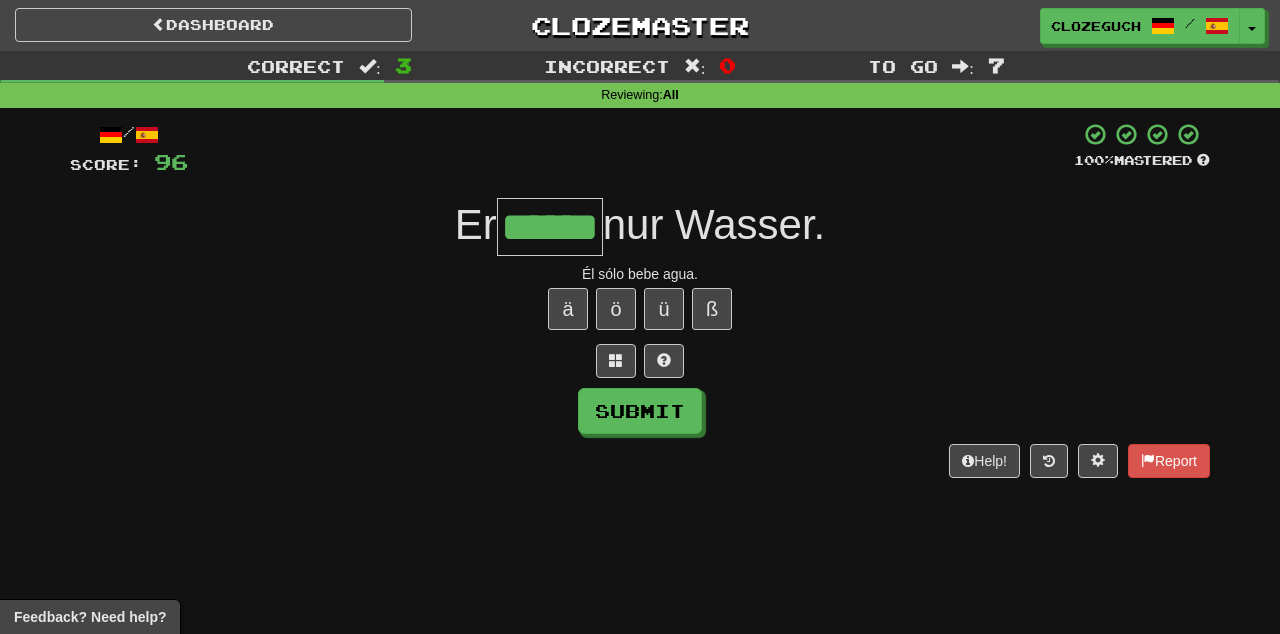 type on "******" 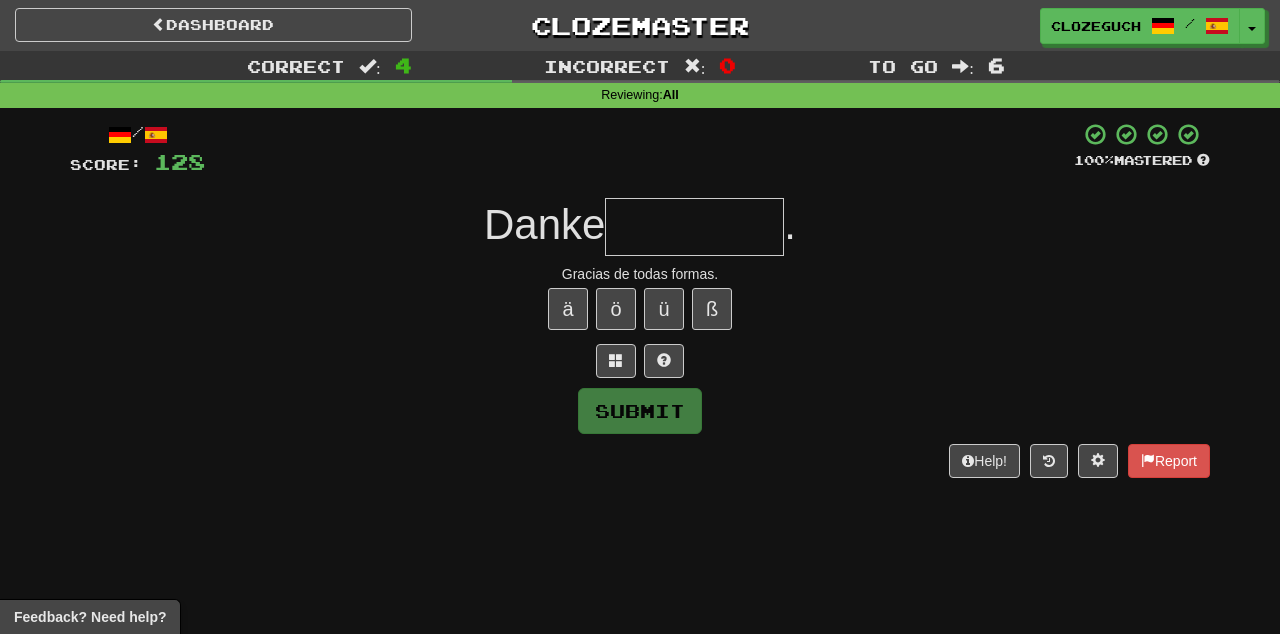 type on "*" 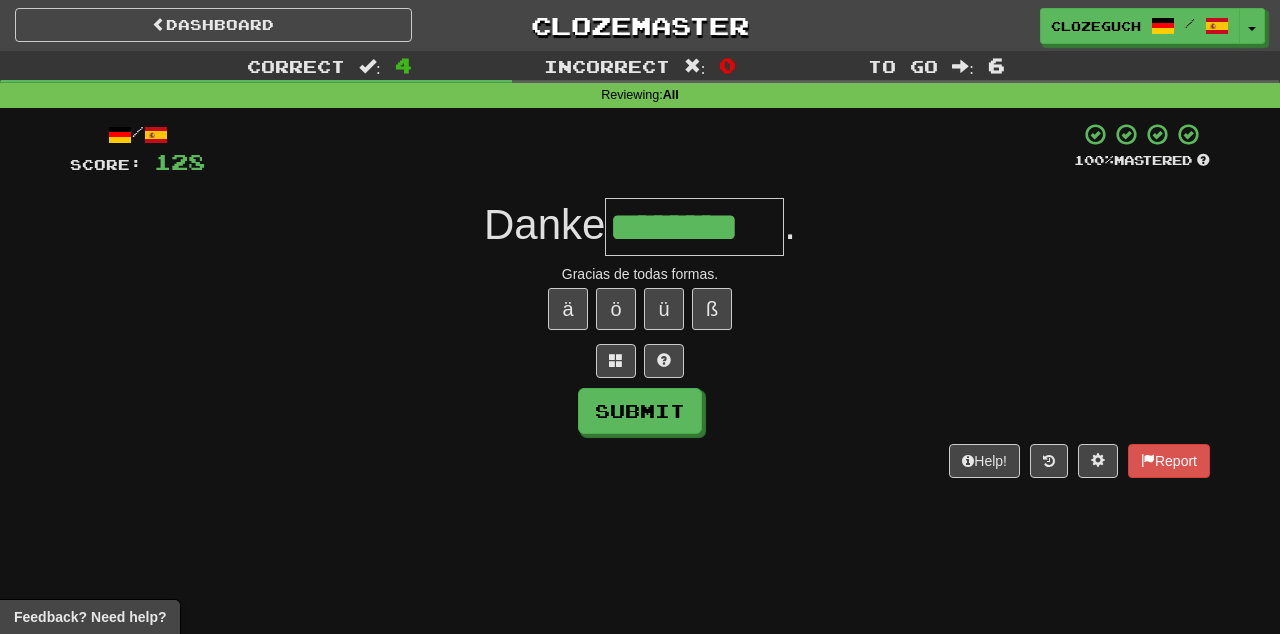 type on "********" 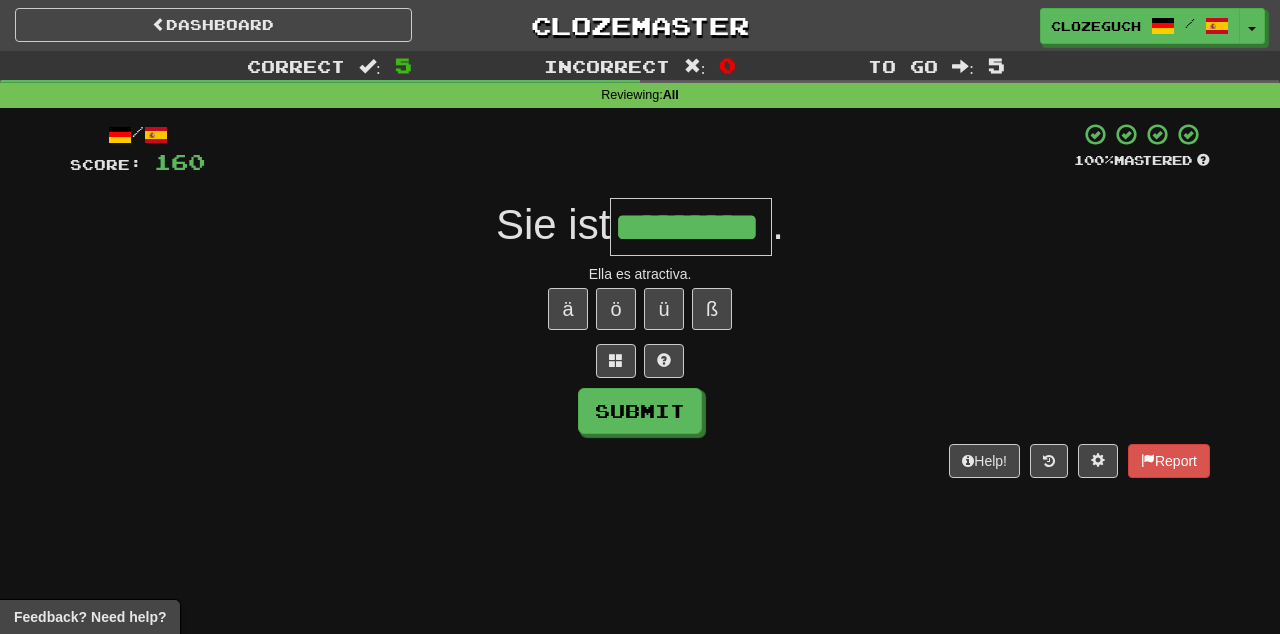 type on "*********" 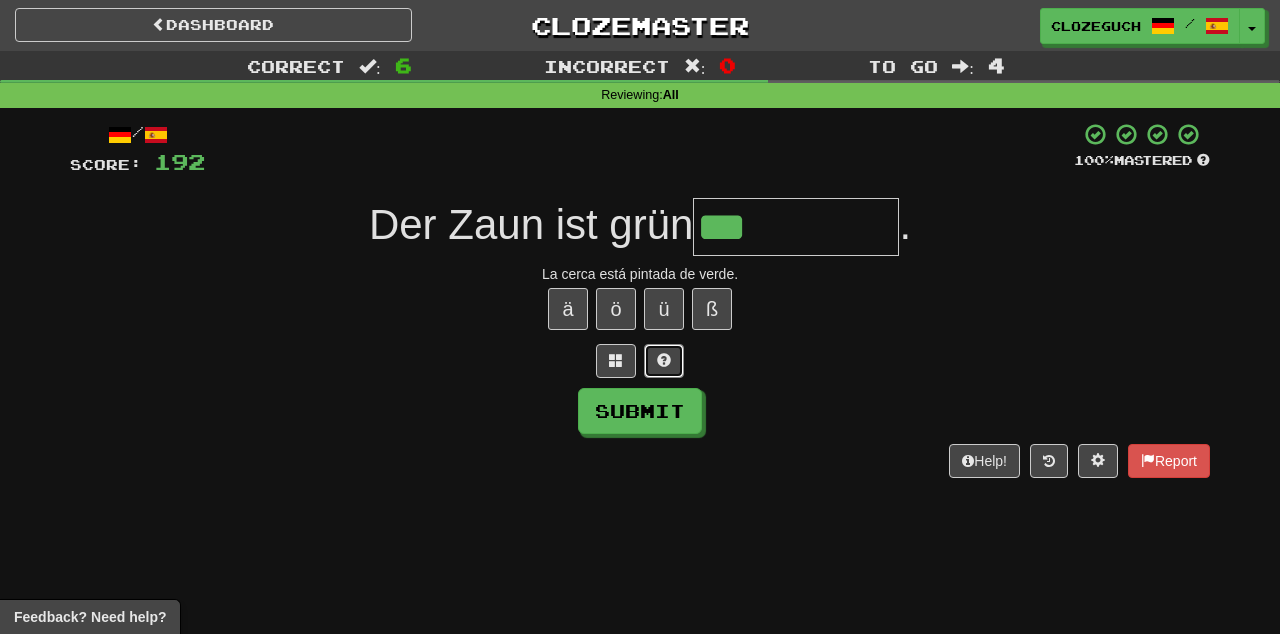 click at bounding box center [664, 360] 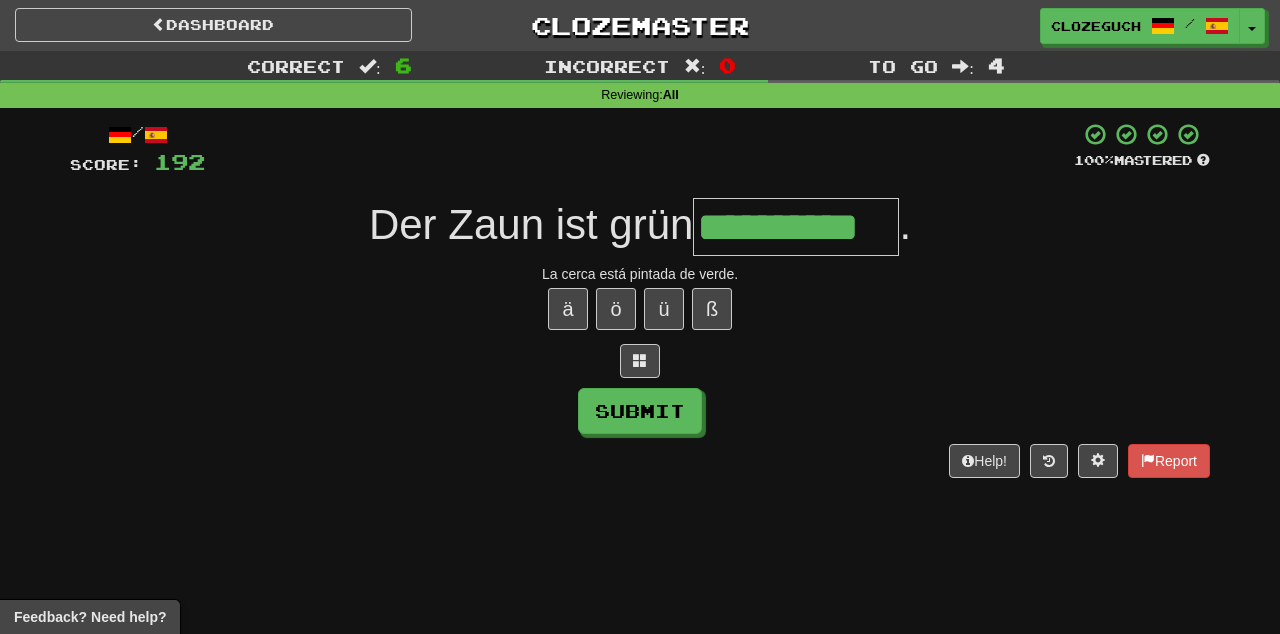 type on "**********" 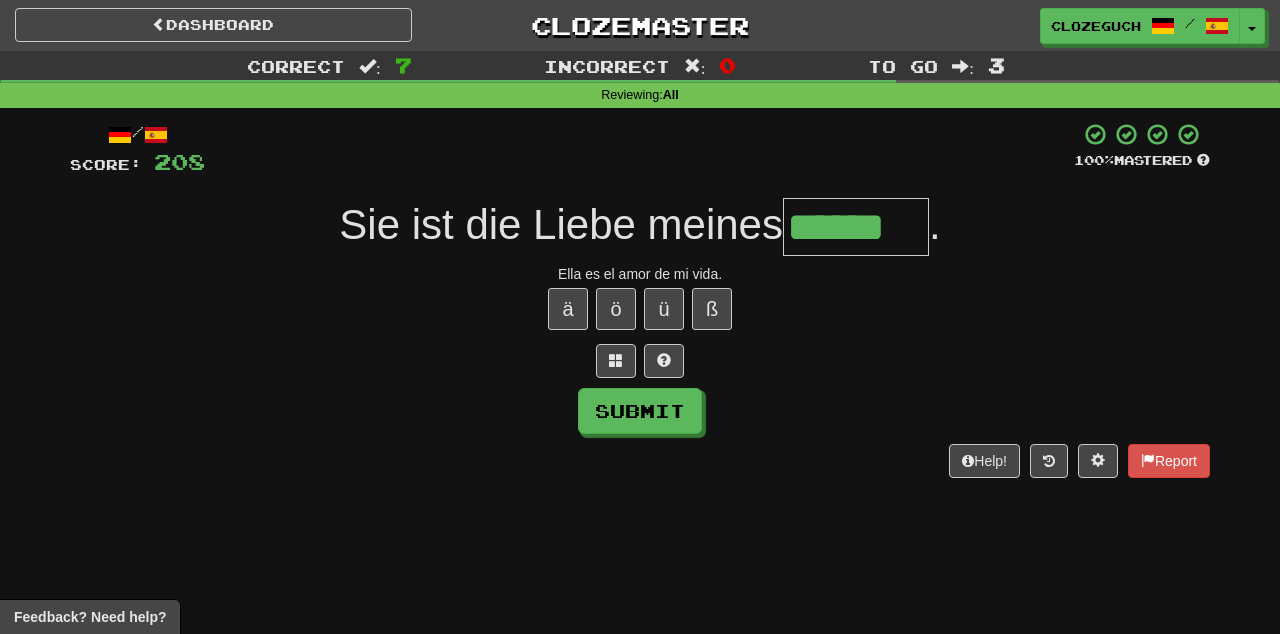 type on "******" 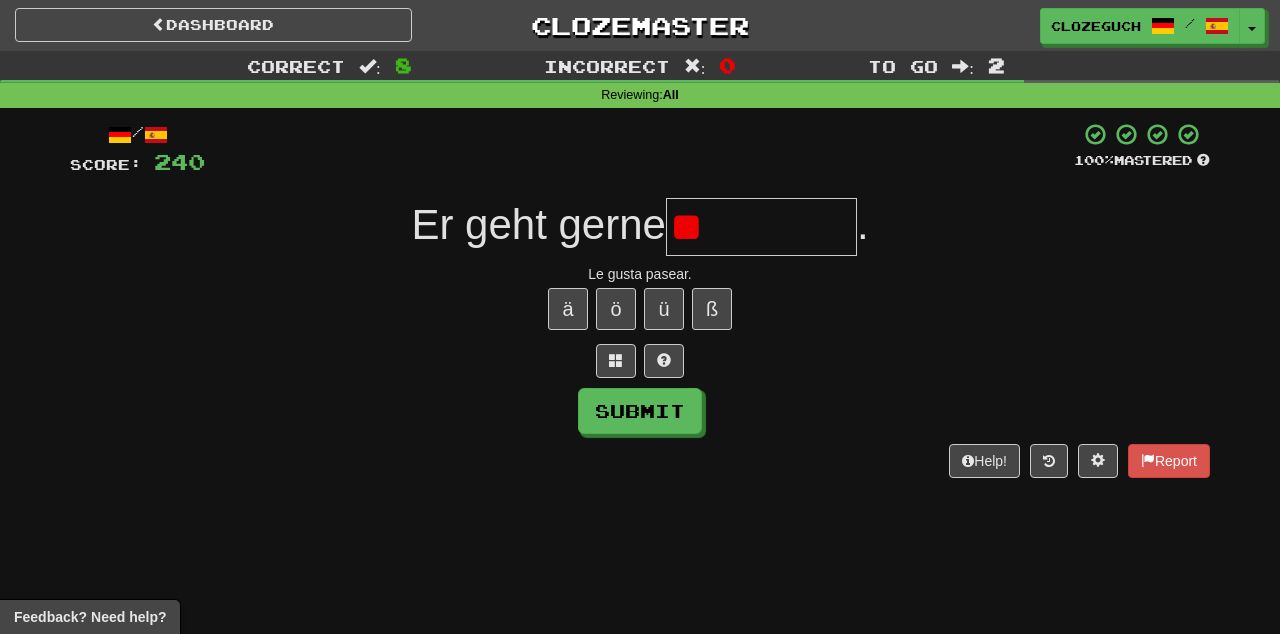 type on "*" 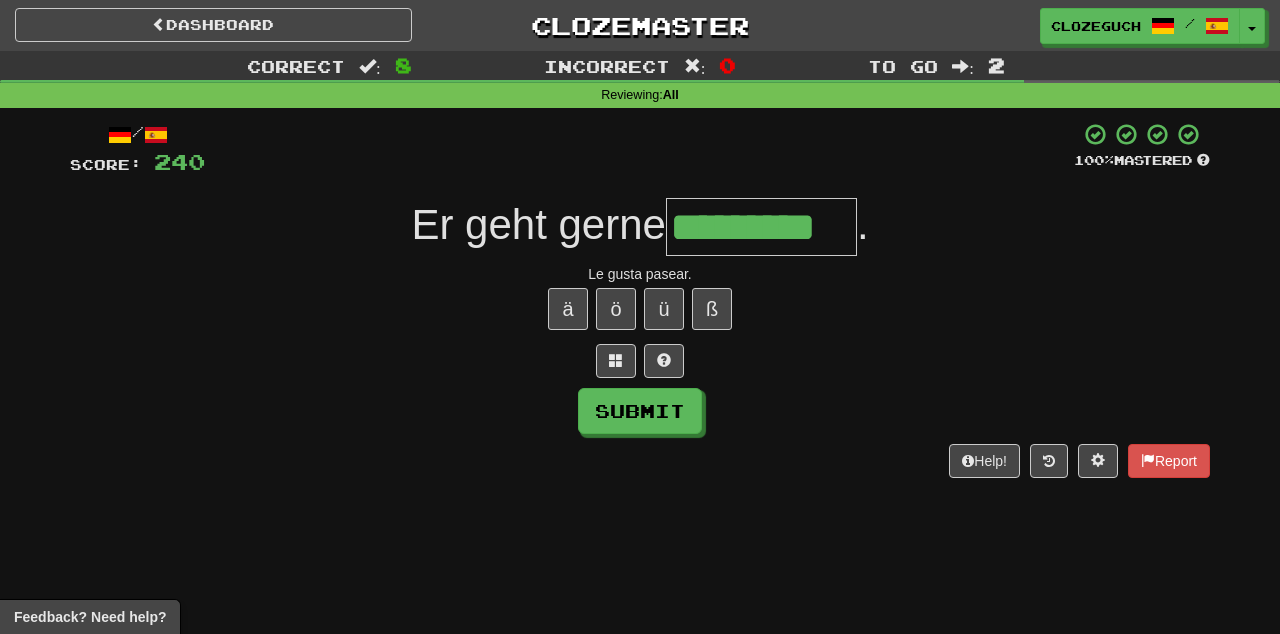 type on "*********" 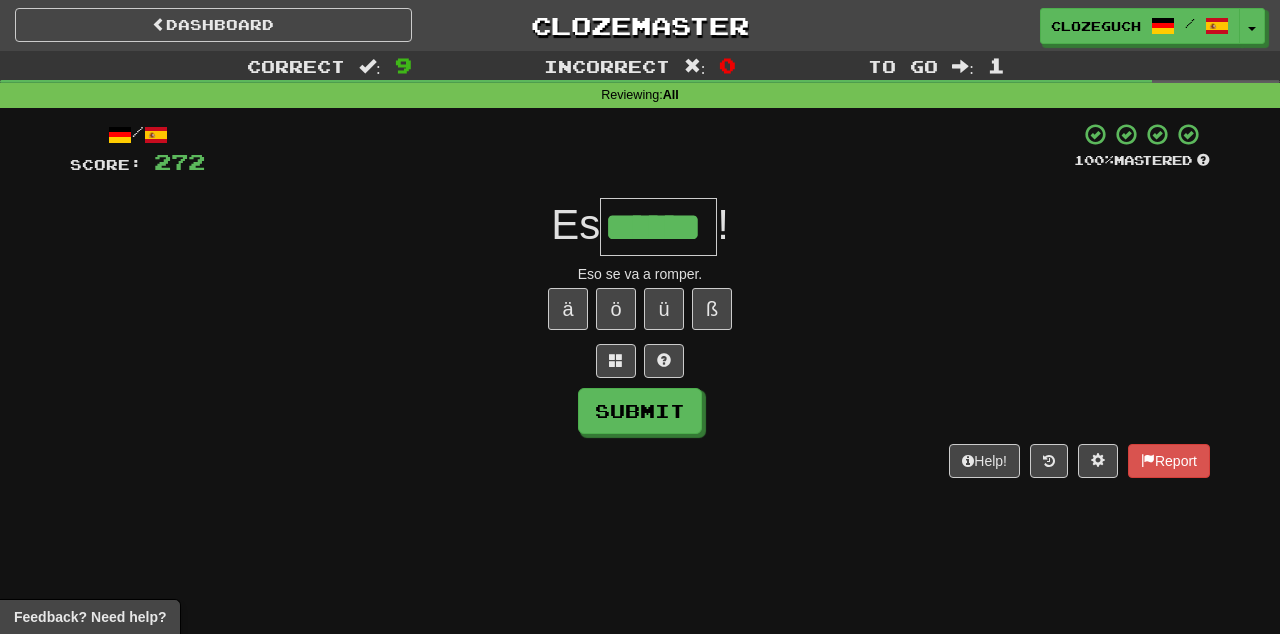 type on "******" 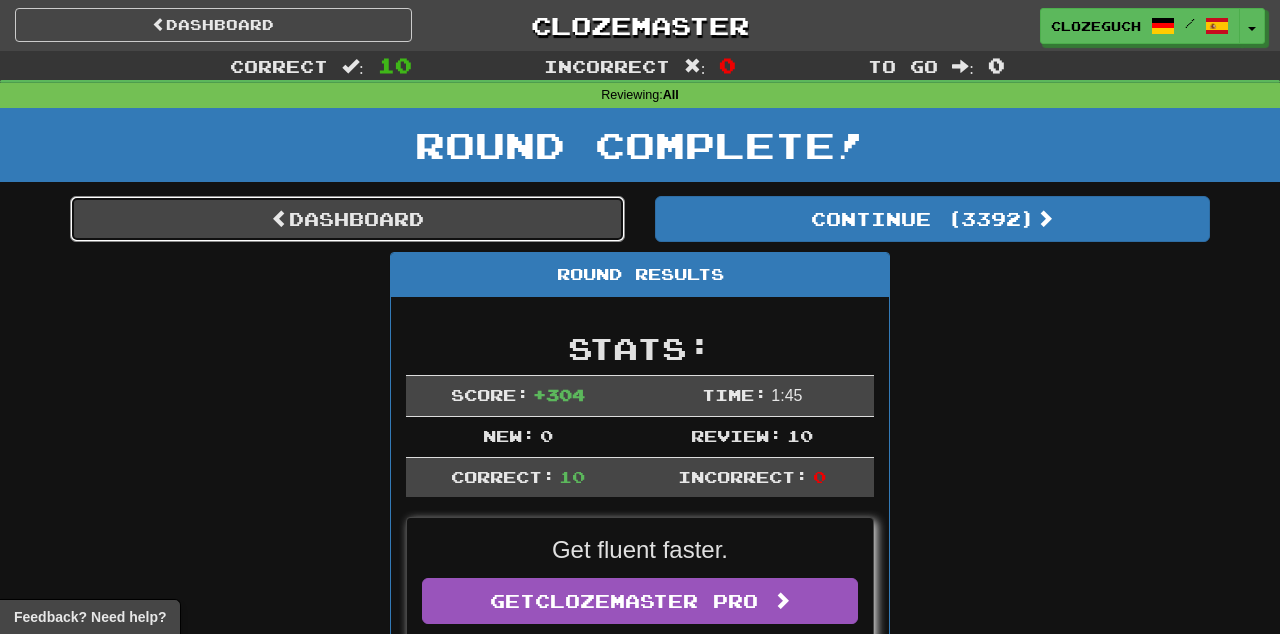 click on "Dashboard" at bounding box center [347, 219] 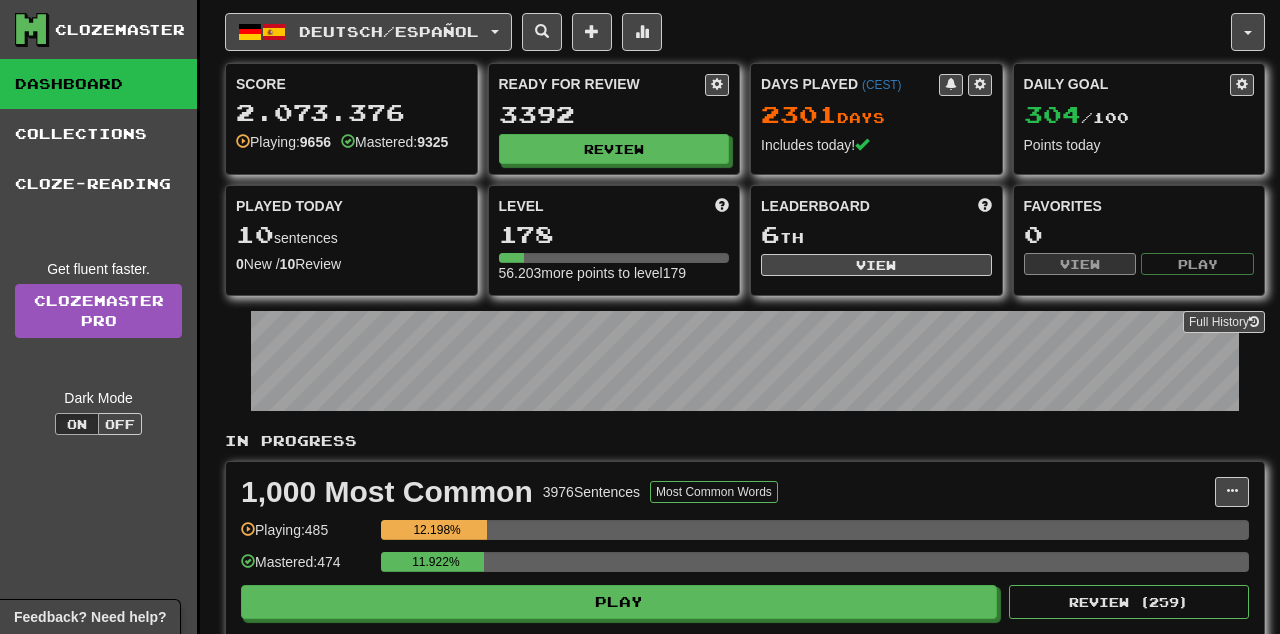 scroll, scrollTop: 0, scrollLeft: 0, axis: both 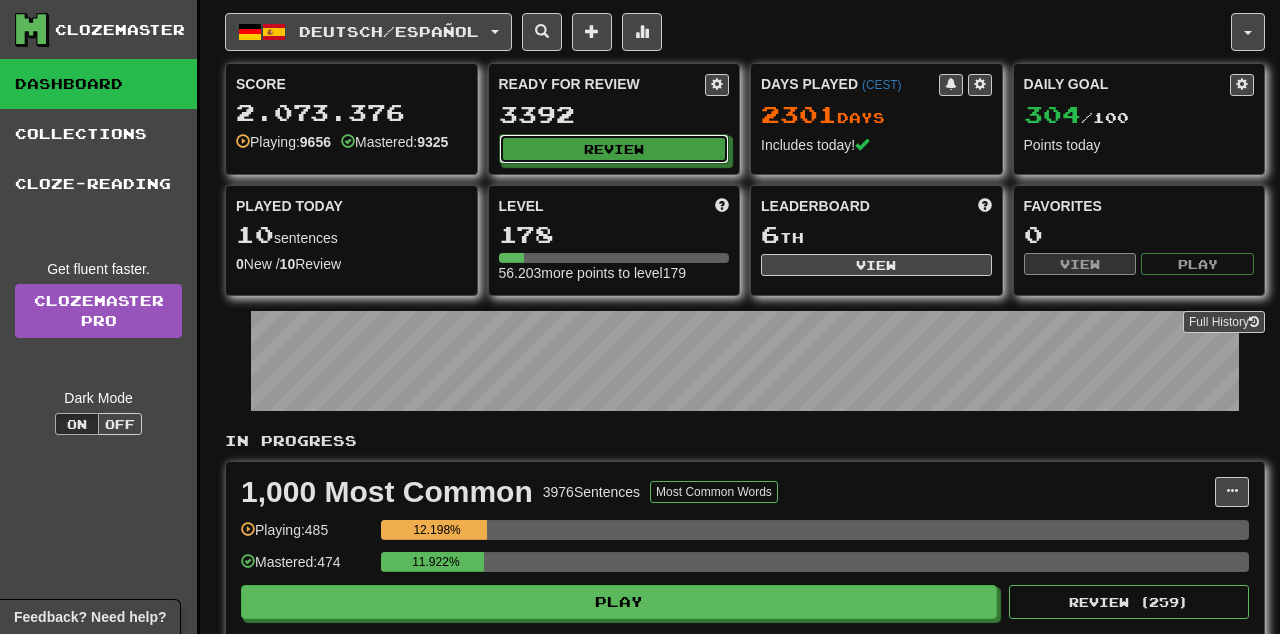 click on "Review" at bounding box center [614, 149] 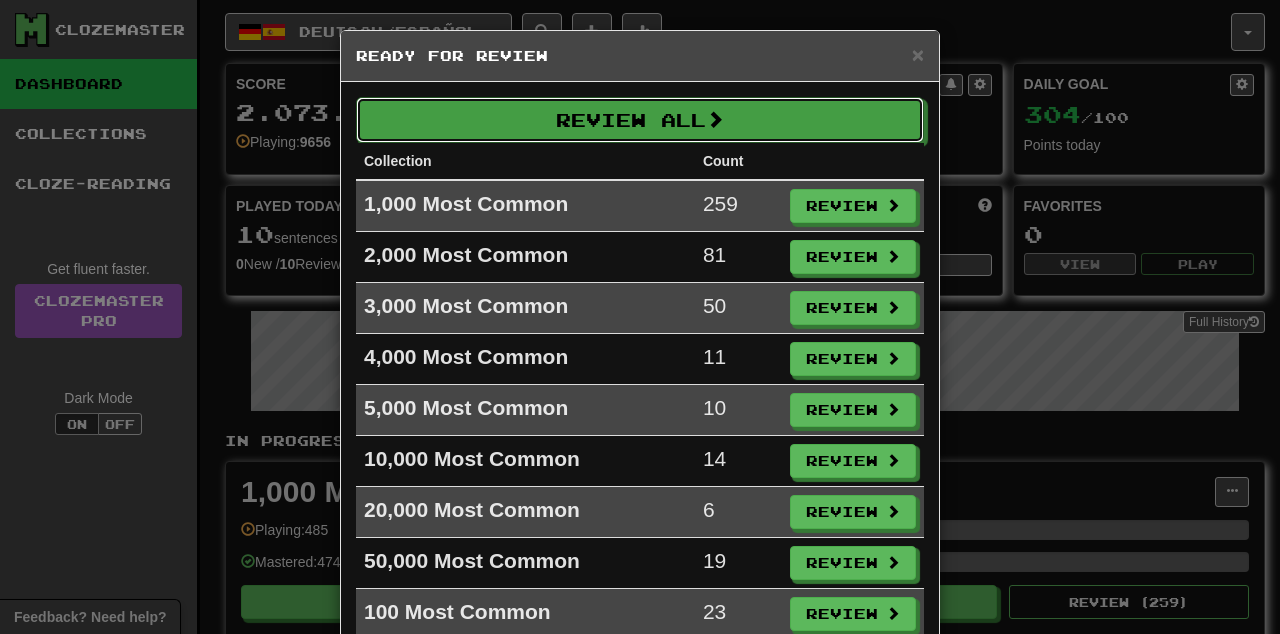 click on "Review All" at bounding box center (640, 120) 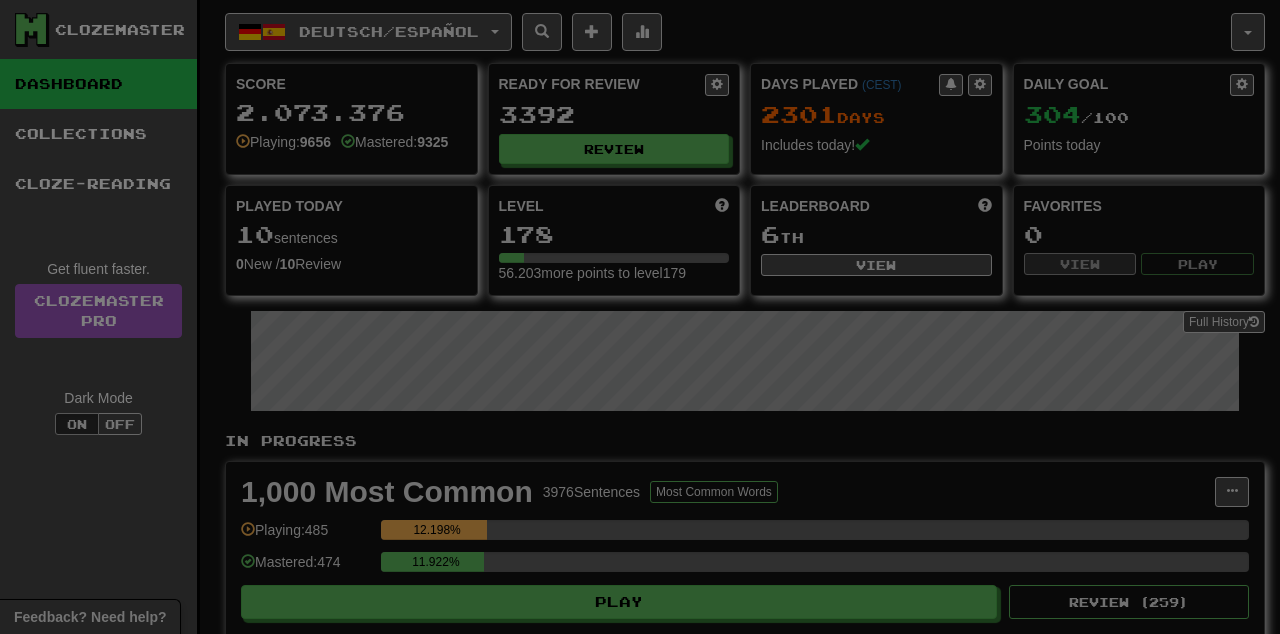 select on "**" 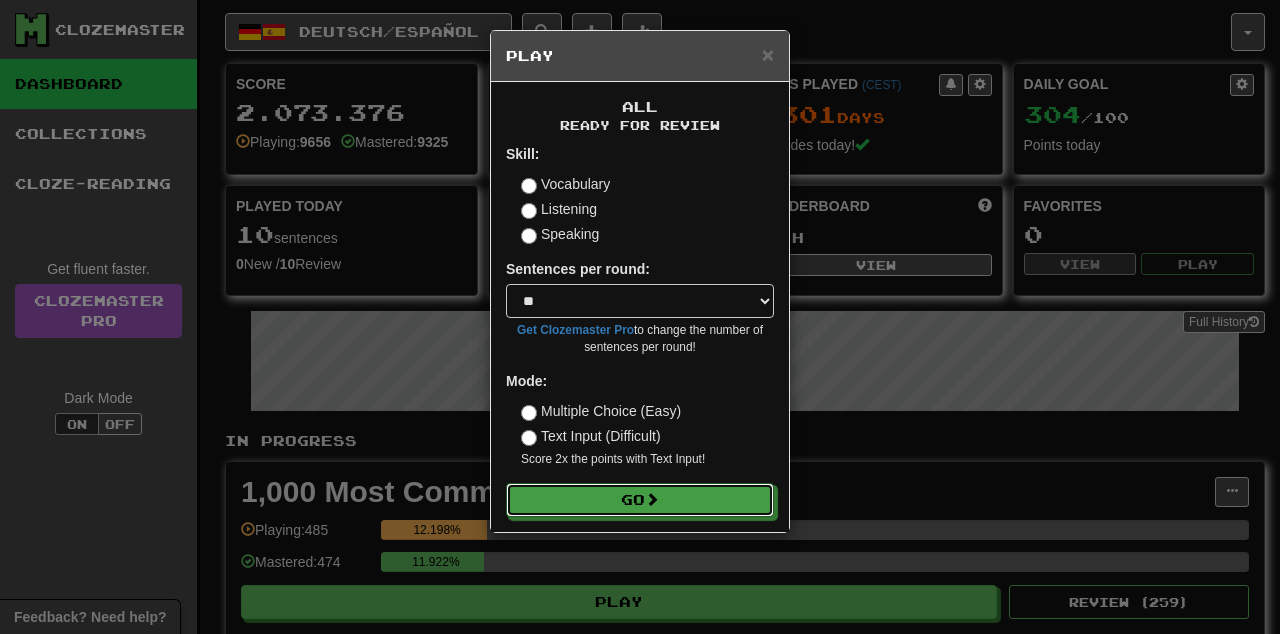 click on "Go" at bounding box center (640, 500) 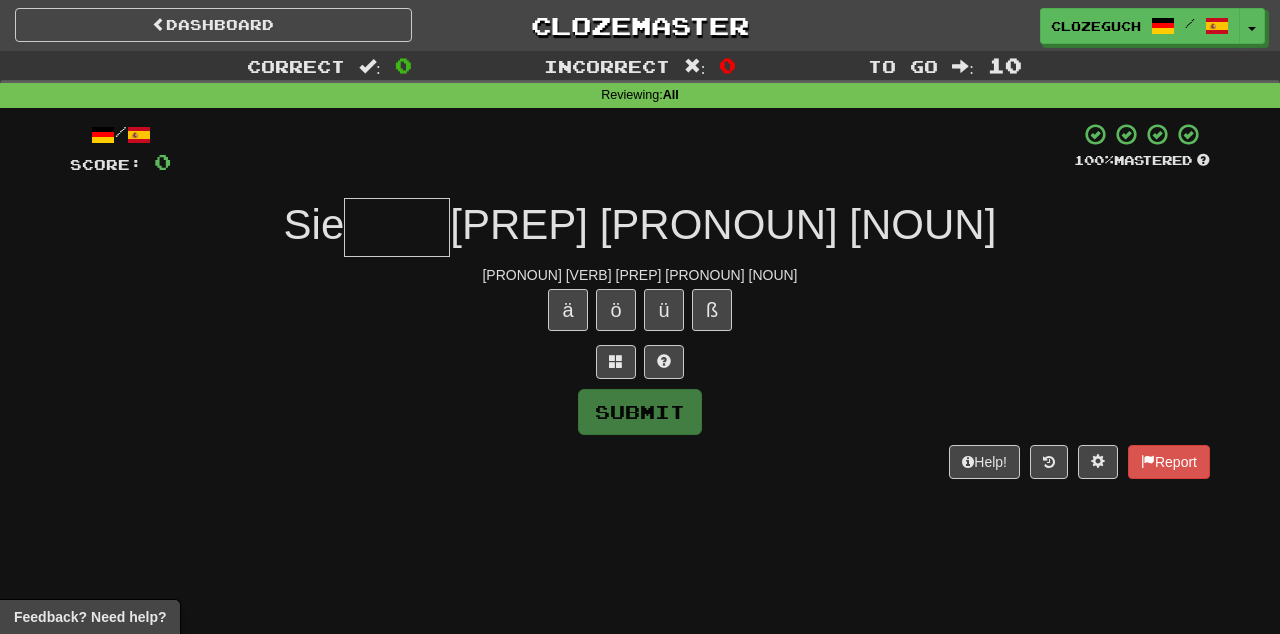 scroll, scrollTop: 0, scrollLeft: 0, axis: both 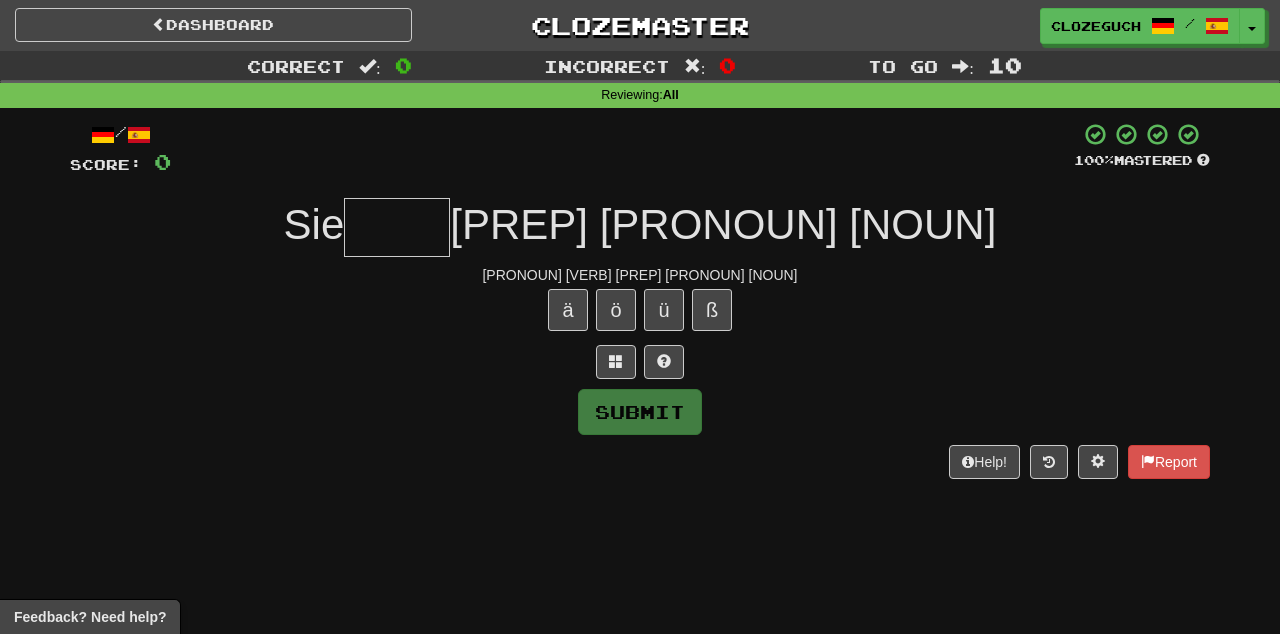 click at bounding box center (397, 227) 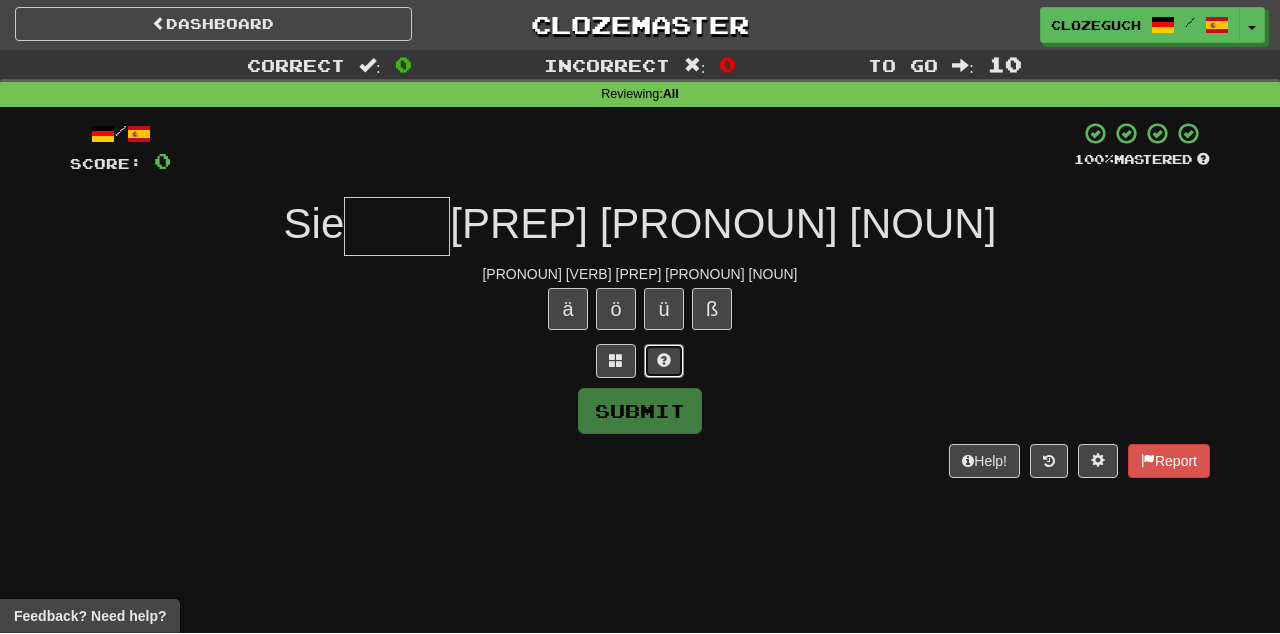 click at bounding box center [664, 361] 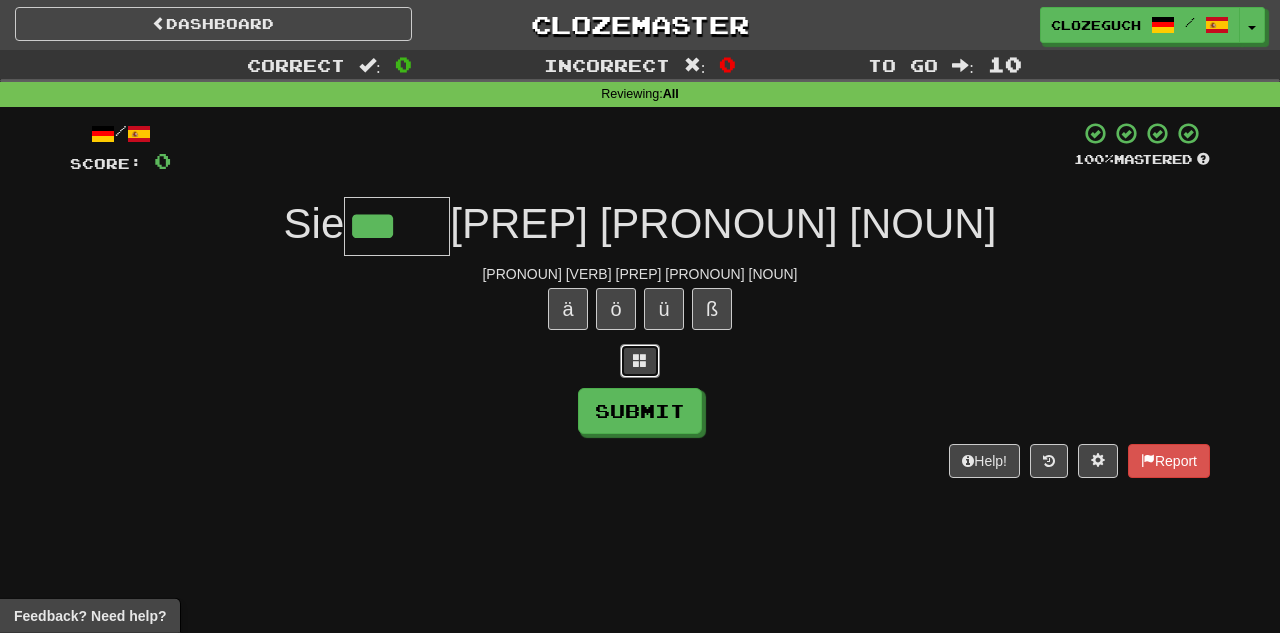 click at bounding box center (640, 361) 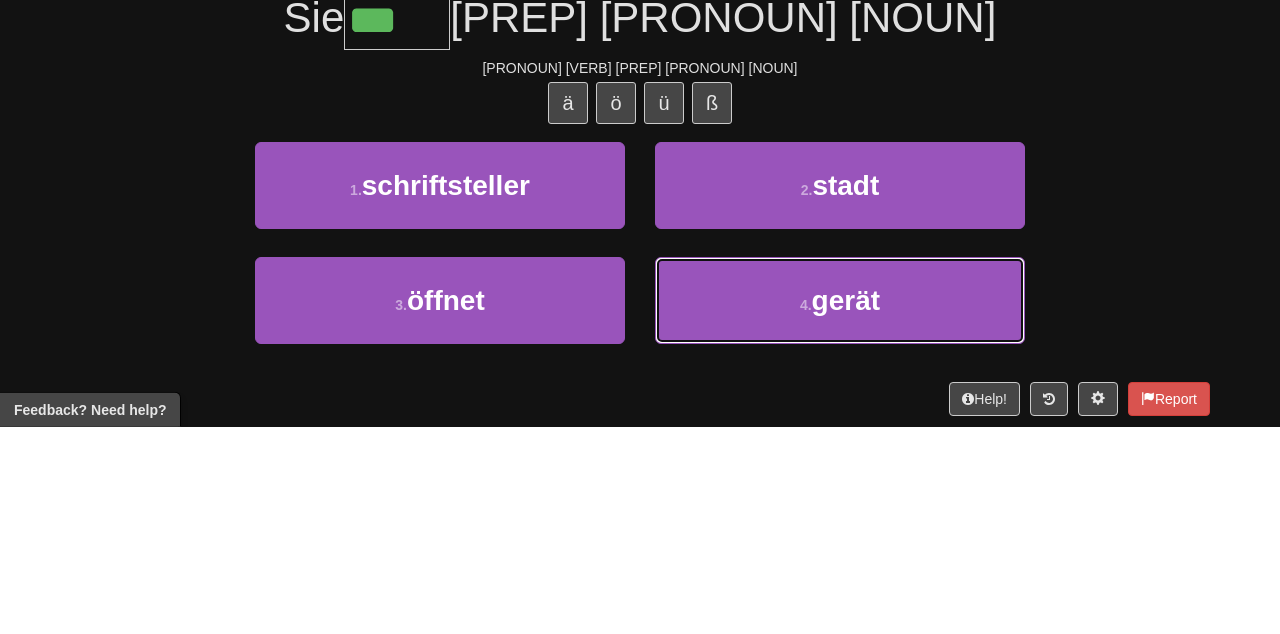 click on "4 .  gerät" at bounding box center [840, 507] 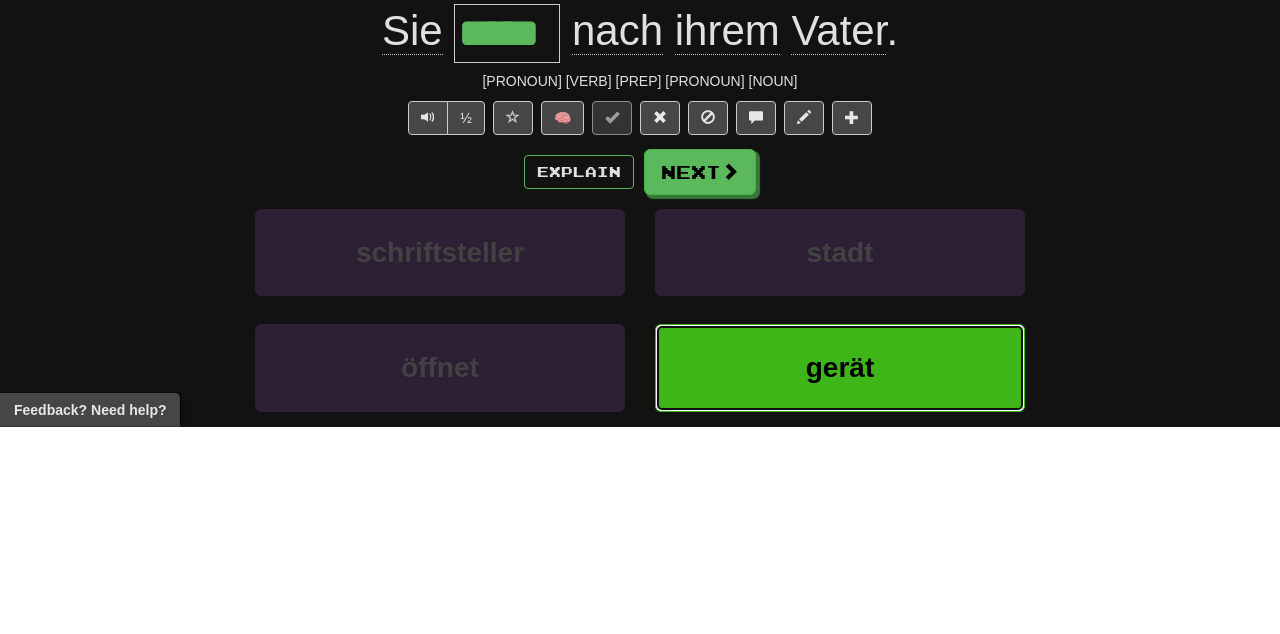 scroll, scrollTop: 14, scrollLeft: 0, axis: vertical 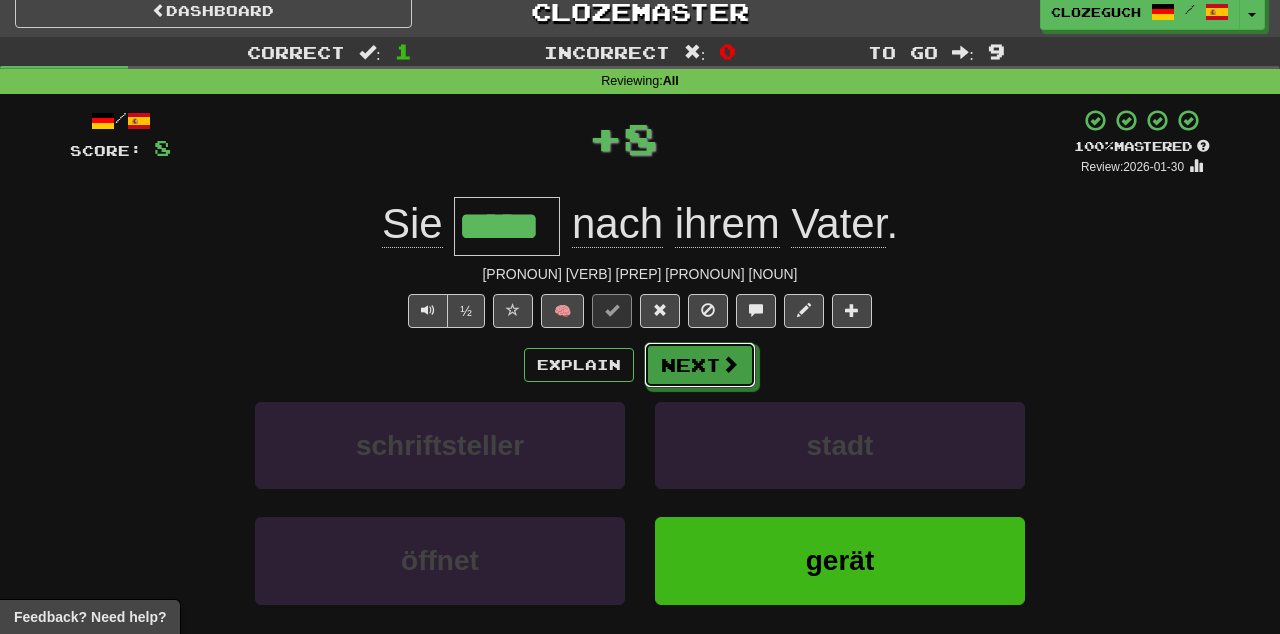 click at bounding box center [730, 364] 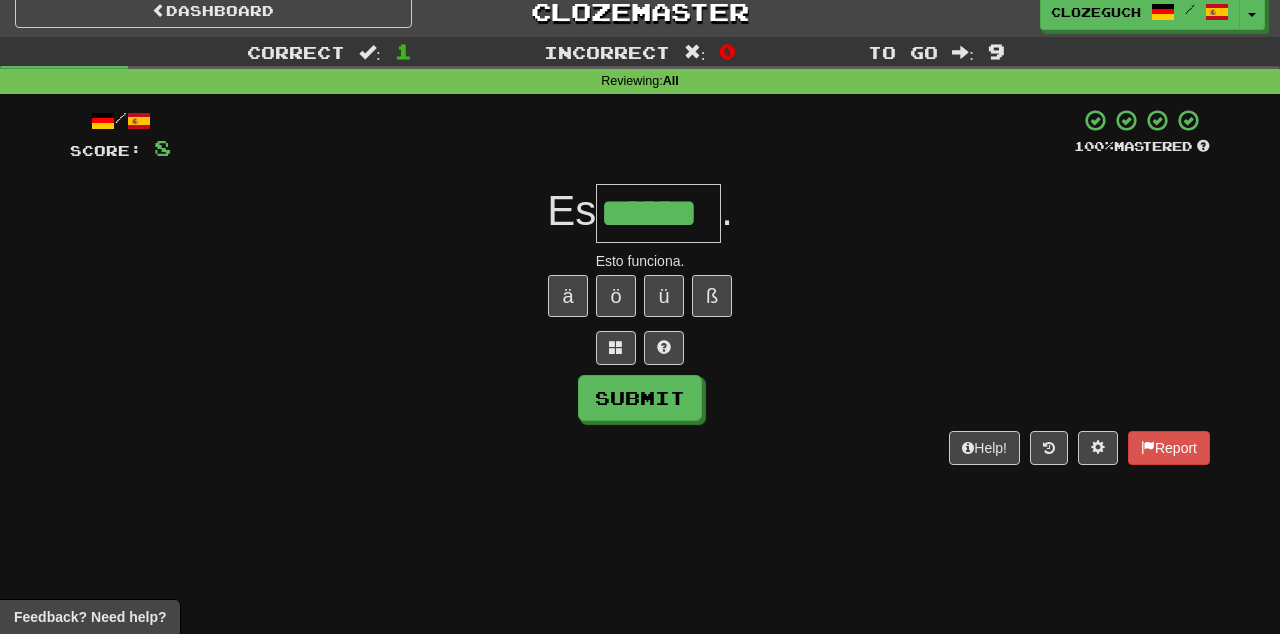 type on "******" 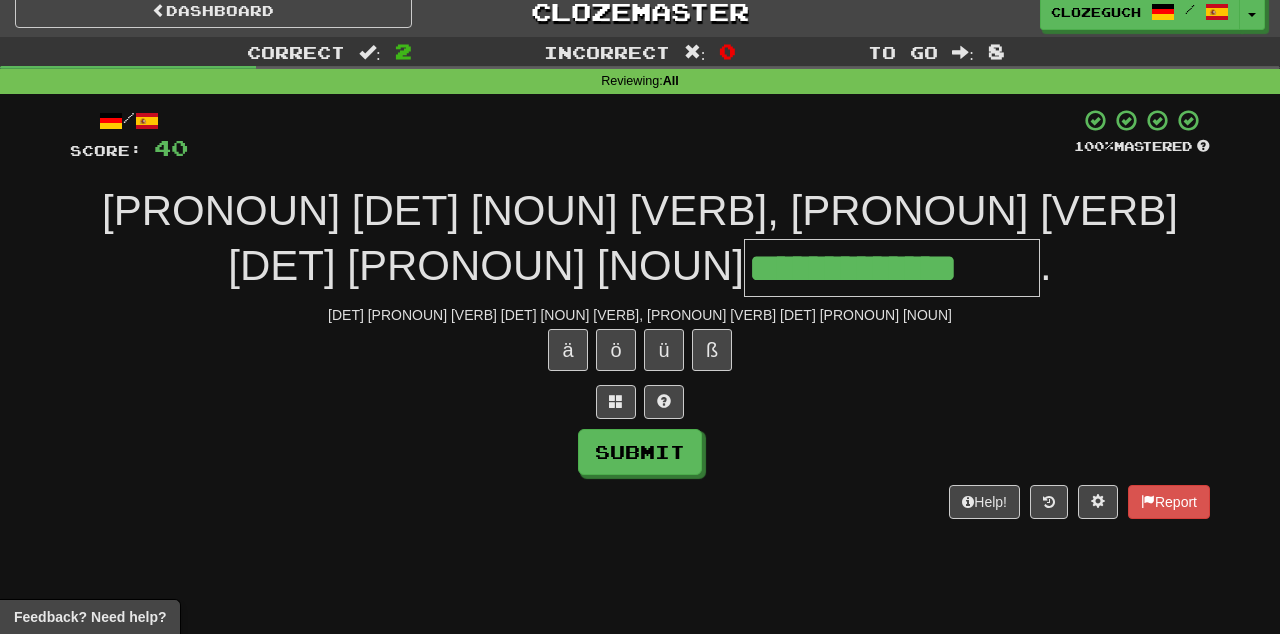 type on "**********" 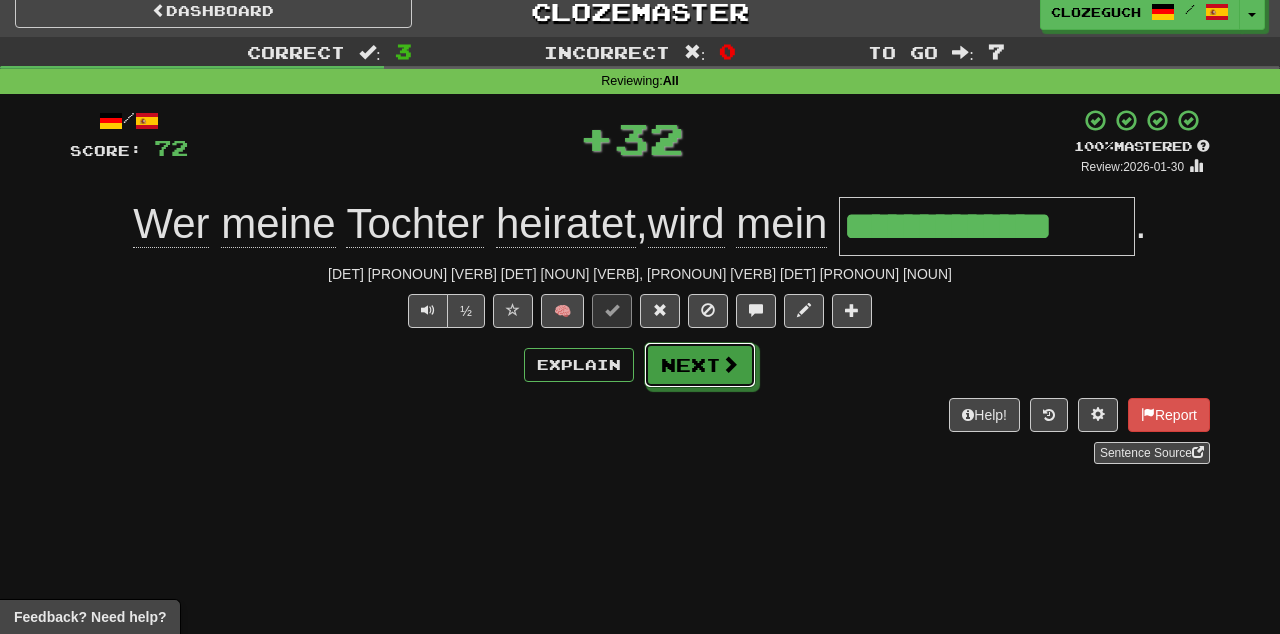 click on "Next" at bounding box center [700, 365] 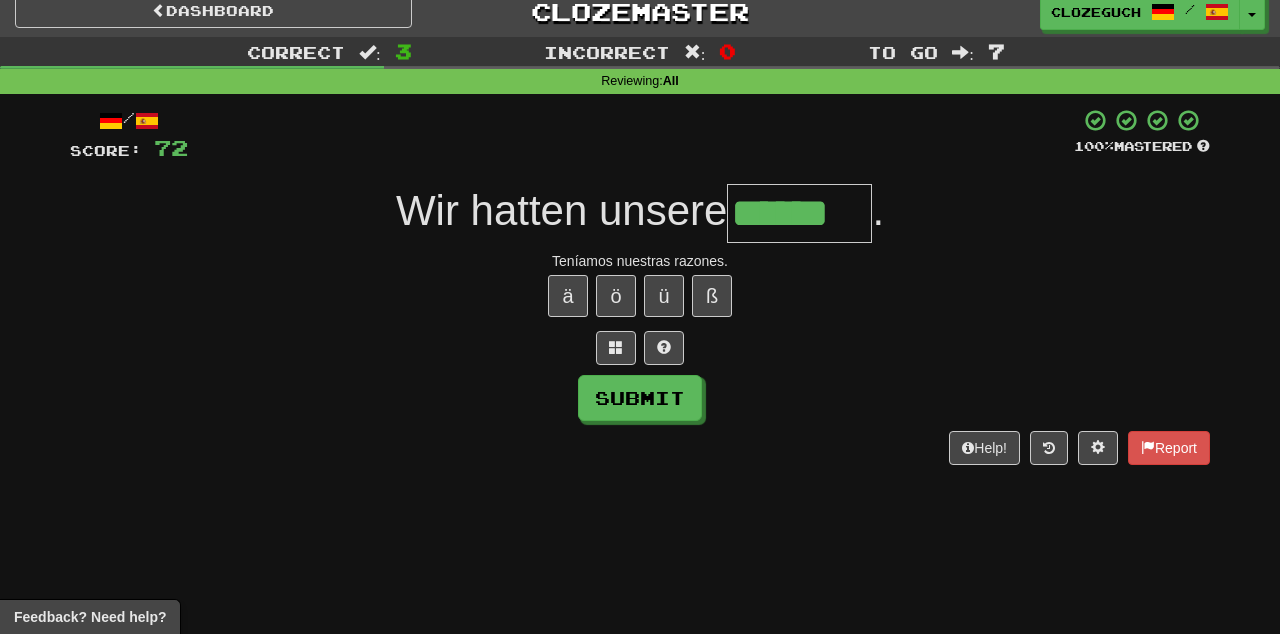 type on "******" 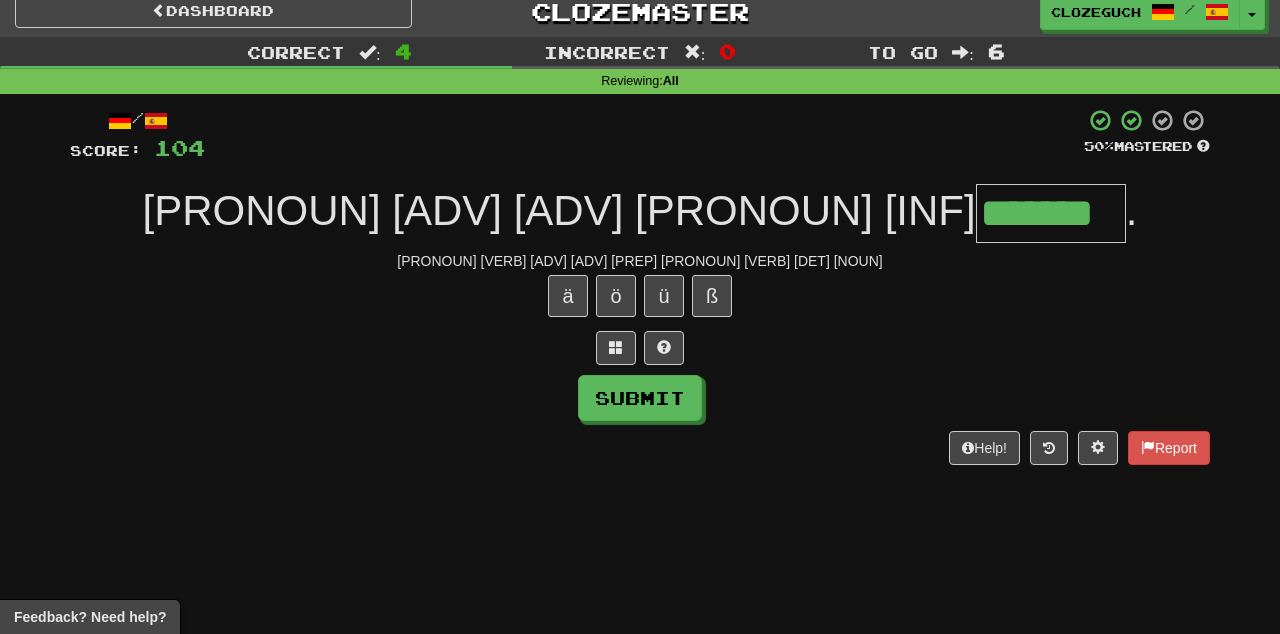 type on "*******" 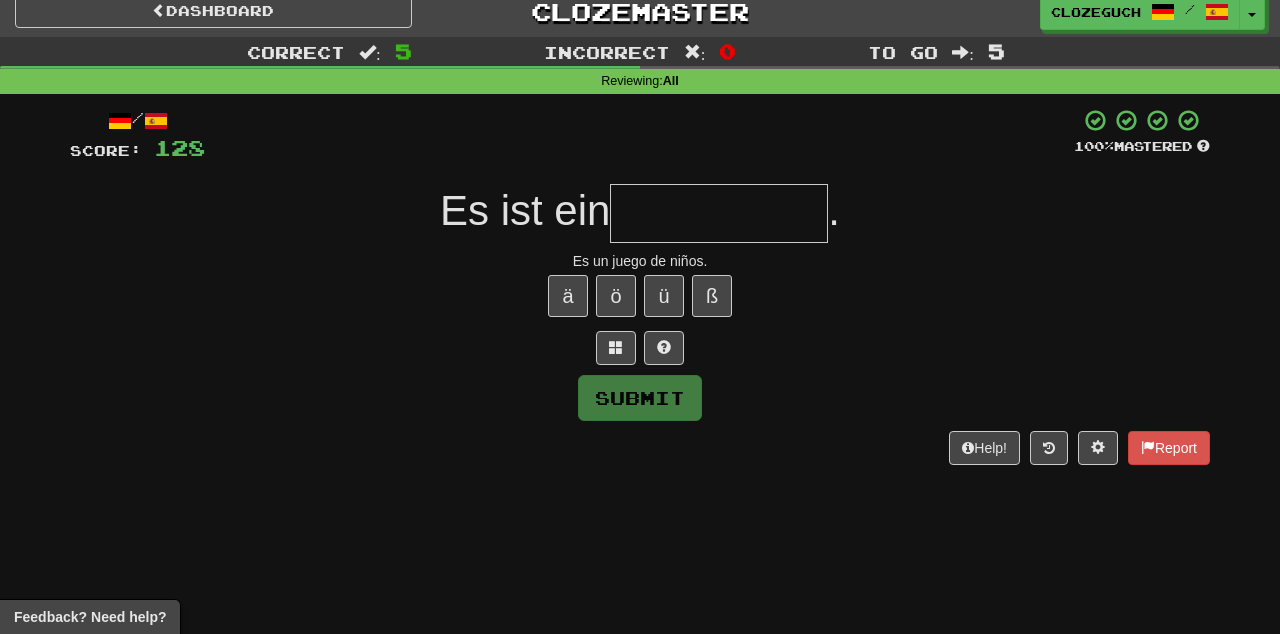 type on "*" 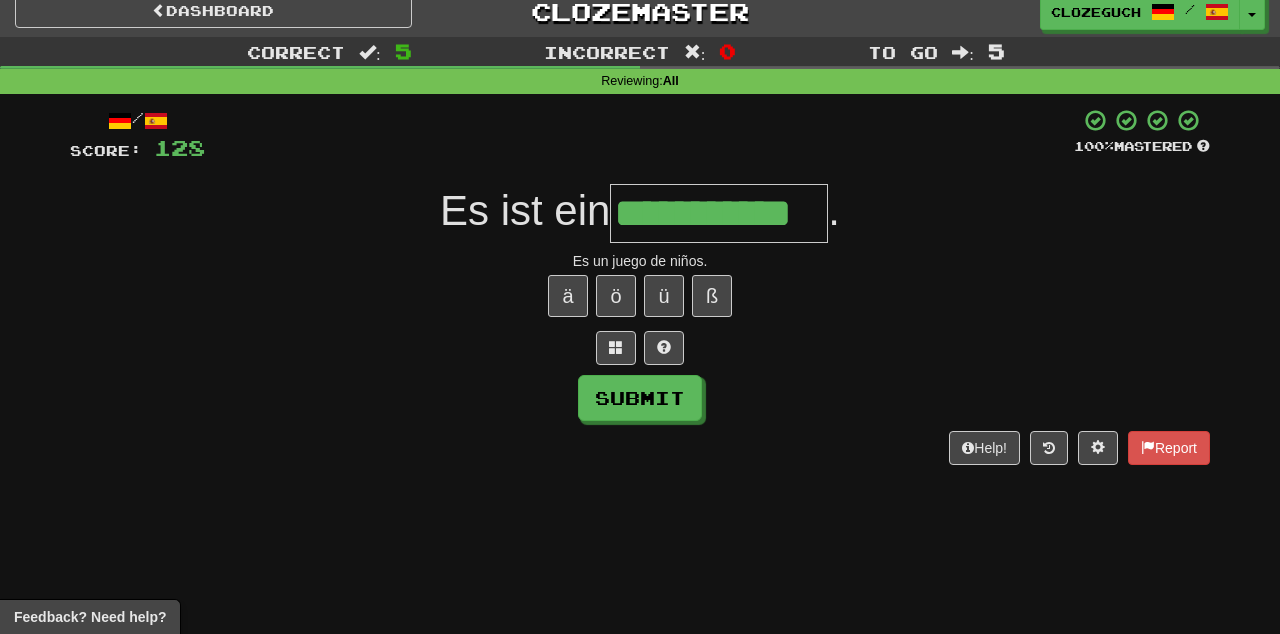 type on "**********" 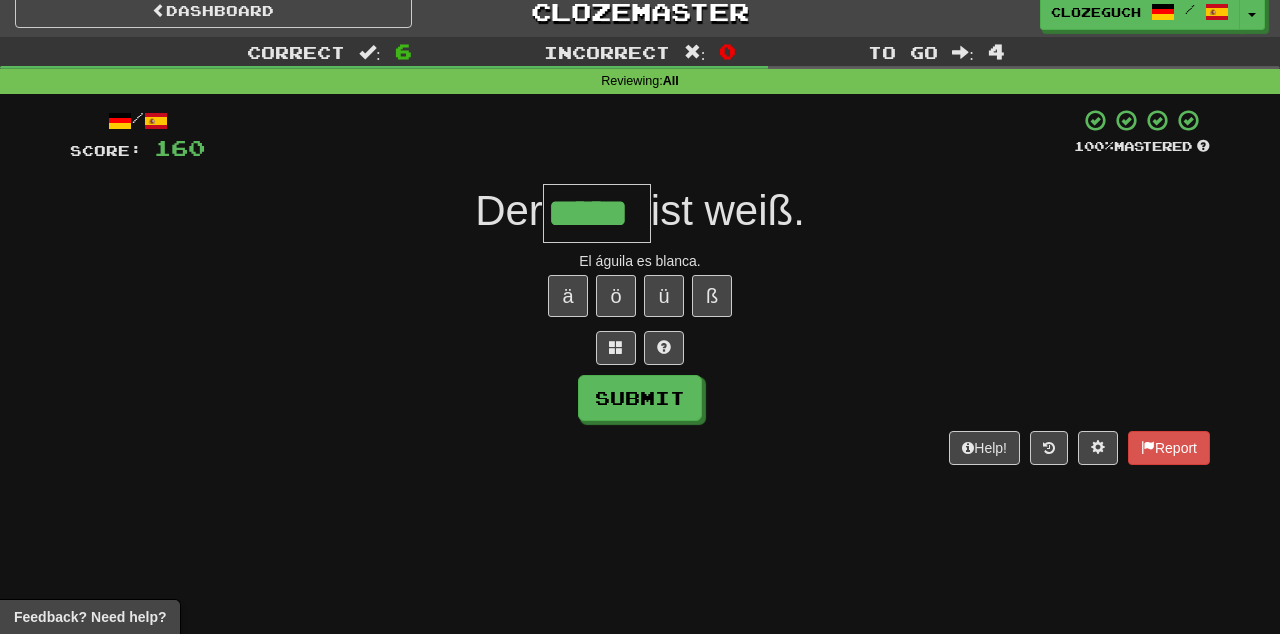 type on "*****" 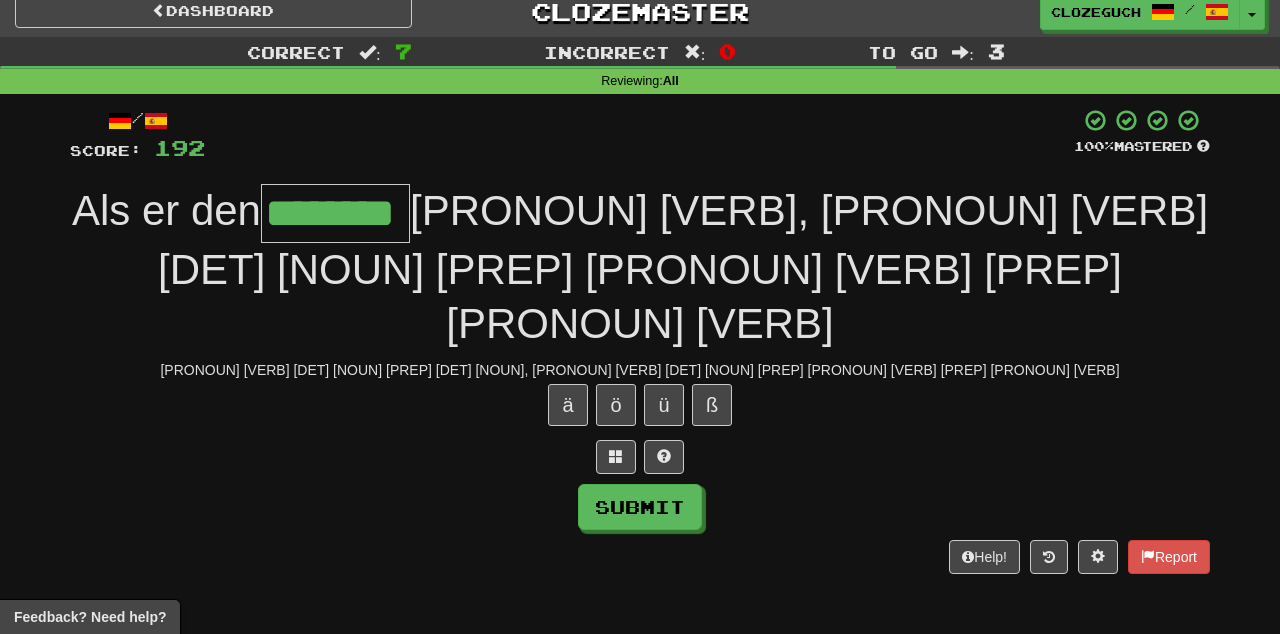 type on "********" 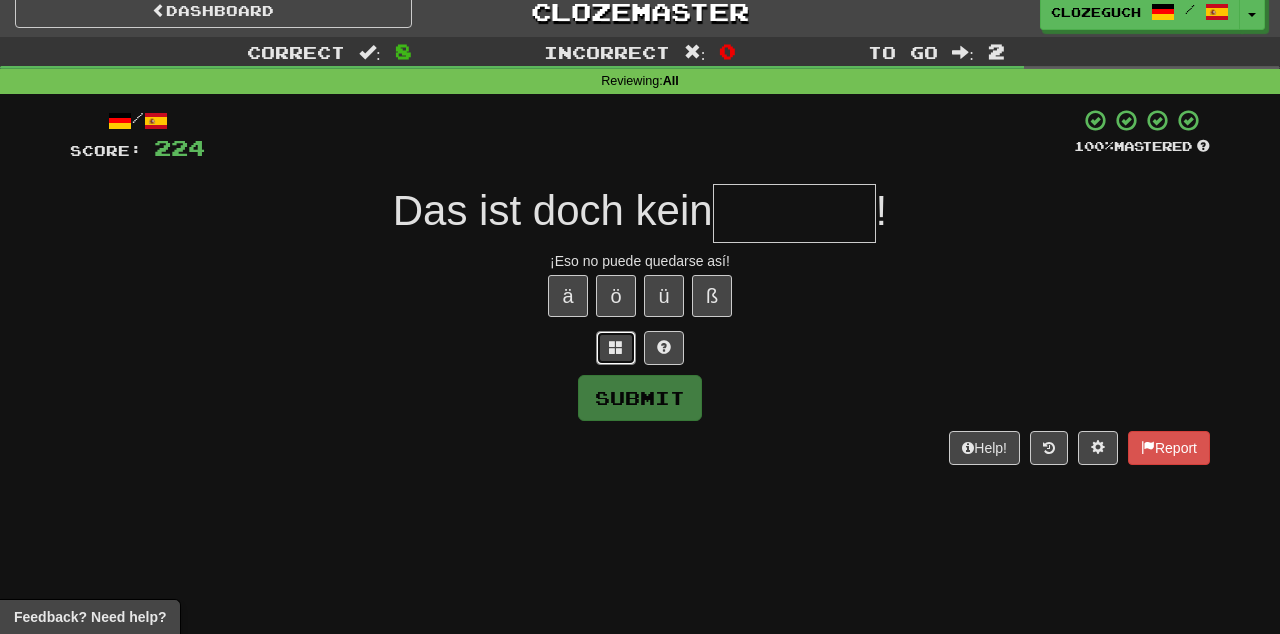 click at bounding box center [616, 348] 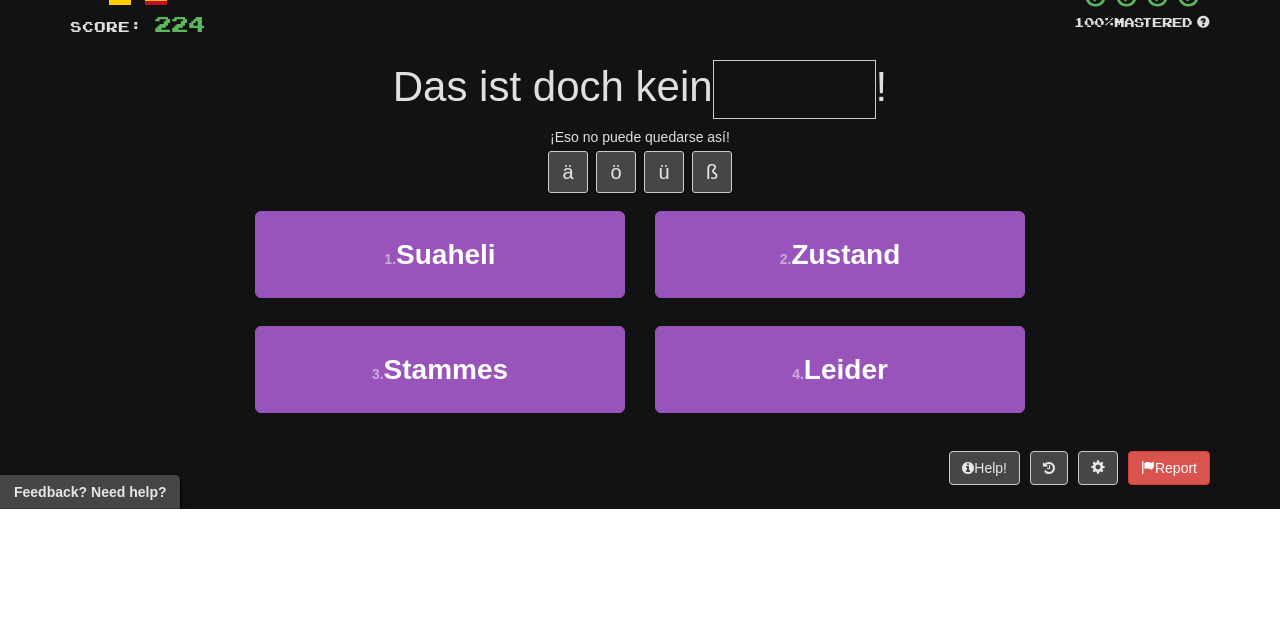 scroll, scrollTop: 14, scrollLeft: 0, axis: vertical 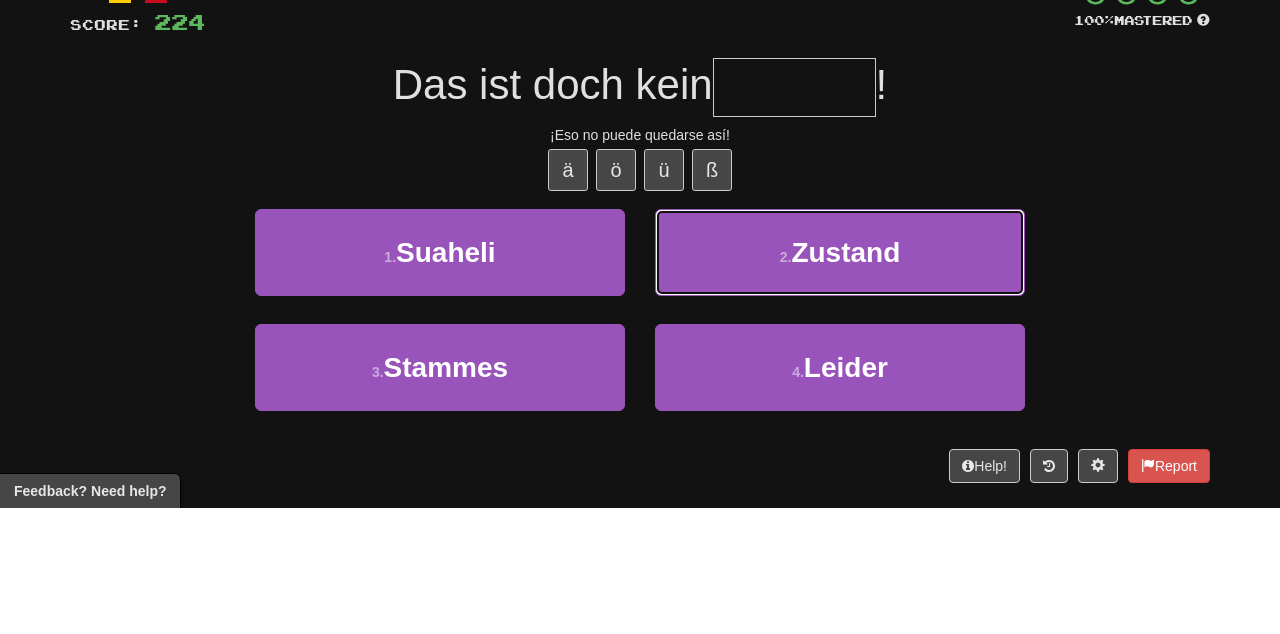 click on "Zustand" at bounding box center [845, 378] 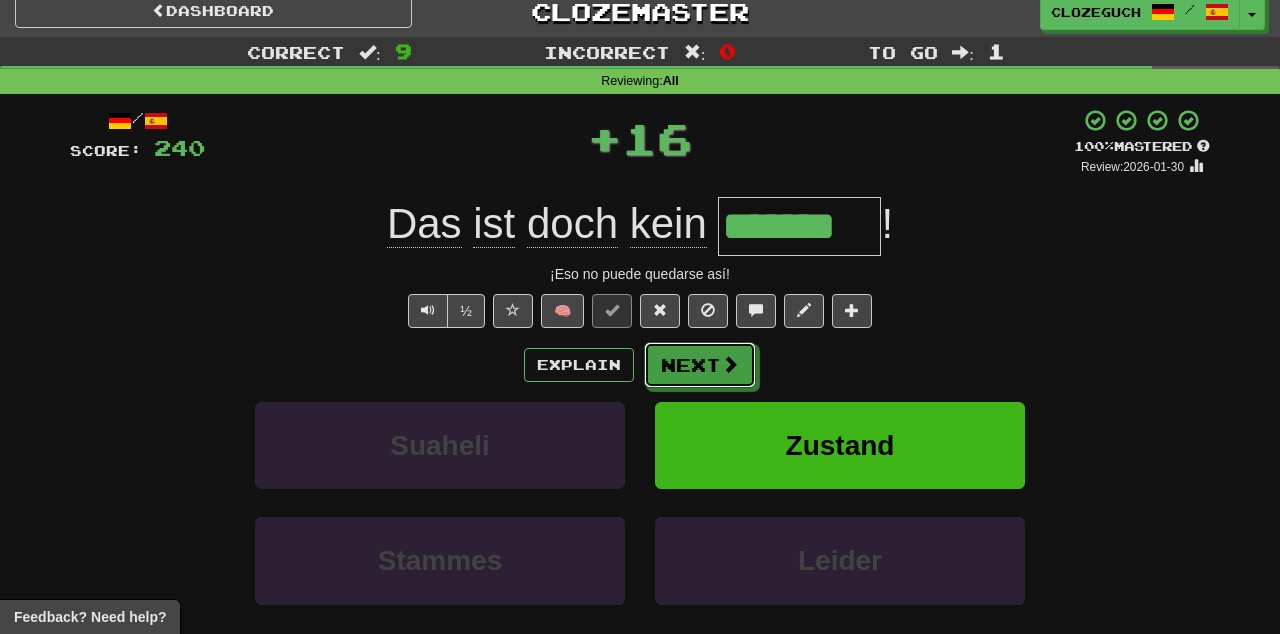 click on "Next" at bounding box center [700, 365] 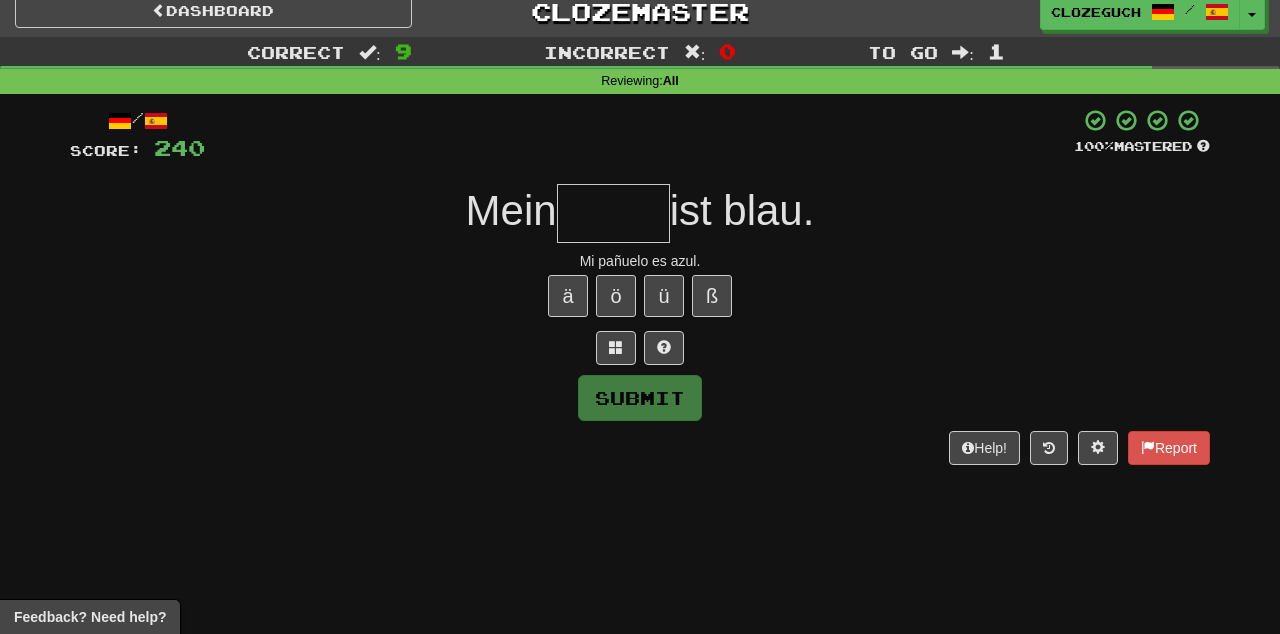 type on "*" 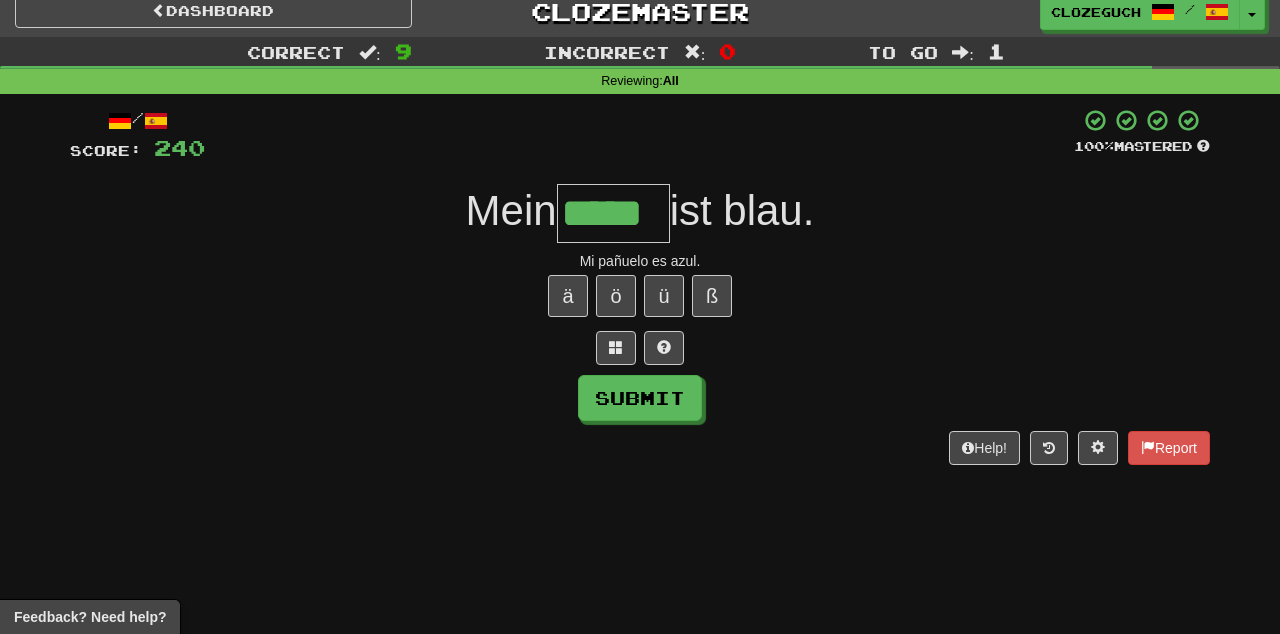 type on "*****" 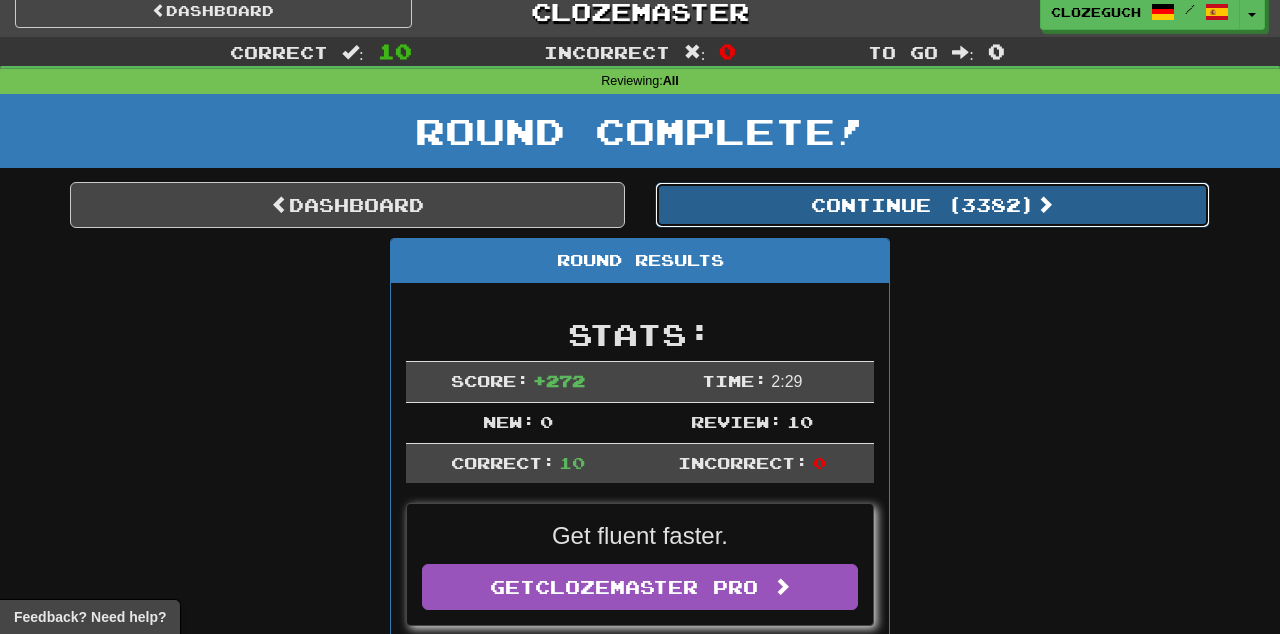 click on "Continue ( 3382 )" at bounding box center (932, 205) 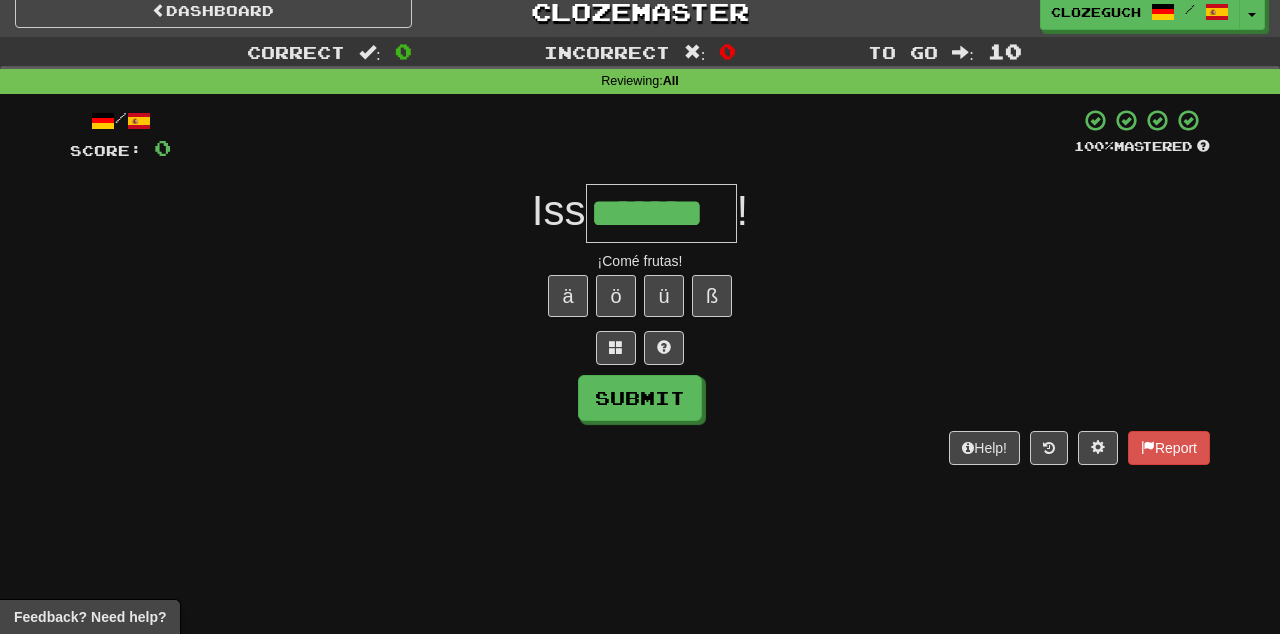 type on "*******" 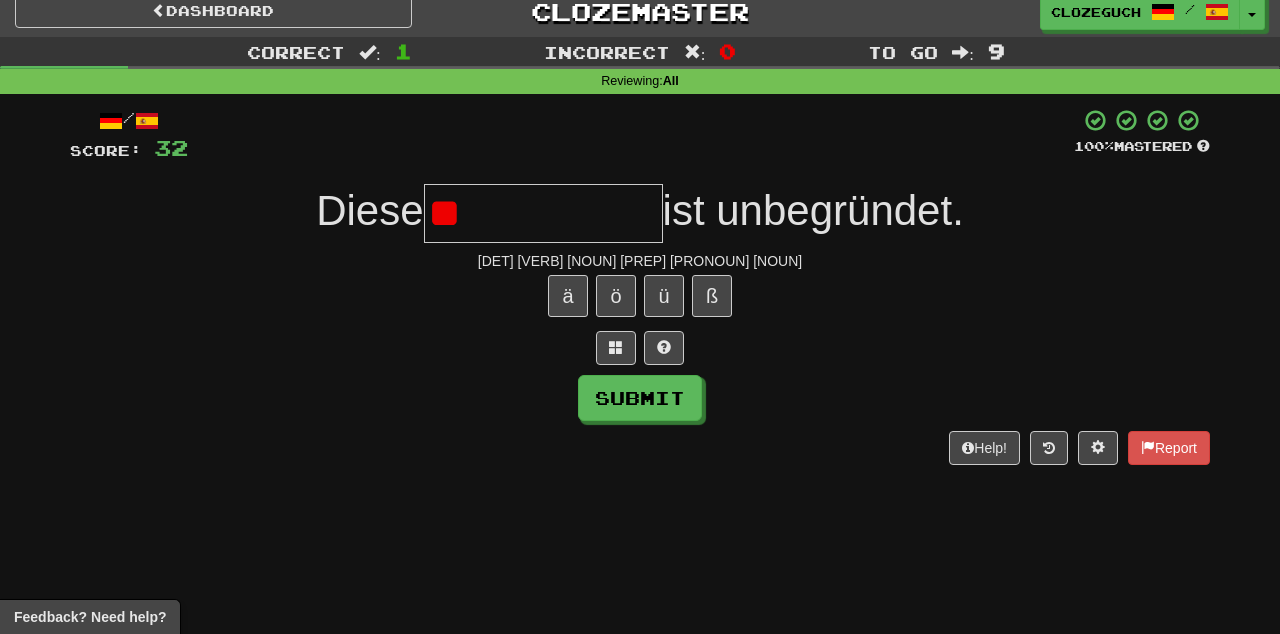 type on "*" 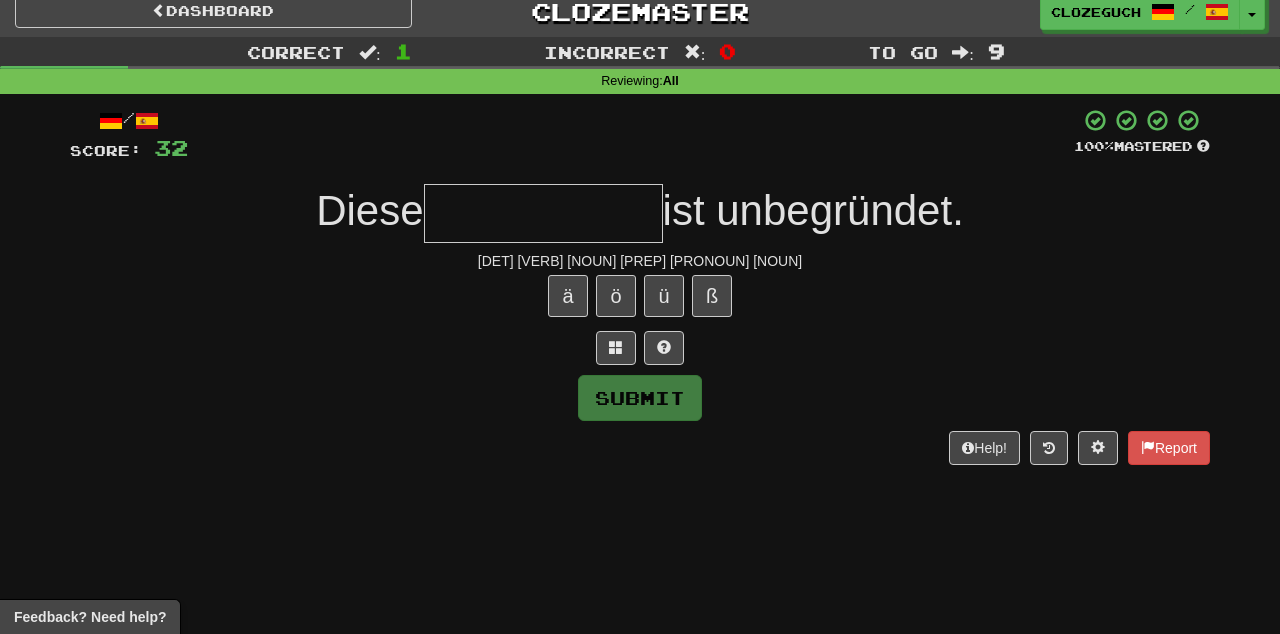 type on "*" 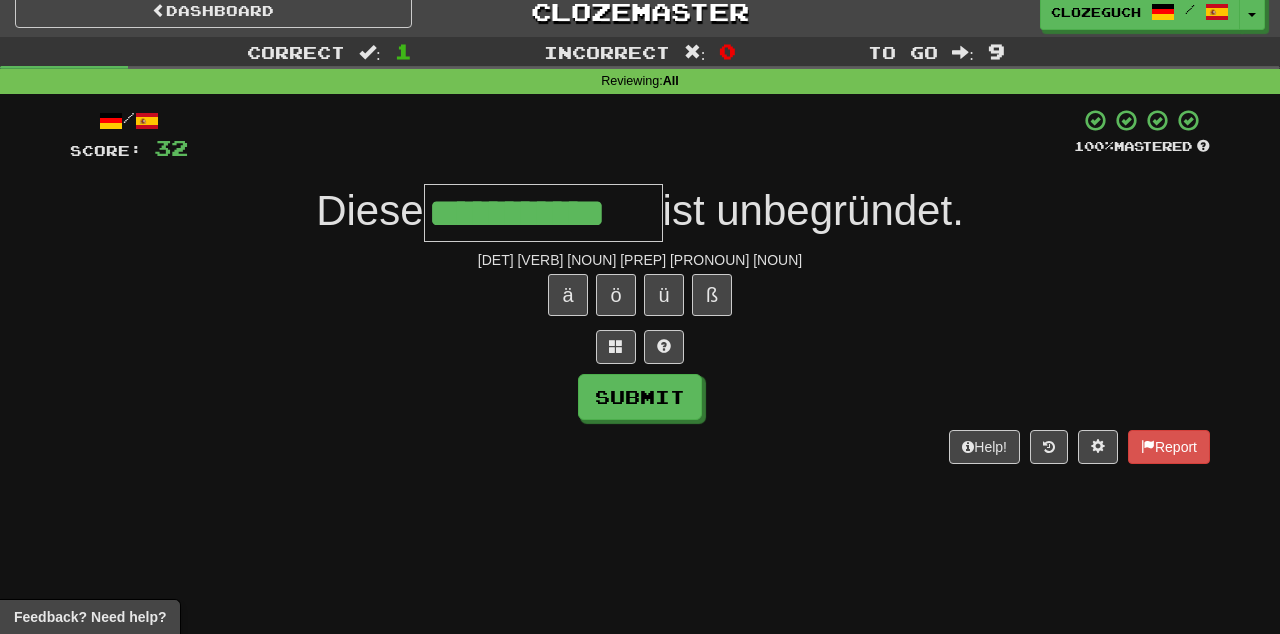 scroll, scrollTop: 0, scrollLeft: 0, axis: both 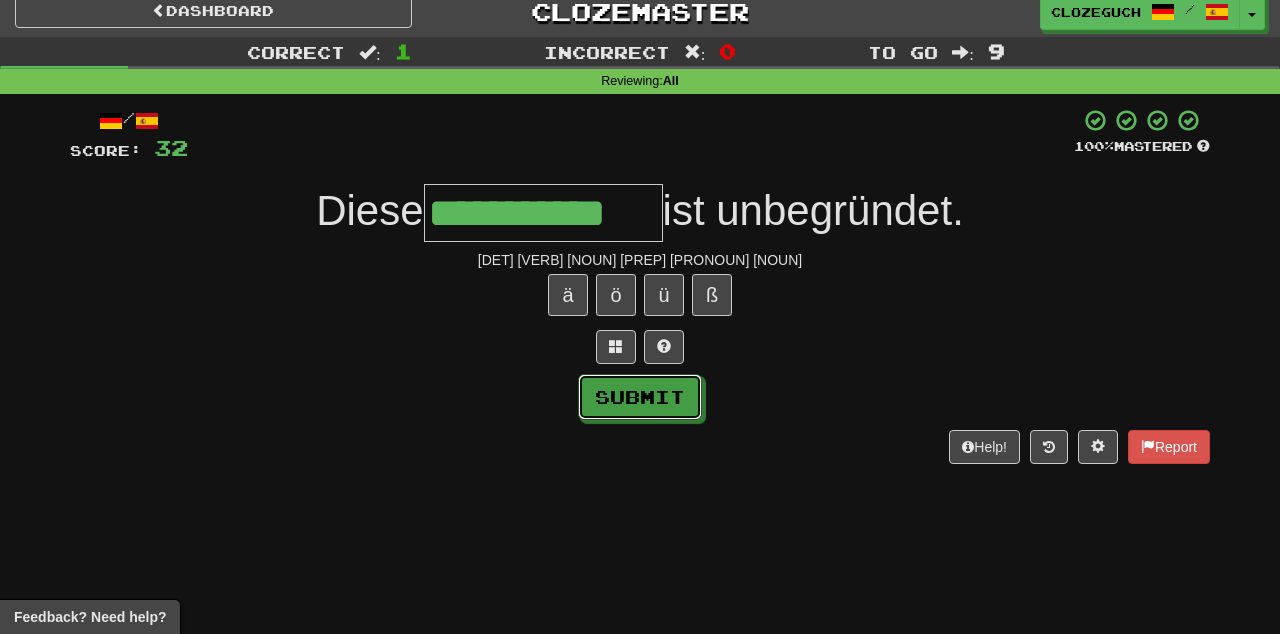 click on "Submit" at bounding box center [640, 397] 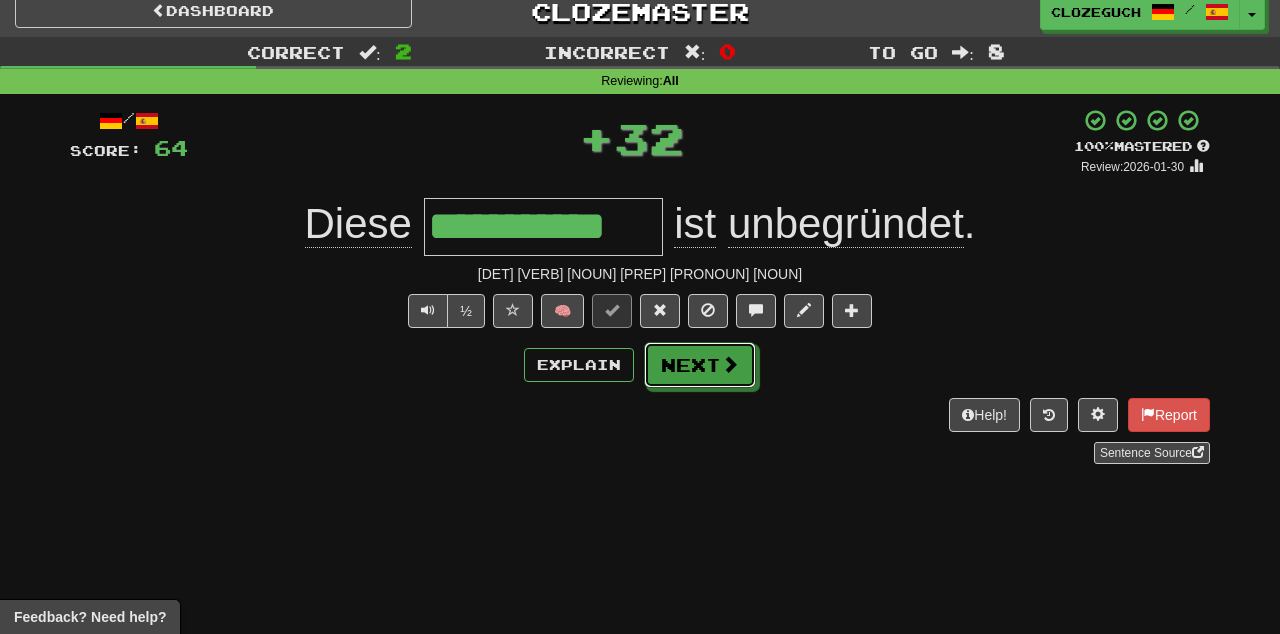 click on "Next" at bounding box center [700, 365] 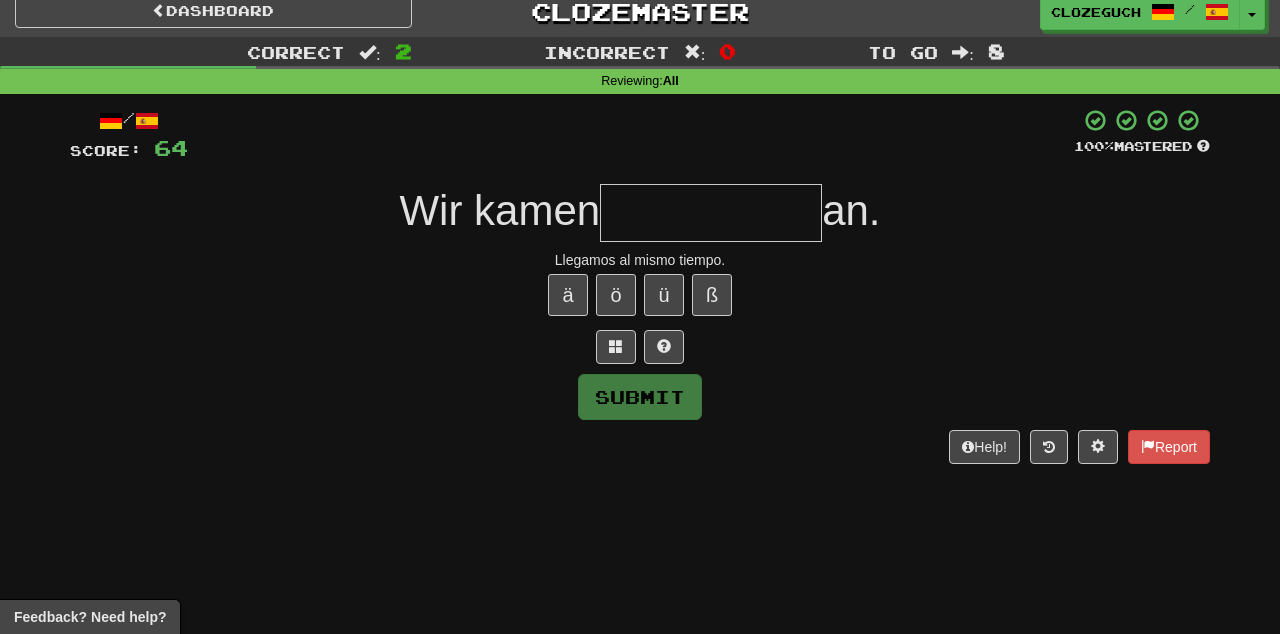 type on "*" 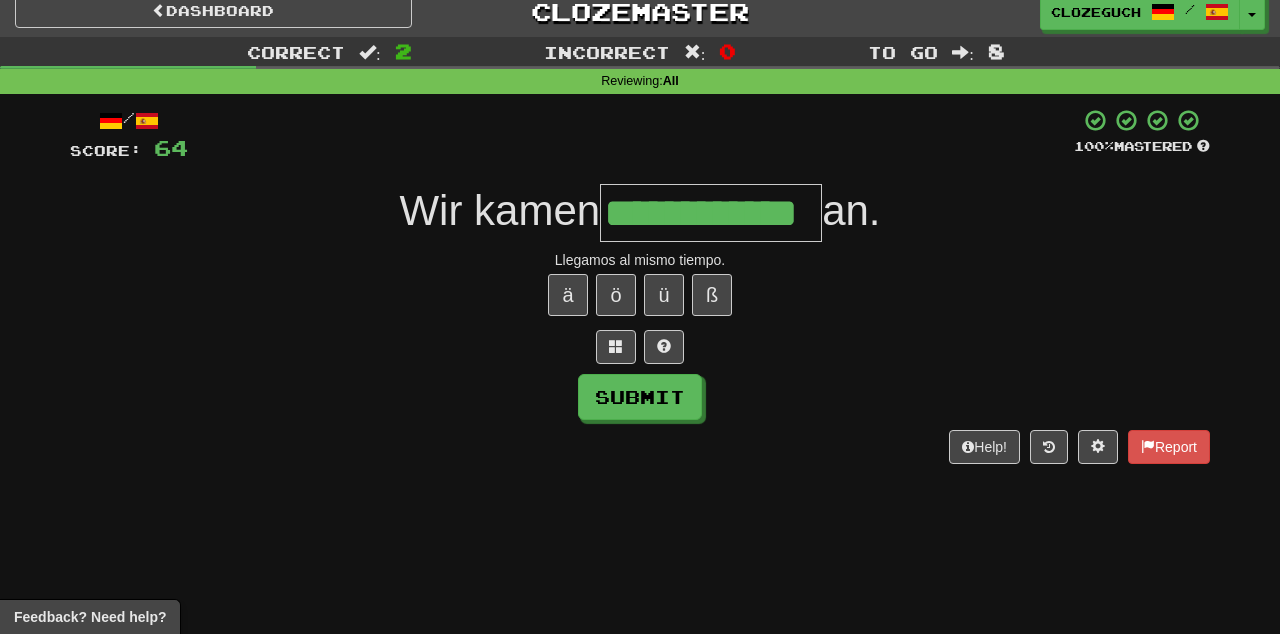 type on "**********" 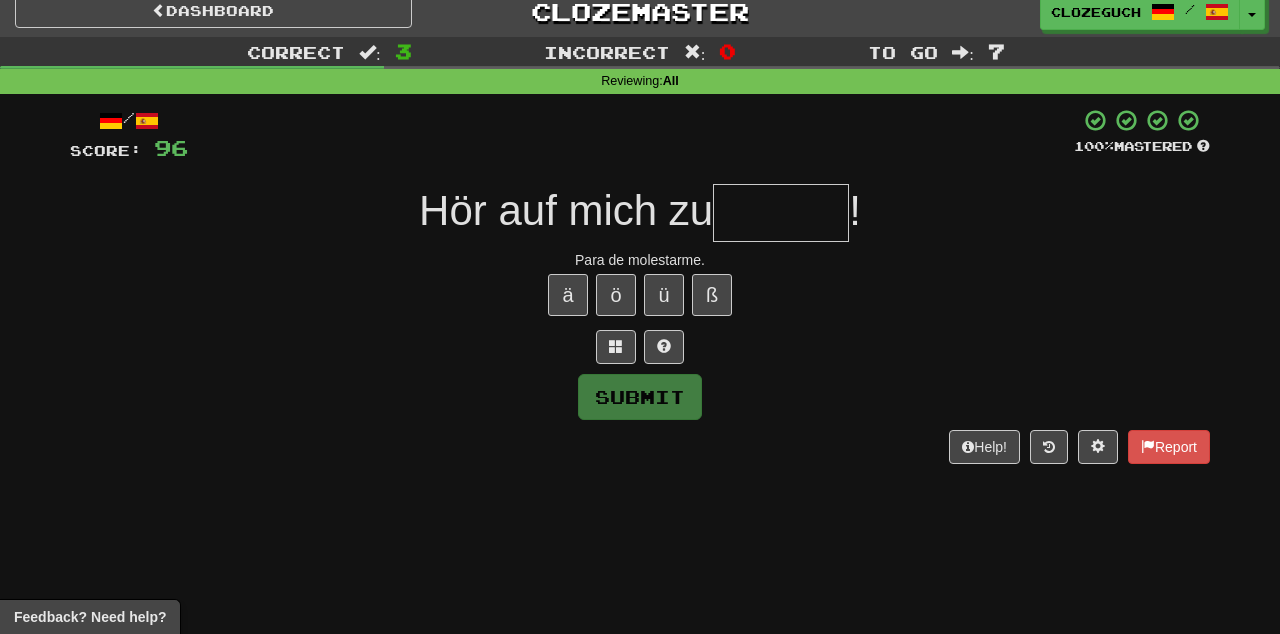 type on "*" 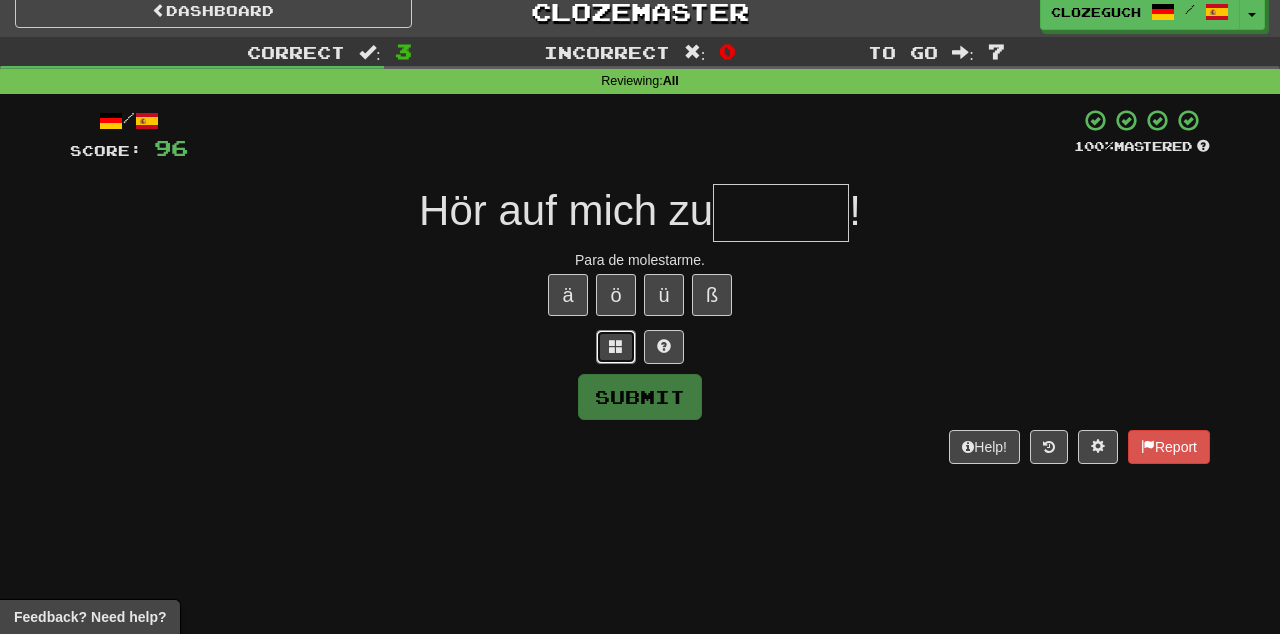 click at bounding box center [616, 346] 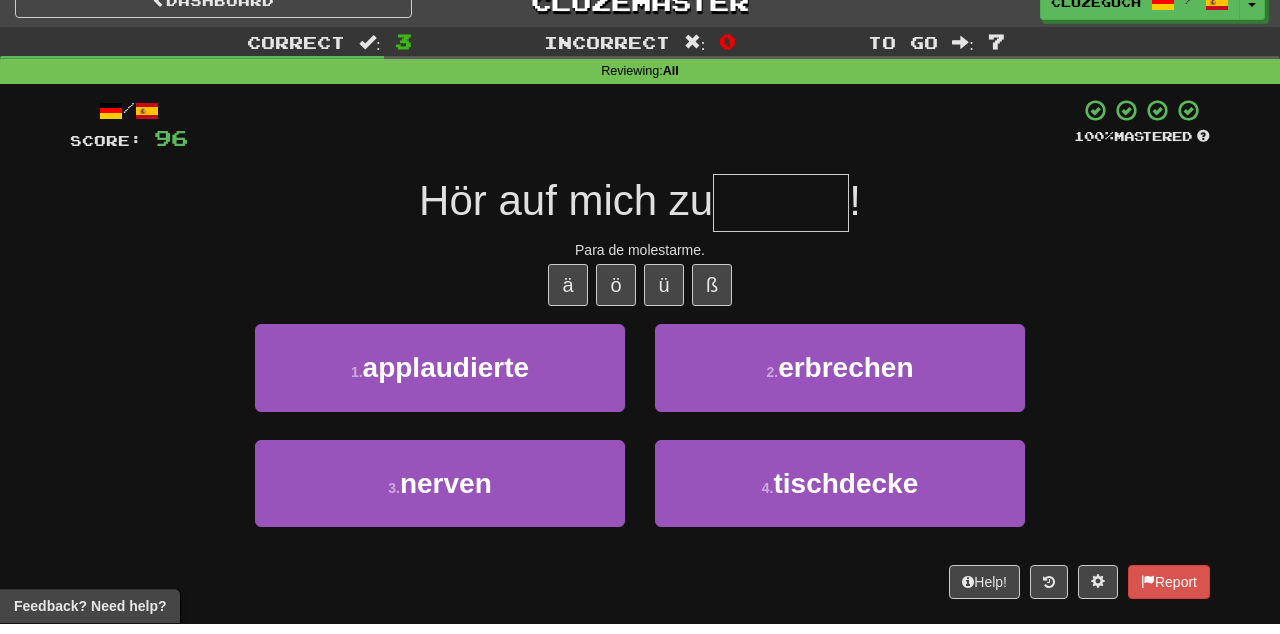scroll, scrollTop: 14, scrollLeft: 0, axis: vertical 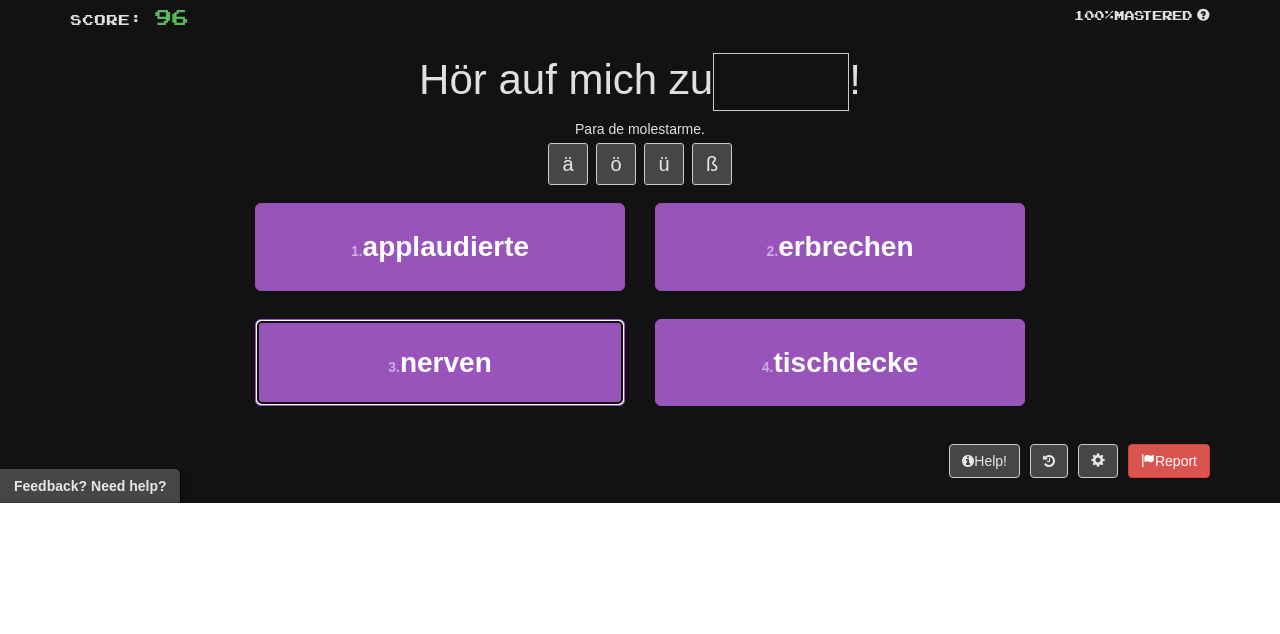 click on "3 .  nerven" at bounding box center (440, 493) 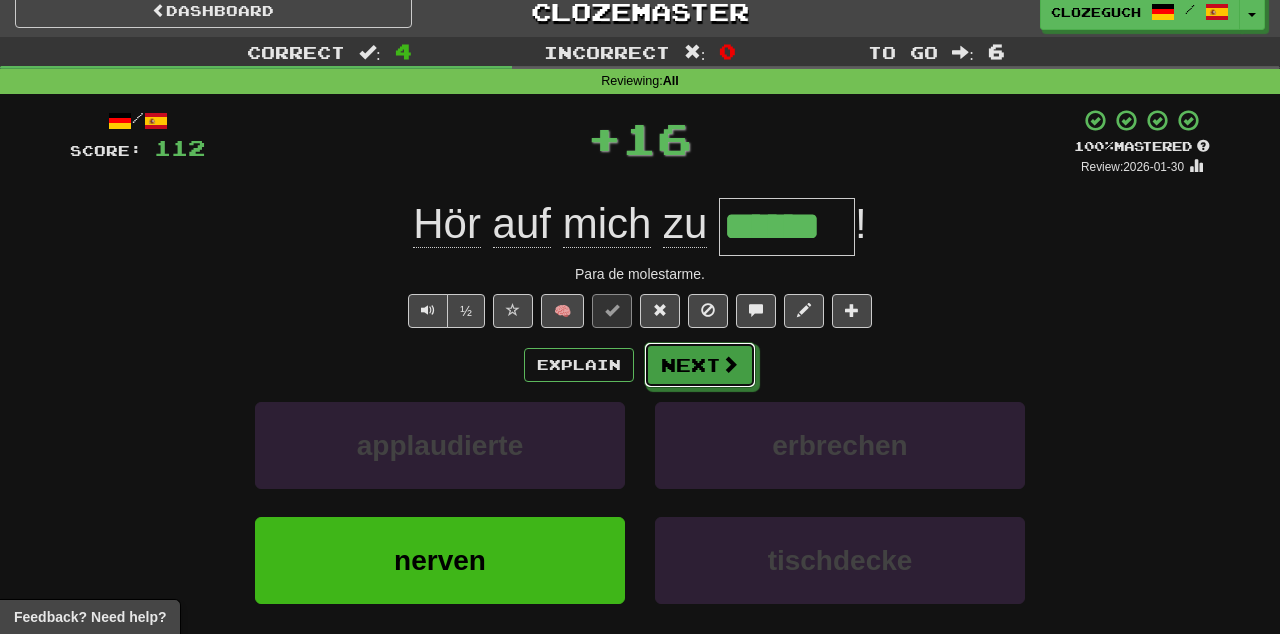 click on "Next" at bounding box center [700, 365] 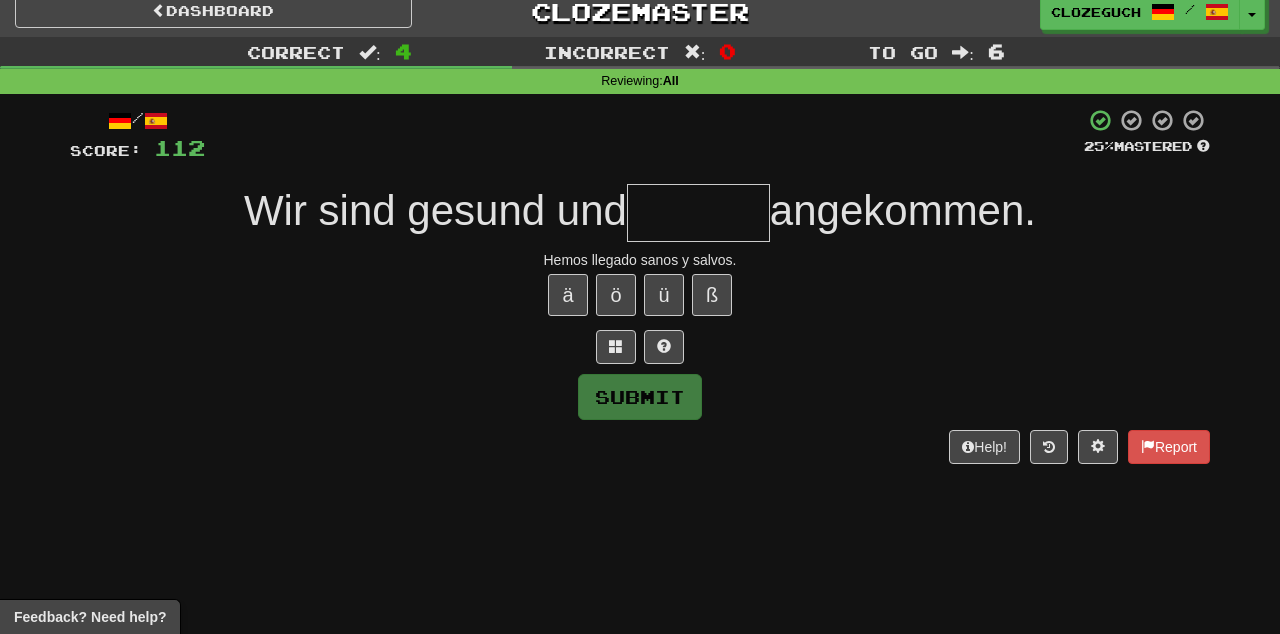 type on "*" 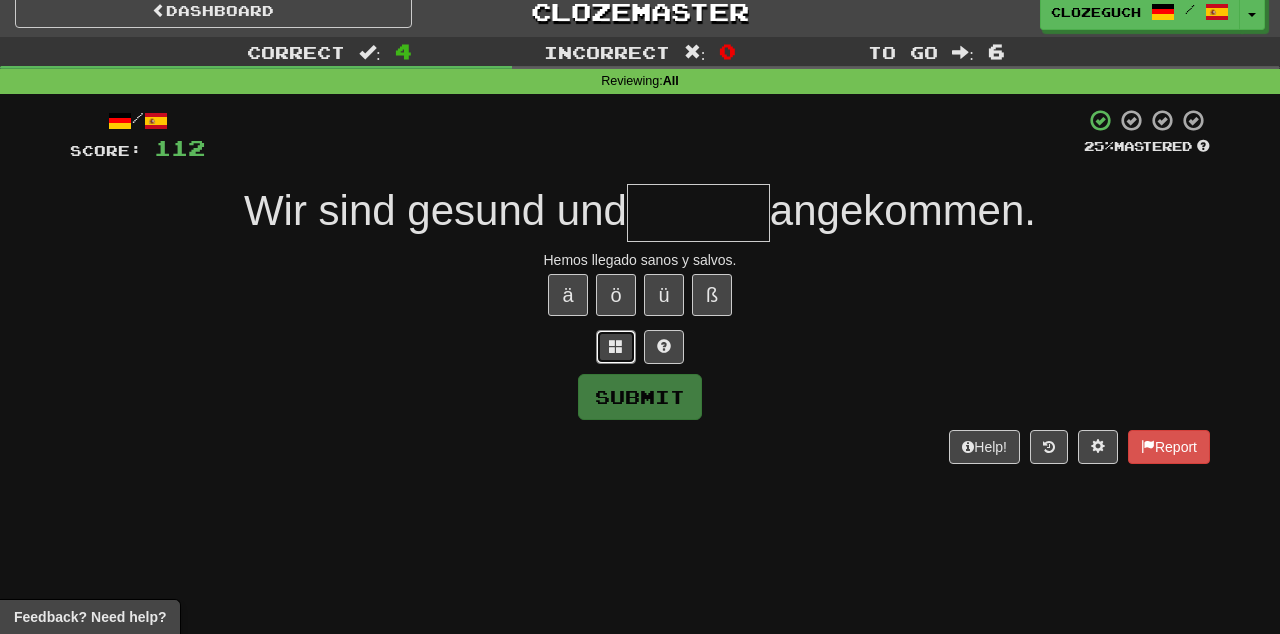 click at bounding box center (616, 347) 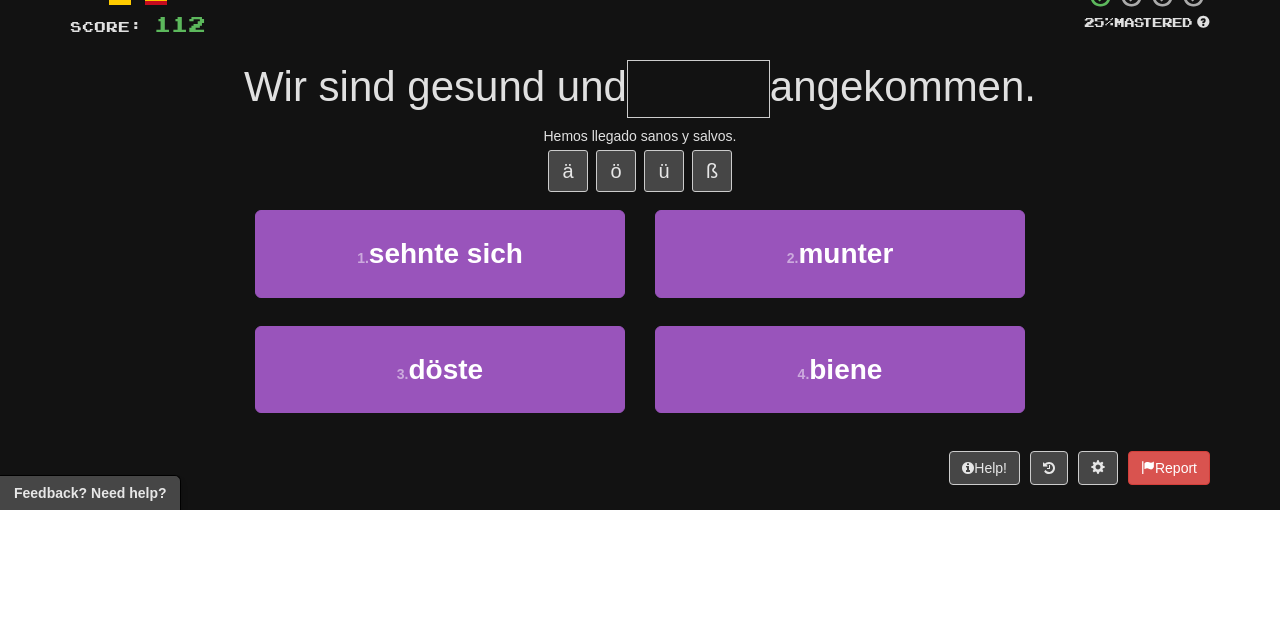 scroll, scrollTop: 13, scrollLeft: 0, axis: vertical 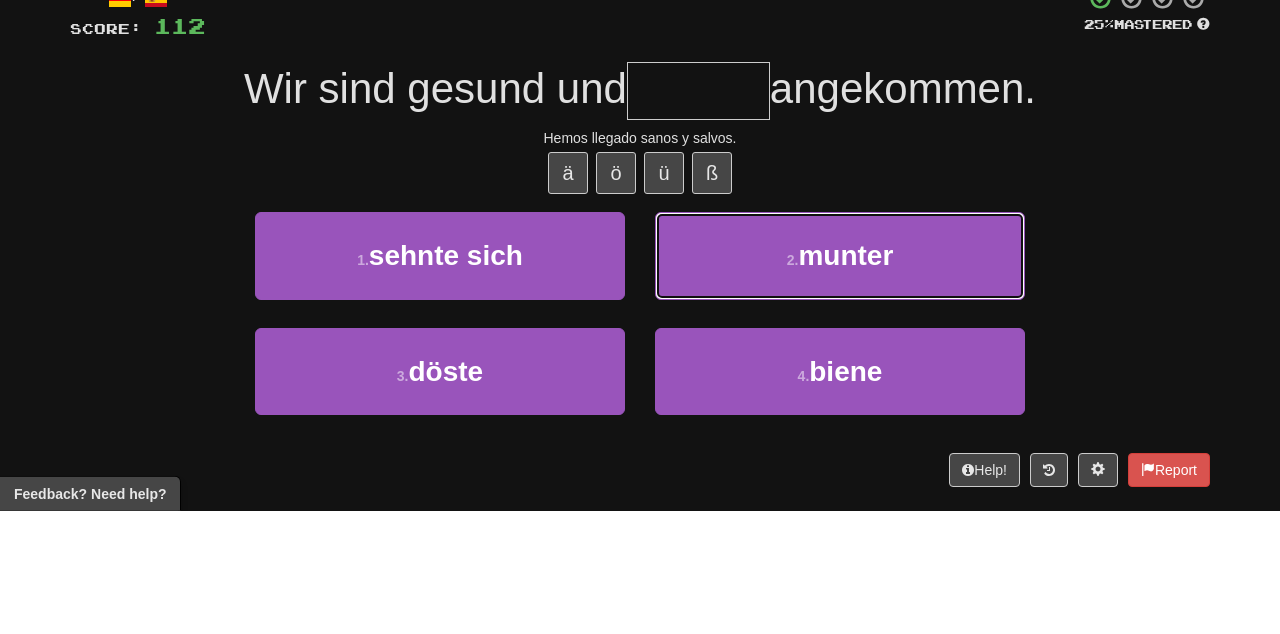 click on "2 .  munter" at bounding box center (840, 378) 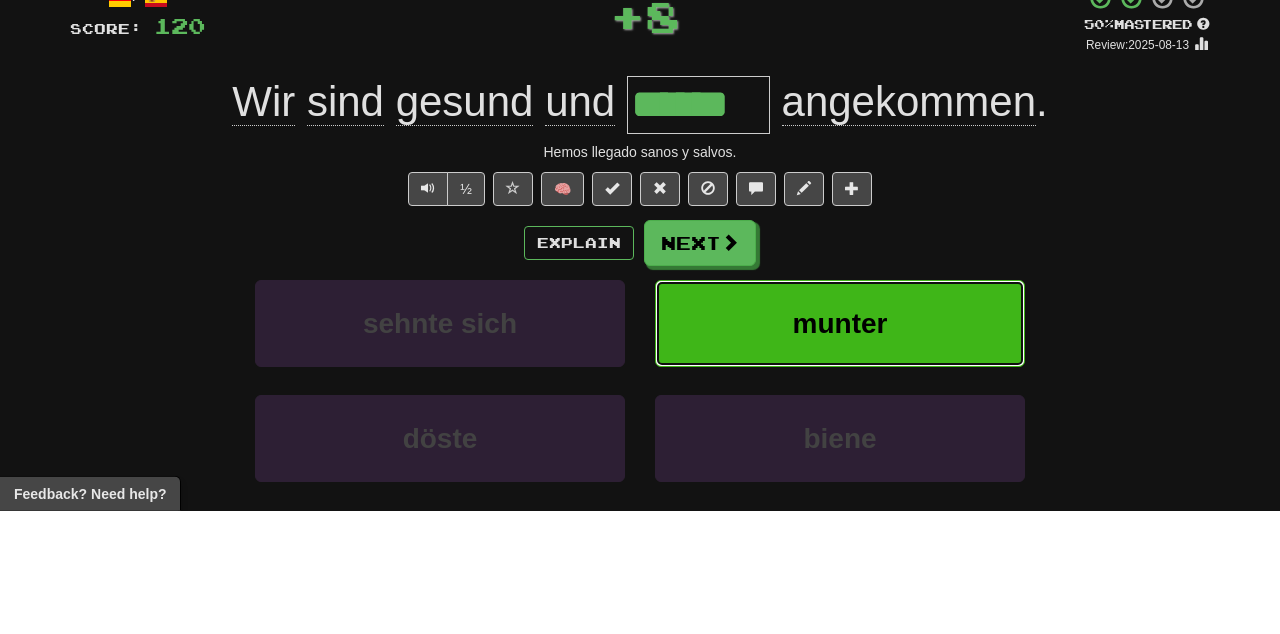 scroll, scrollTop: 14, scrollLeft: 0, axis: vertical 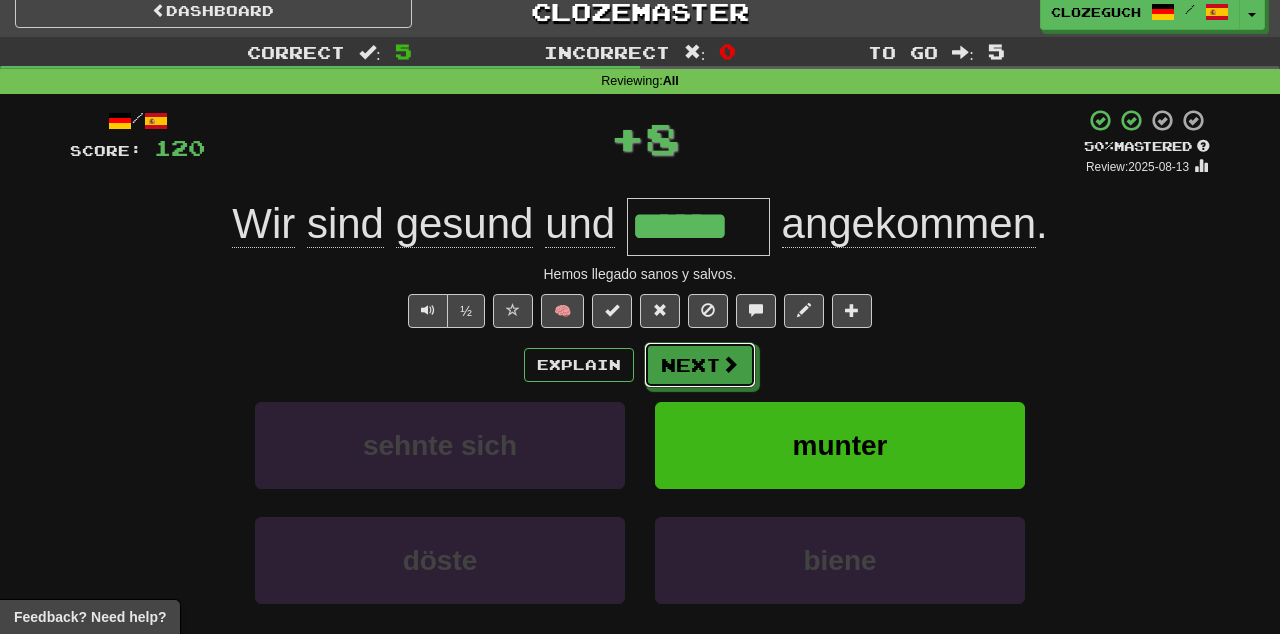 click on "Next" at bounding box center [700, 365] 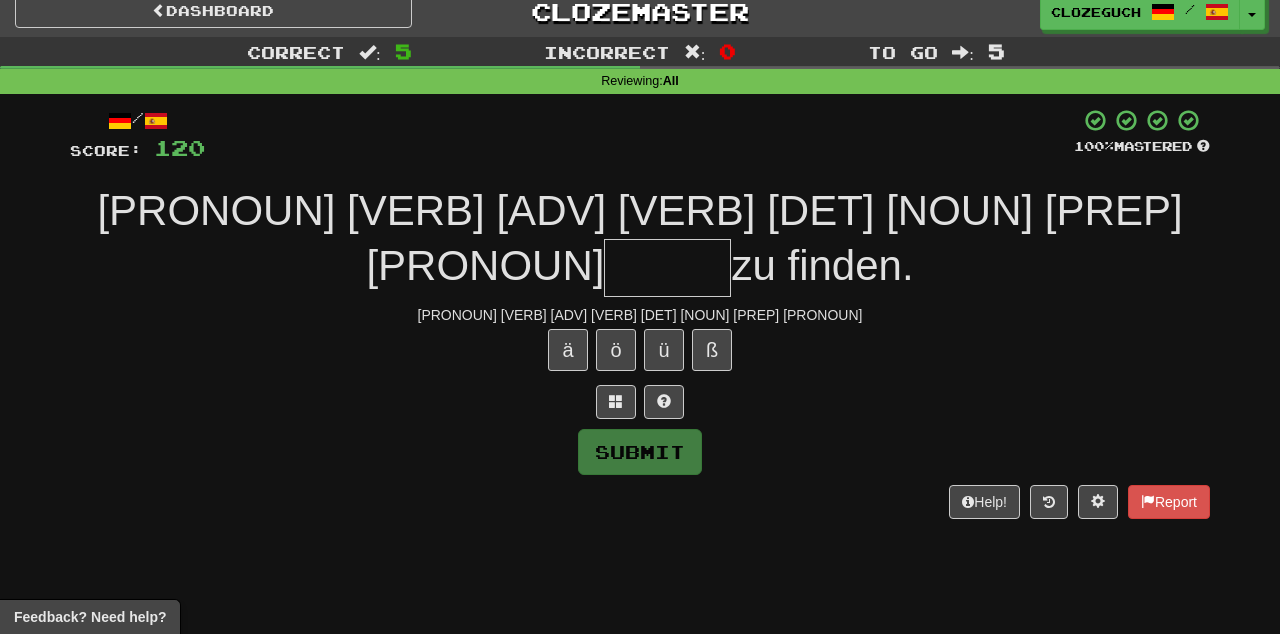 type on "*" 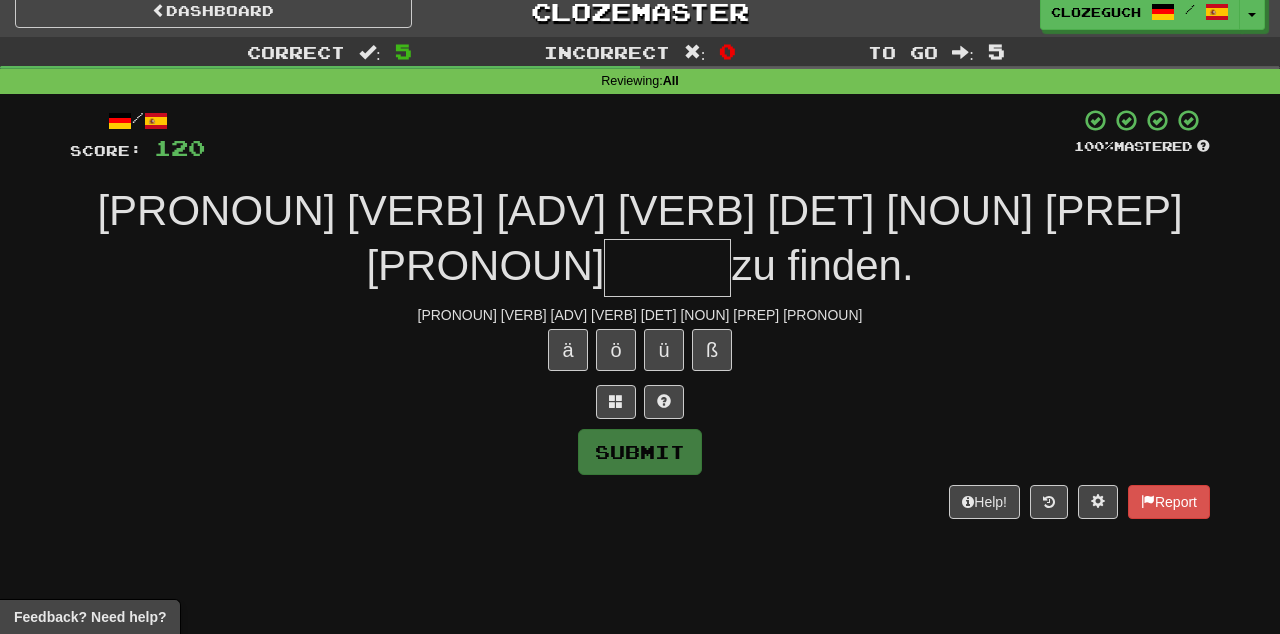 type on "*" 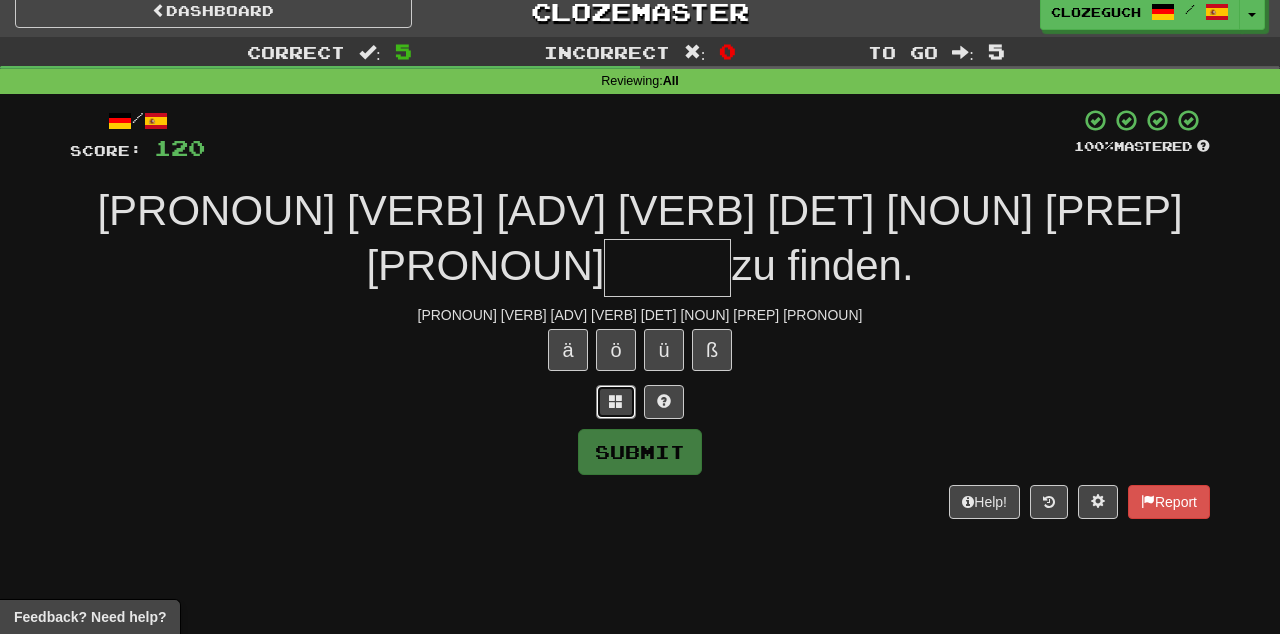 click at bounding box center [616, 402] 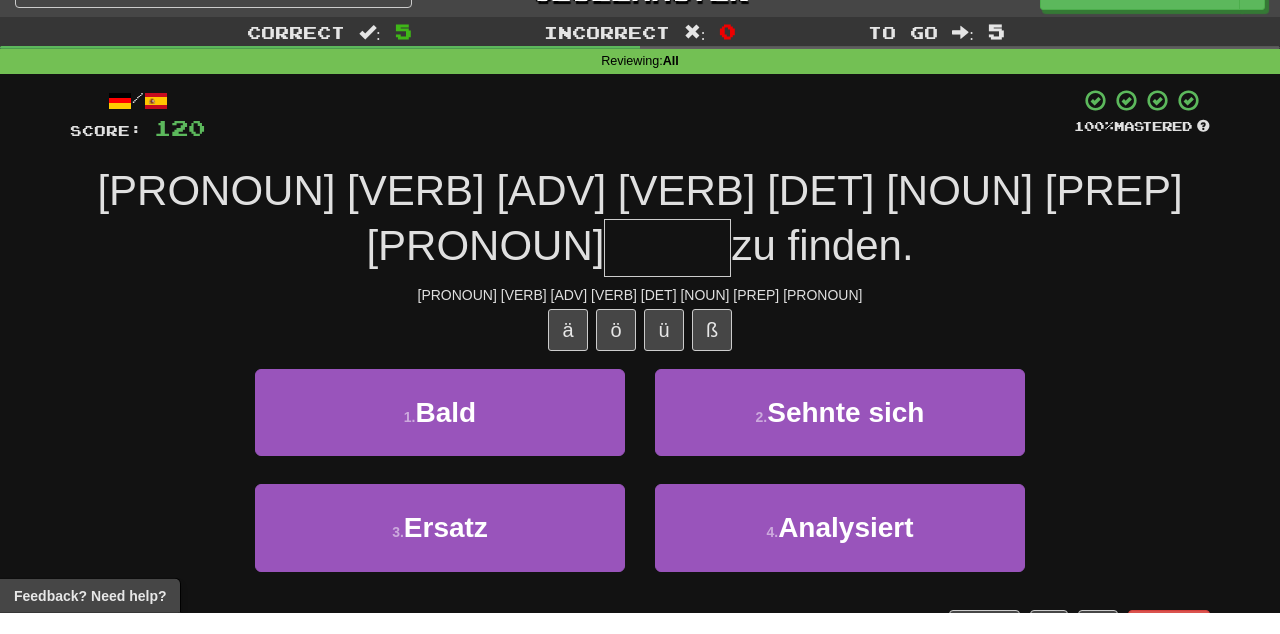 scroll, scrollTop: 14, scrollLeft: 0, axis: vertical 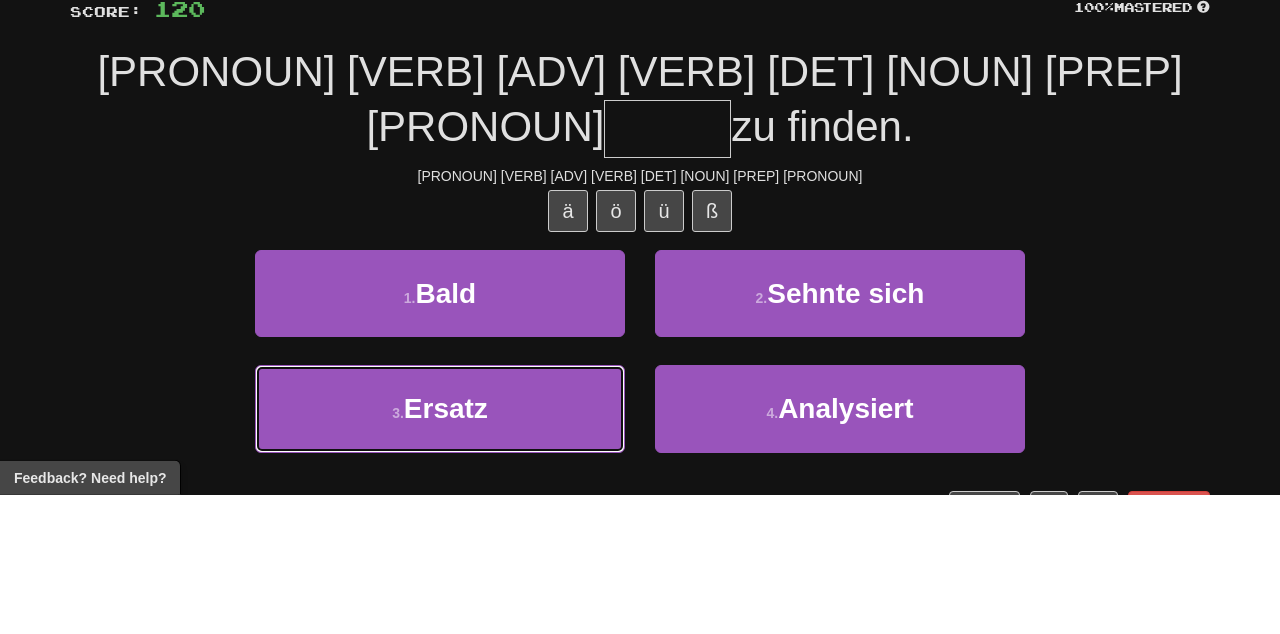 click on "3 .  Ersatz" at bounding box center (440, 547) 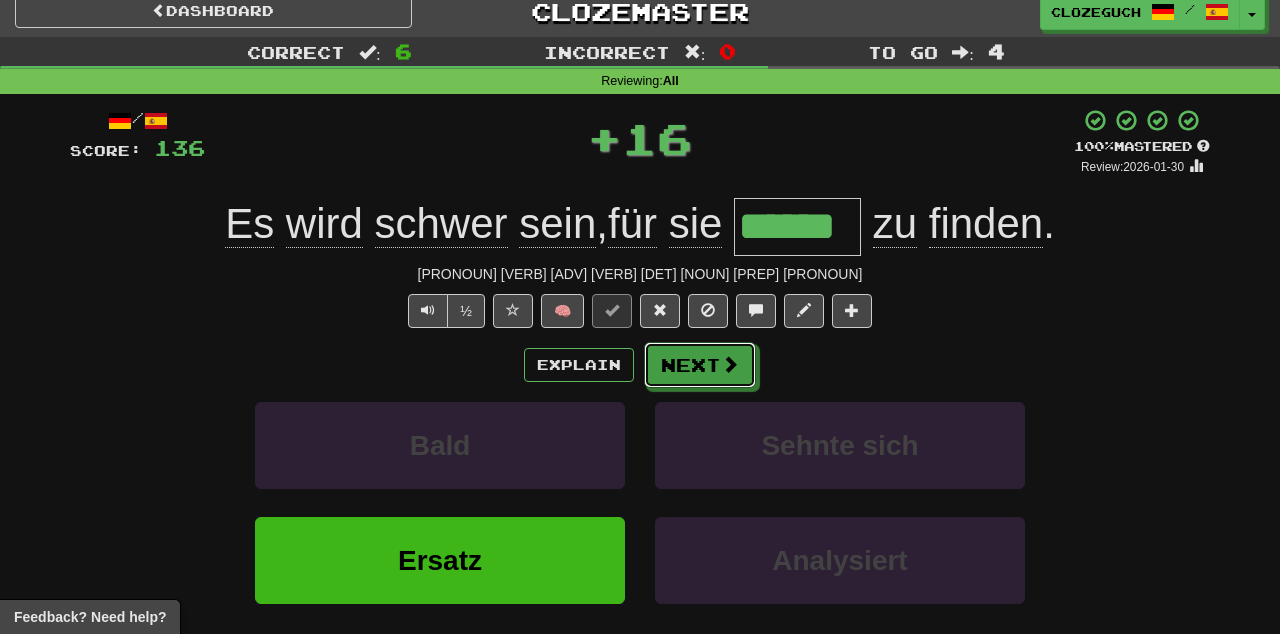 click at bounding box center [730, 364] 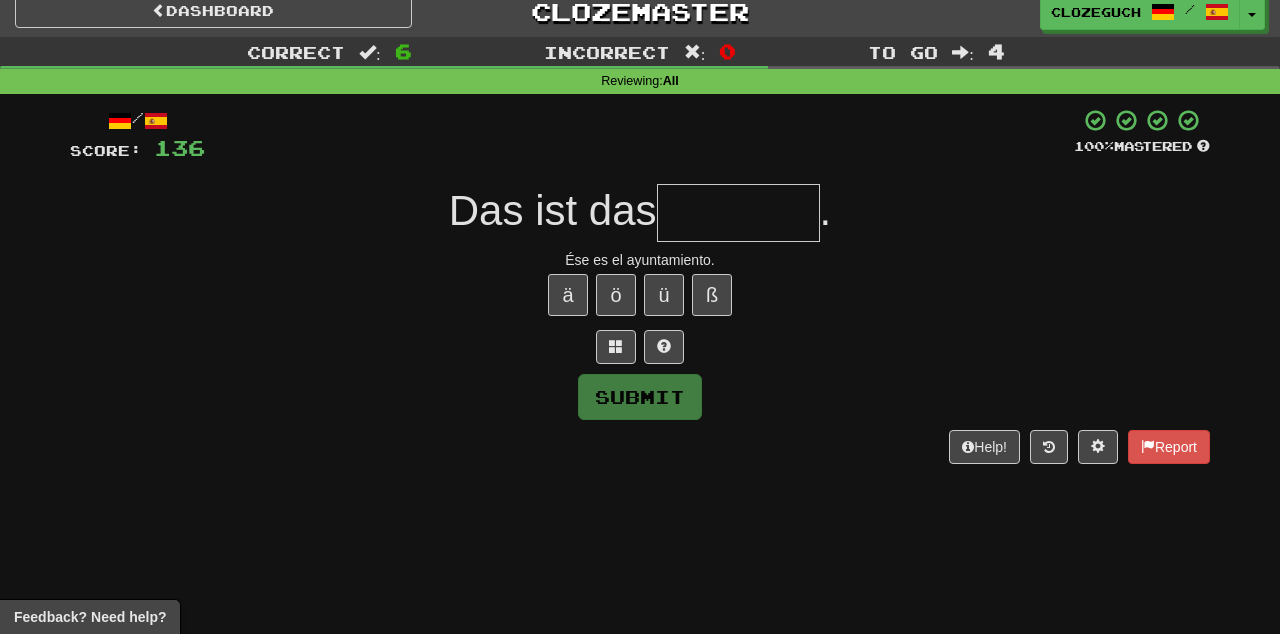 type on "*" 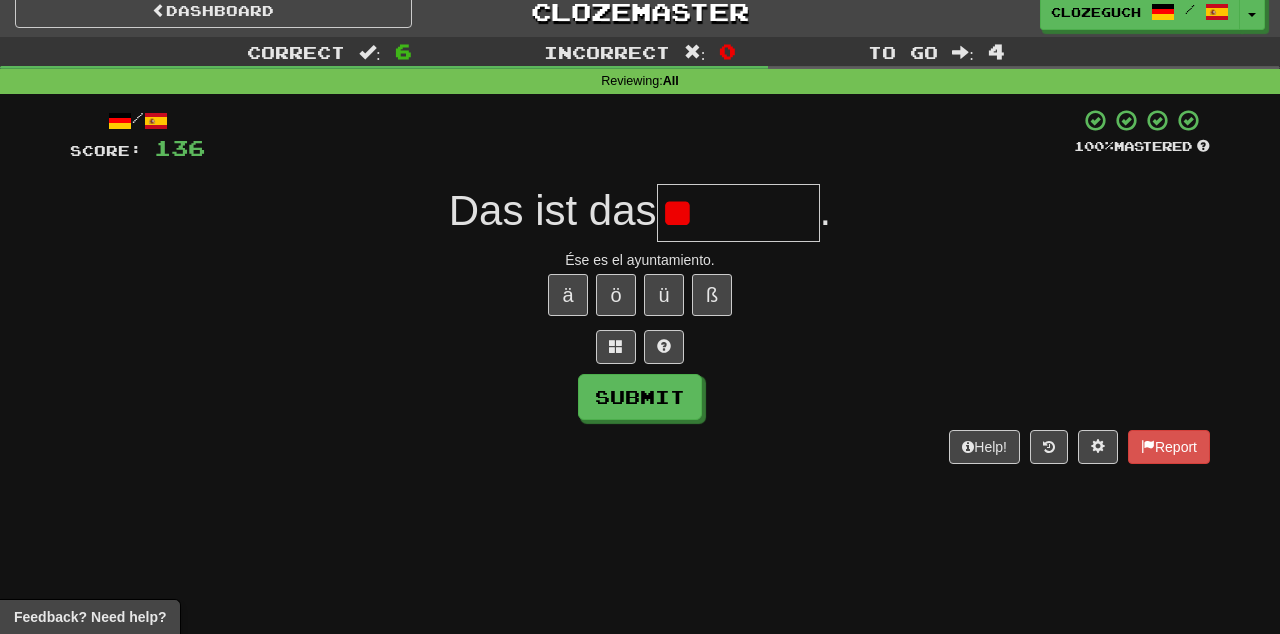 type on "*" 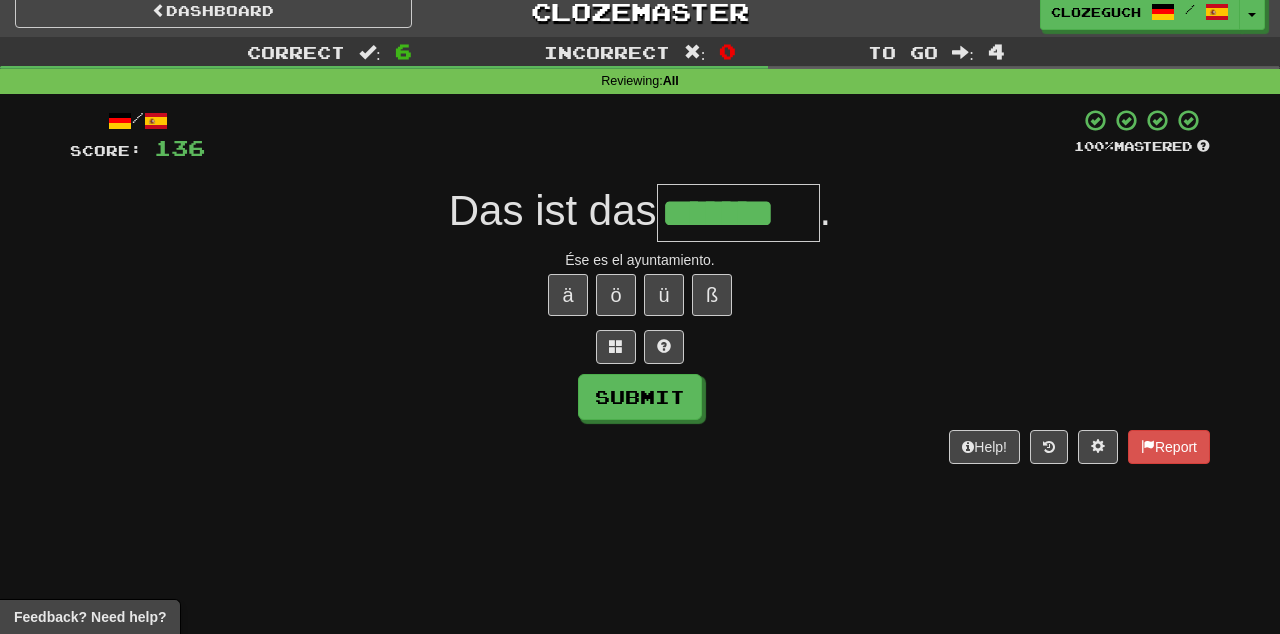 type on "*******" 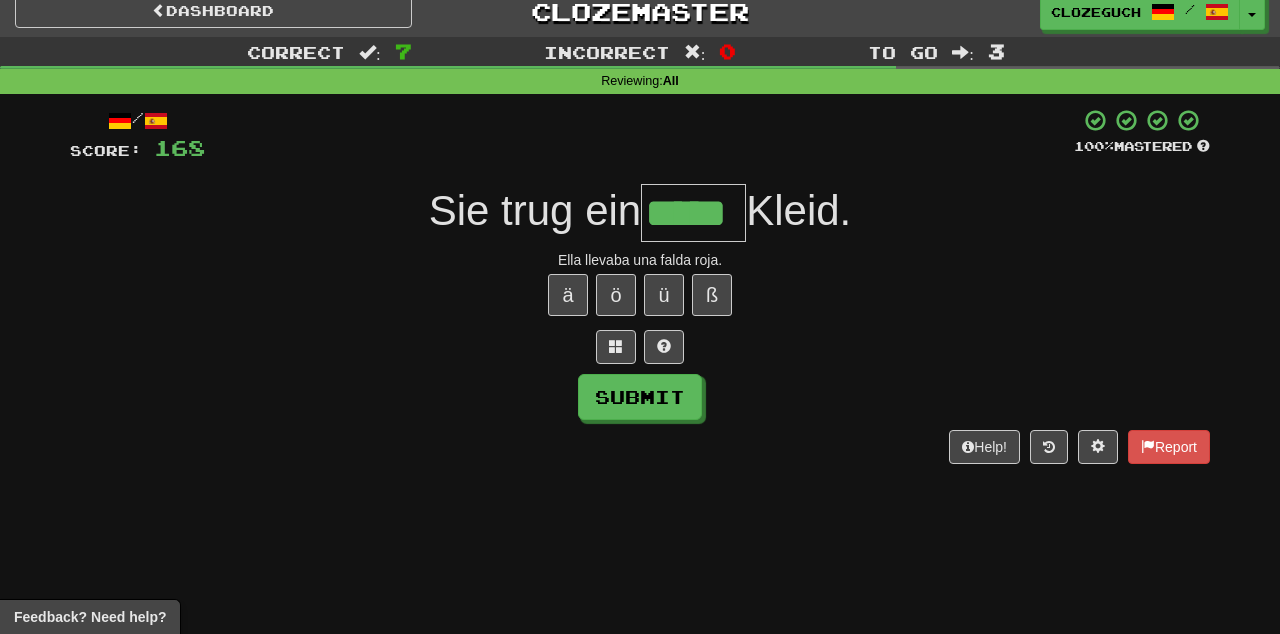 type on "*****" 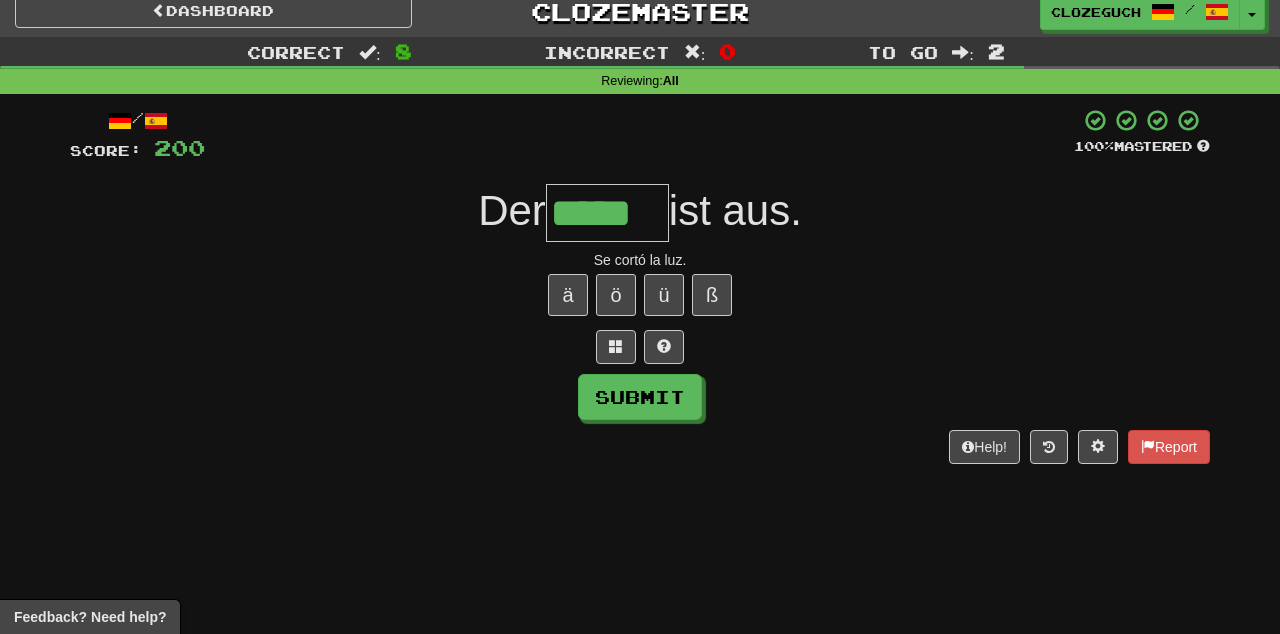 type on "*****" 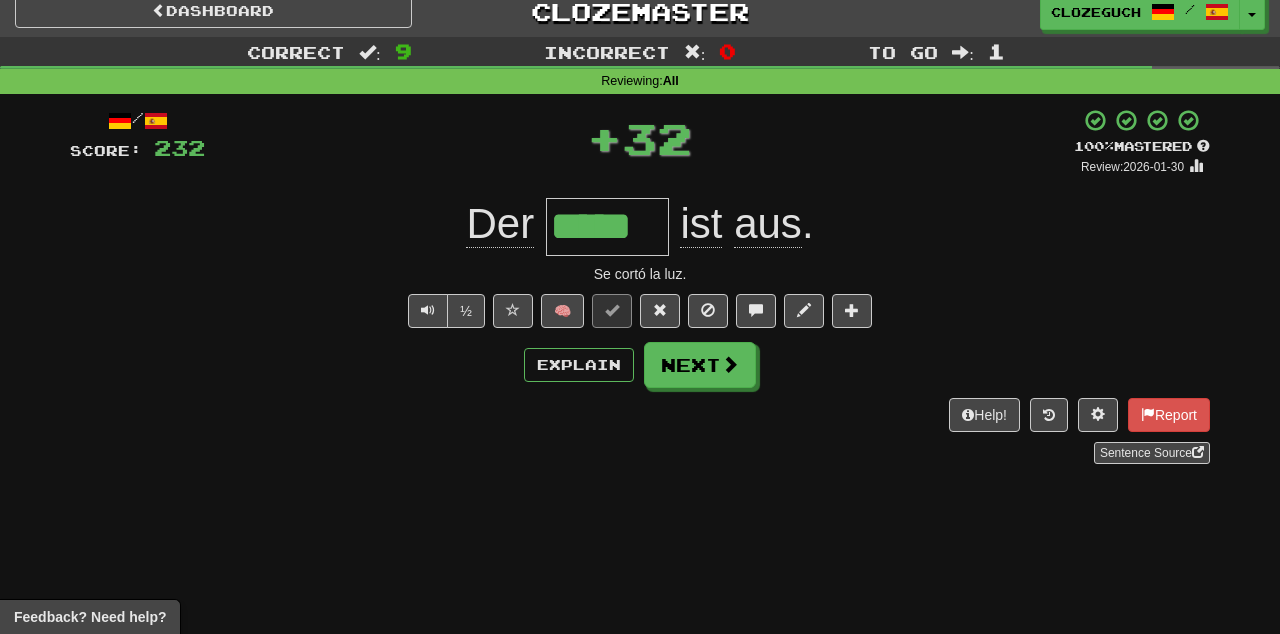 scroll, scrollTop: 0, scrollLeft: 0, axis: both 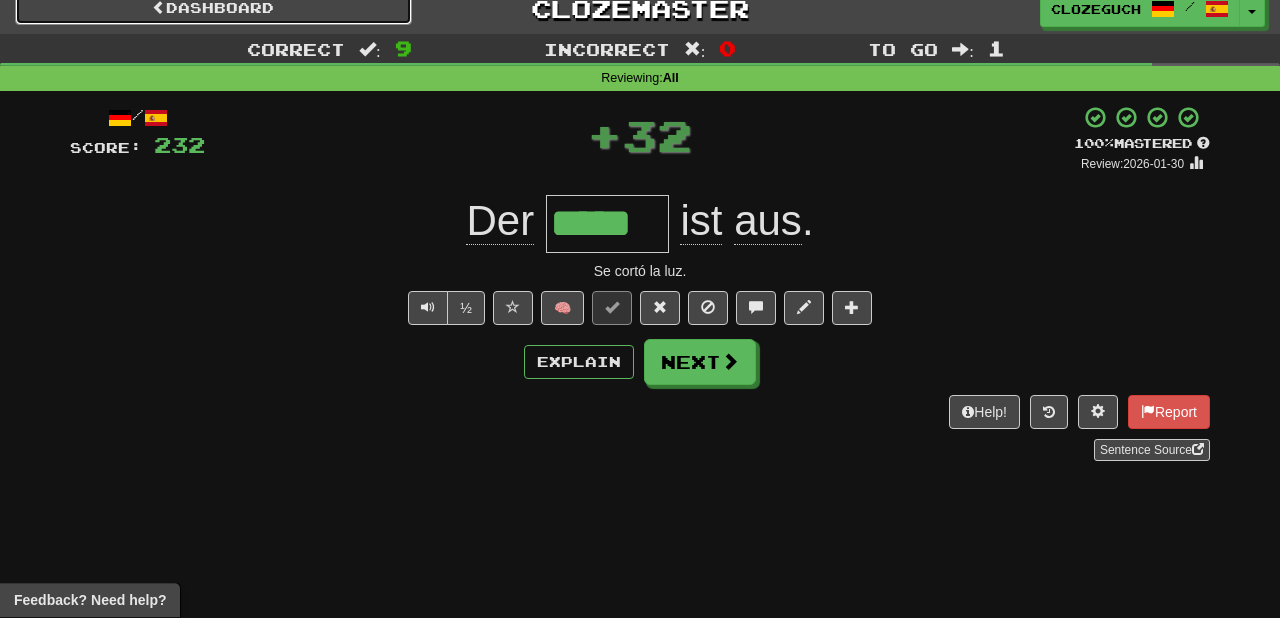 click on "Dashboard" at bounding box center [213, 25] 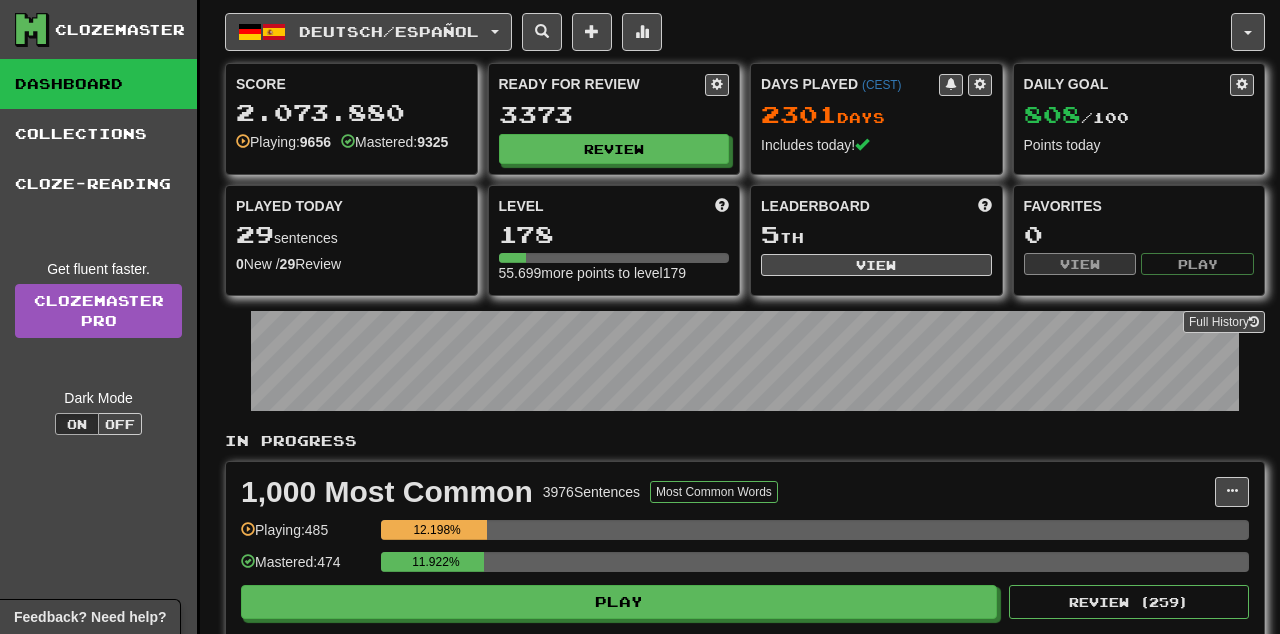 scroll, scrollTop: 0, scrollLeft: 0, axis: both 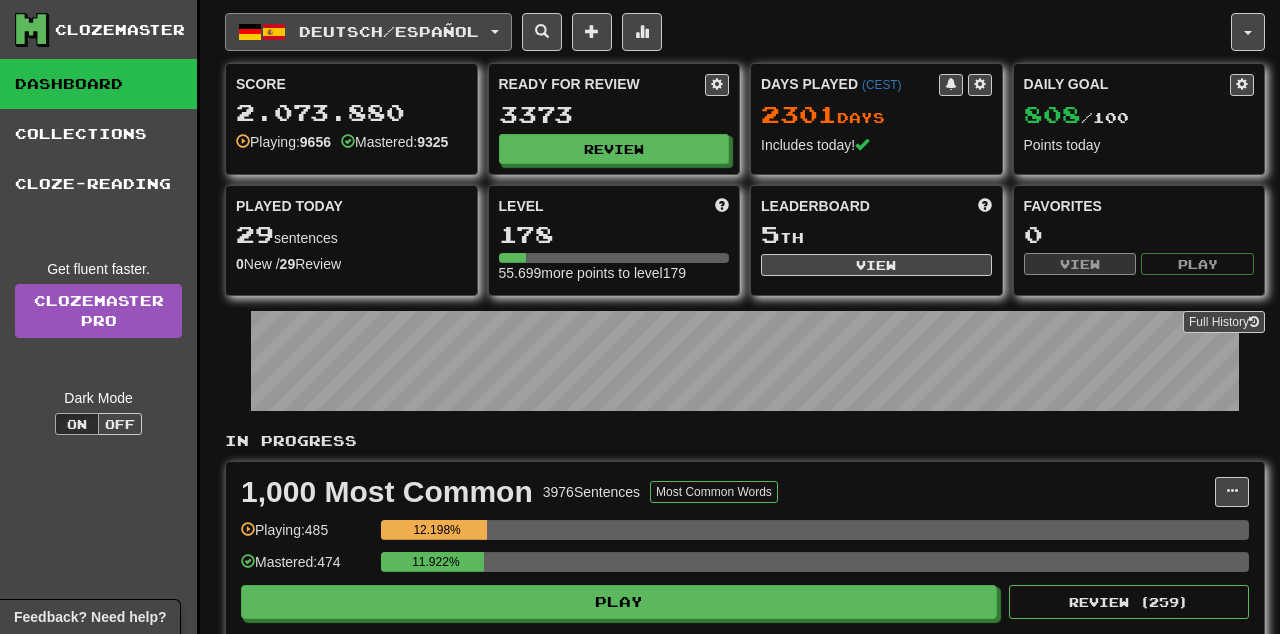 click at bounding box center [495, 32] 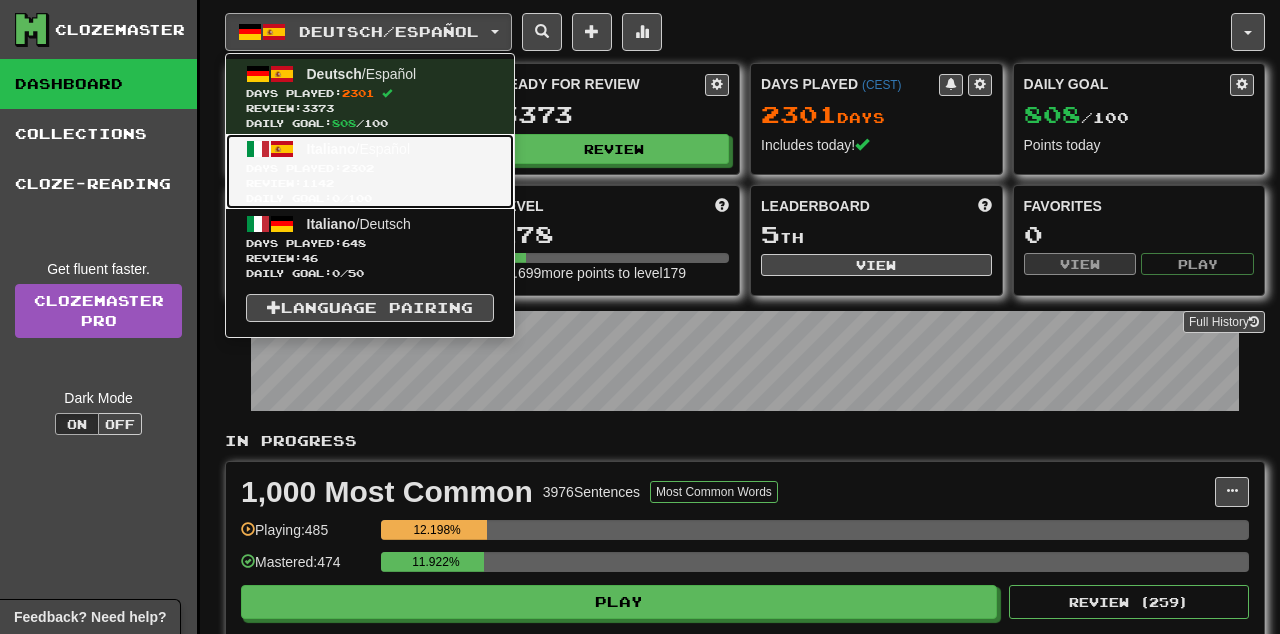 click on "Review:  1142" at bounding box center [370, 183] 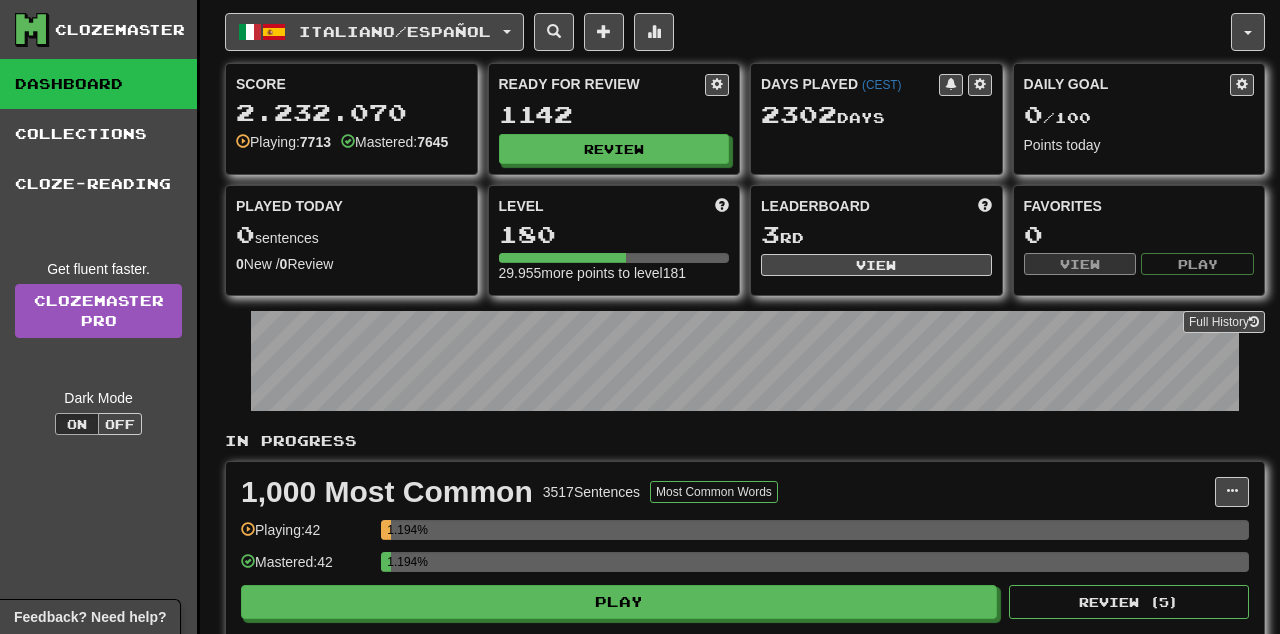 scroll, scrollTop: 0, scrollLeft: 0, axis: both 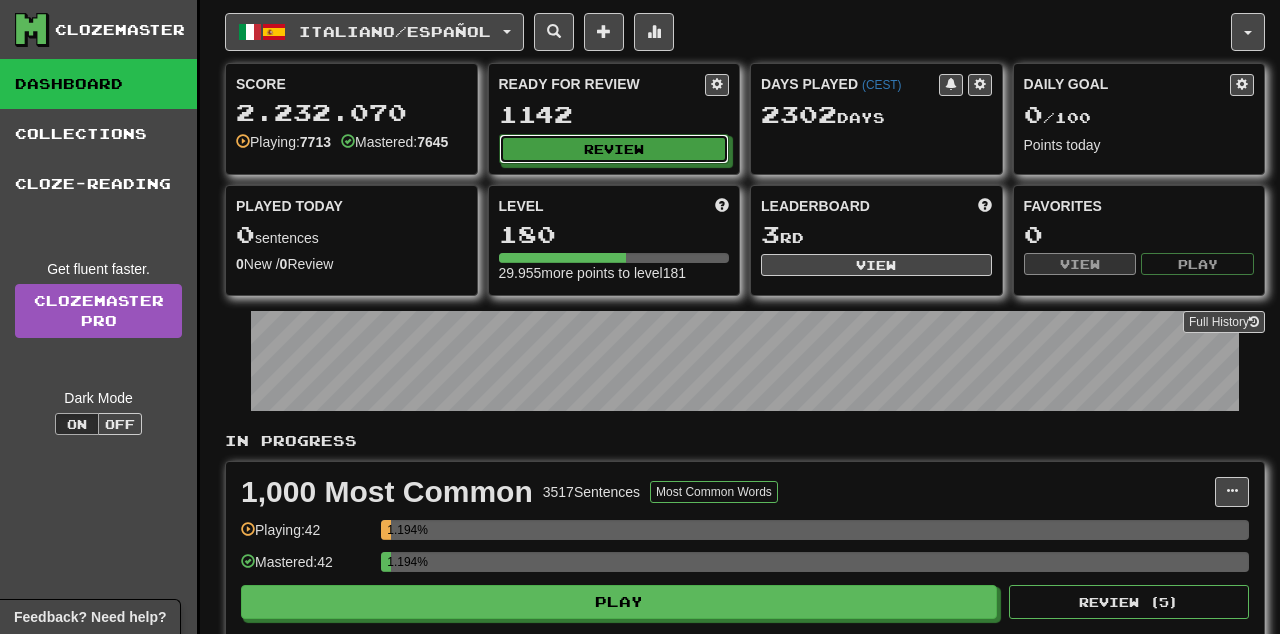 click on "Review" at bounding box center (614, 149) 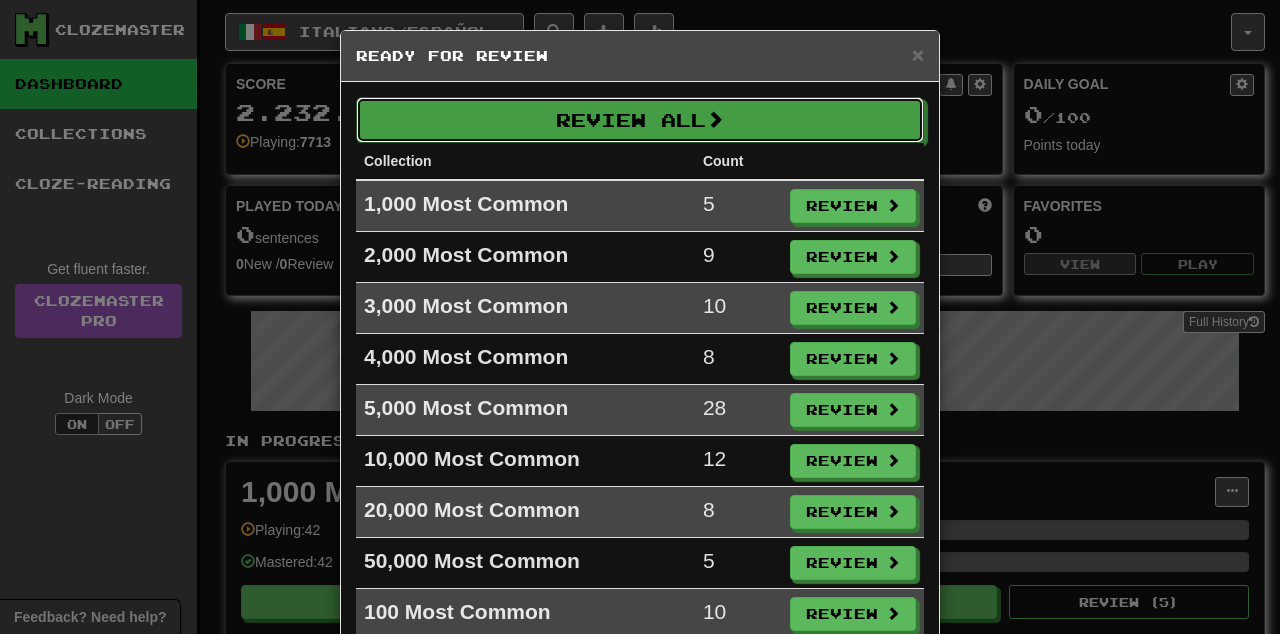 click on "Review All" at bounding box center [640, 120] 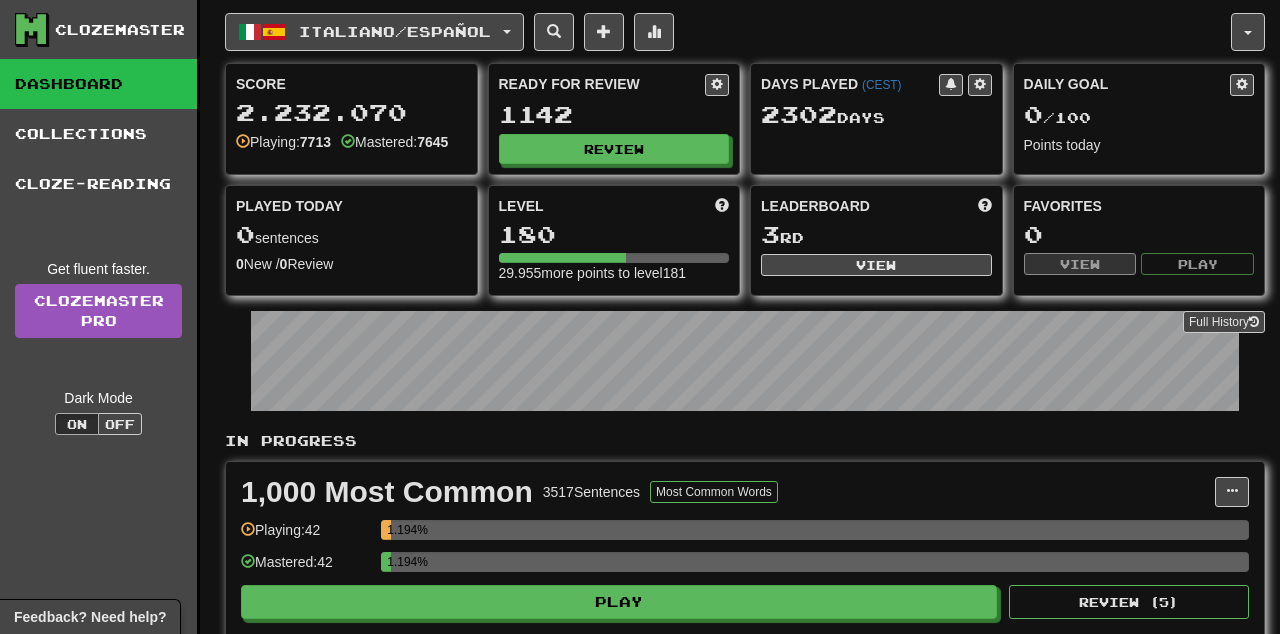 select on "**" 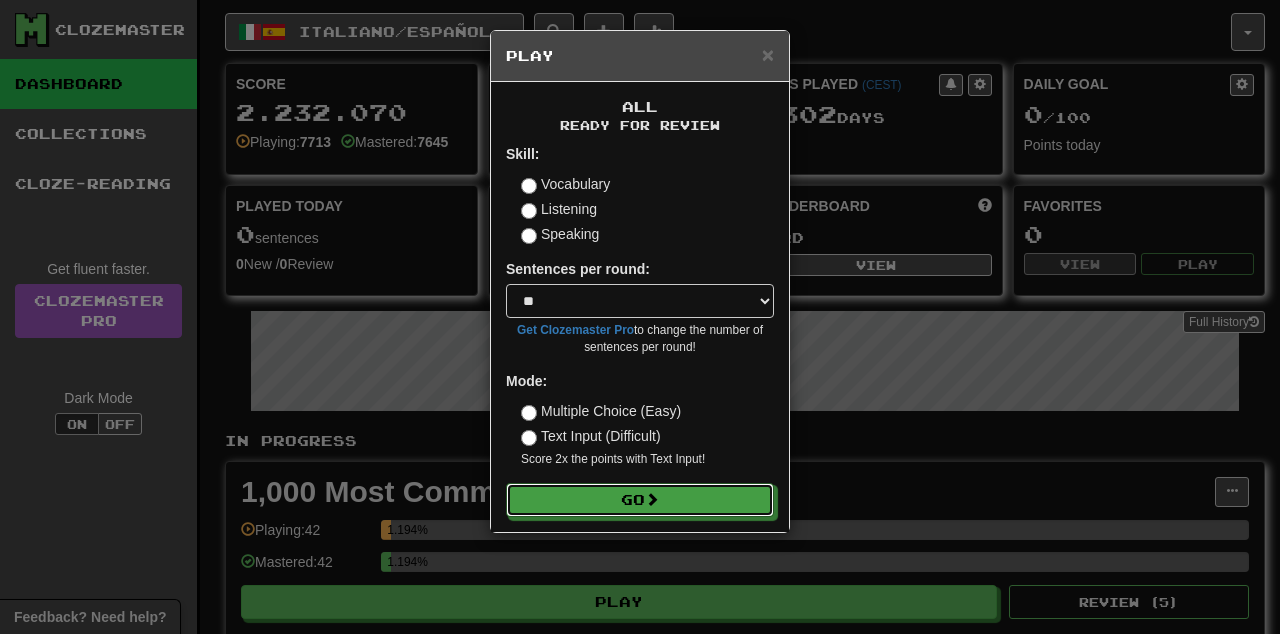click on "Go" at bounding box center [640, 500] 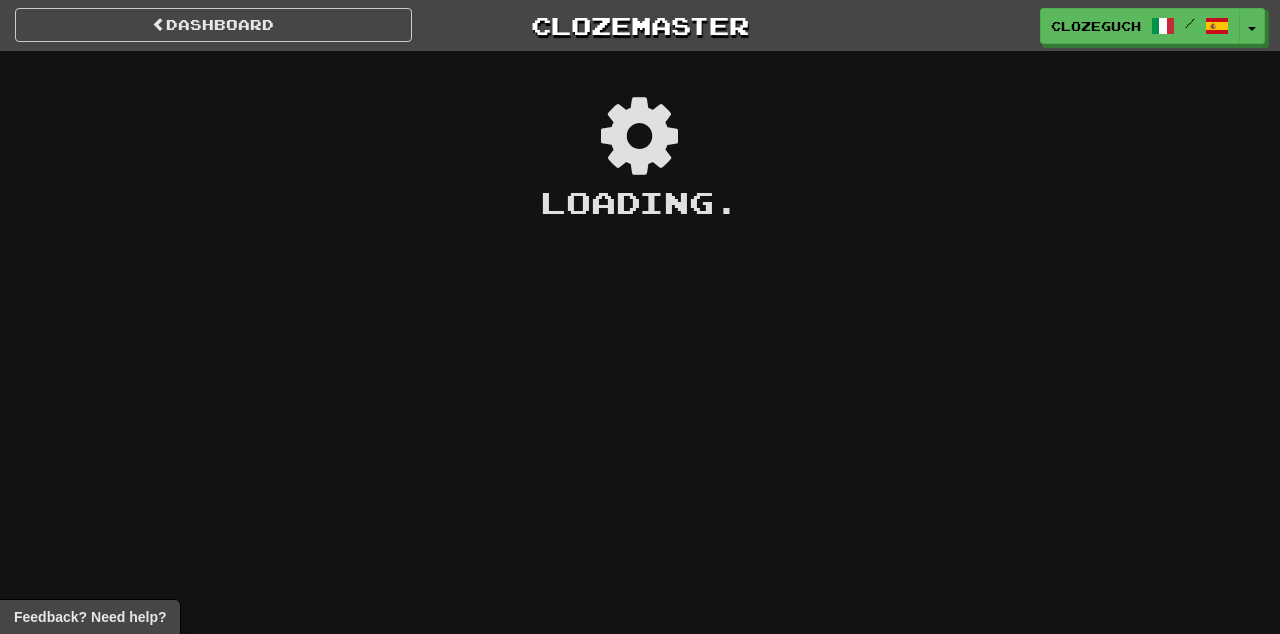 scroll, scrollTop: 0, scrollLeft: 0, axis: both 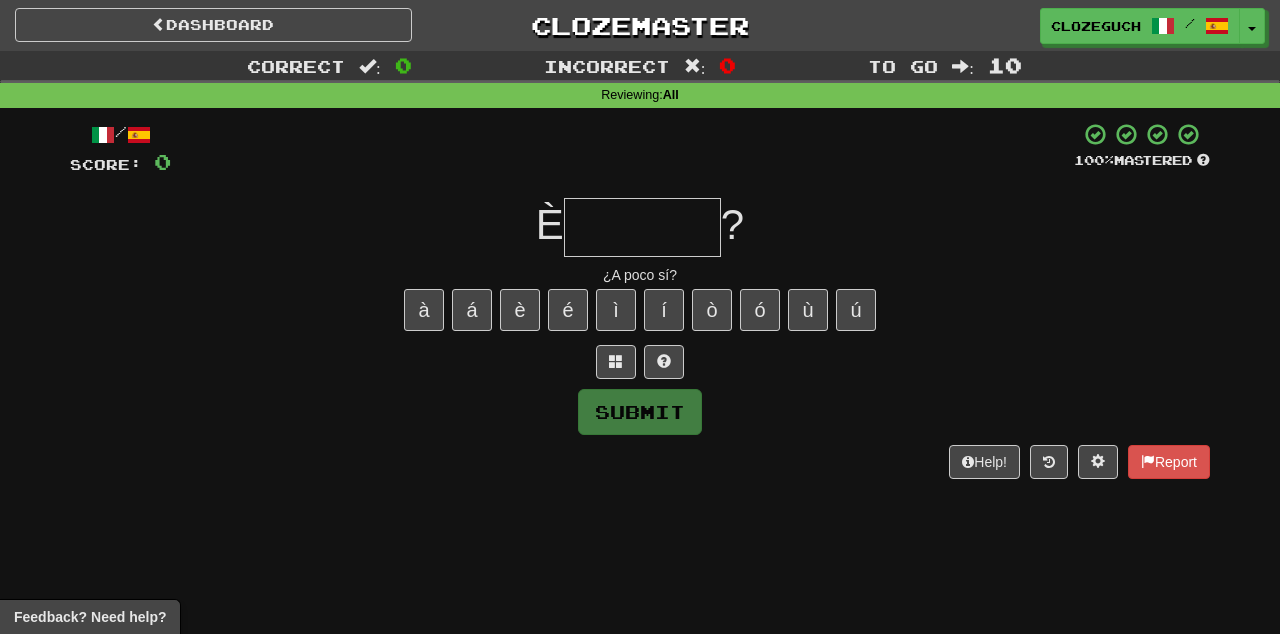 click at bounding box center (642, 227) 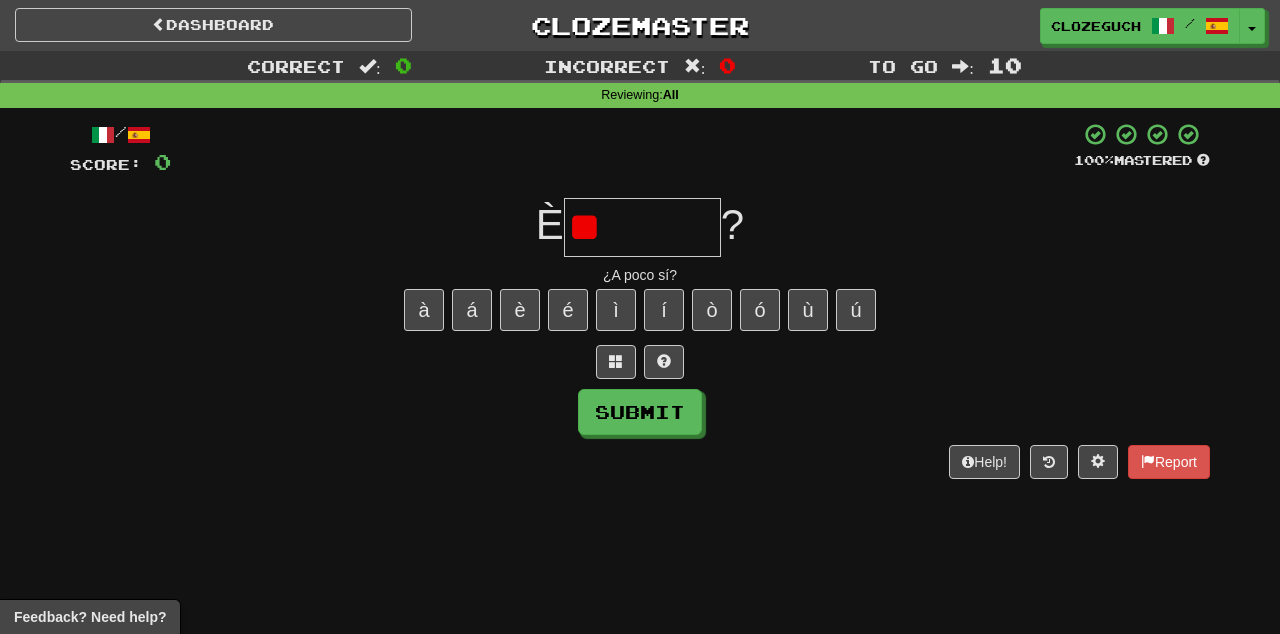 type on "*" 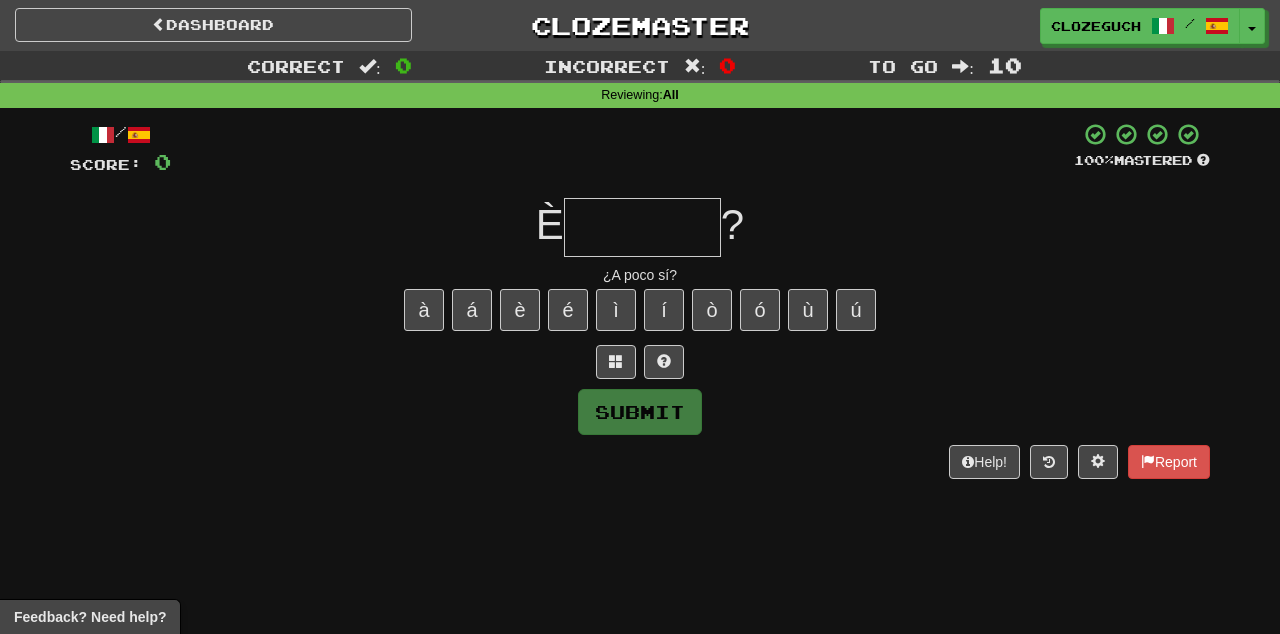 type on "*" 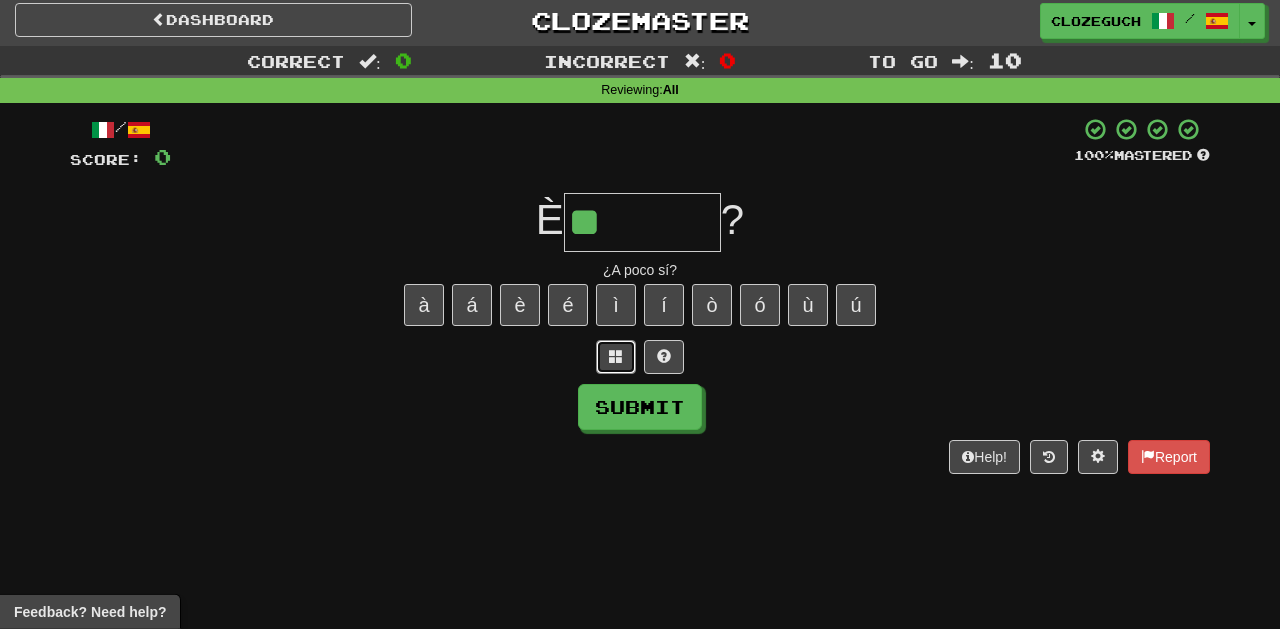 click at bounding box center (616, 362) 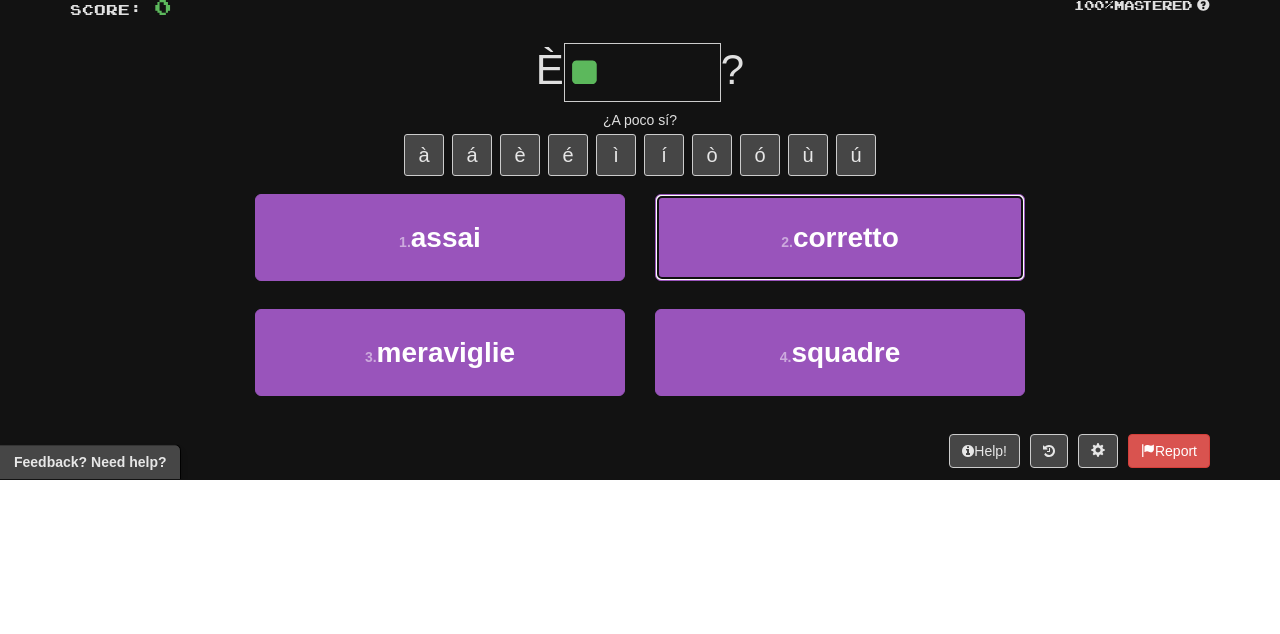 click on "2 .  corretto" at bounding box center [840, 392] 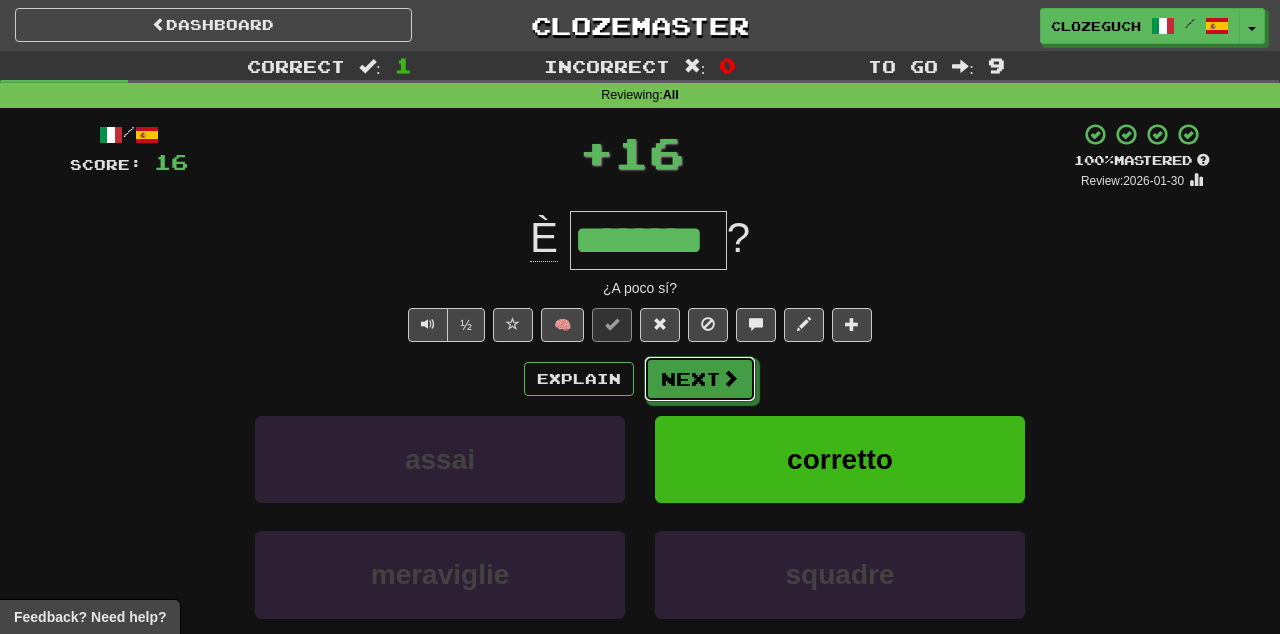click on "Next" at bounding box center (700, 379) 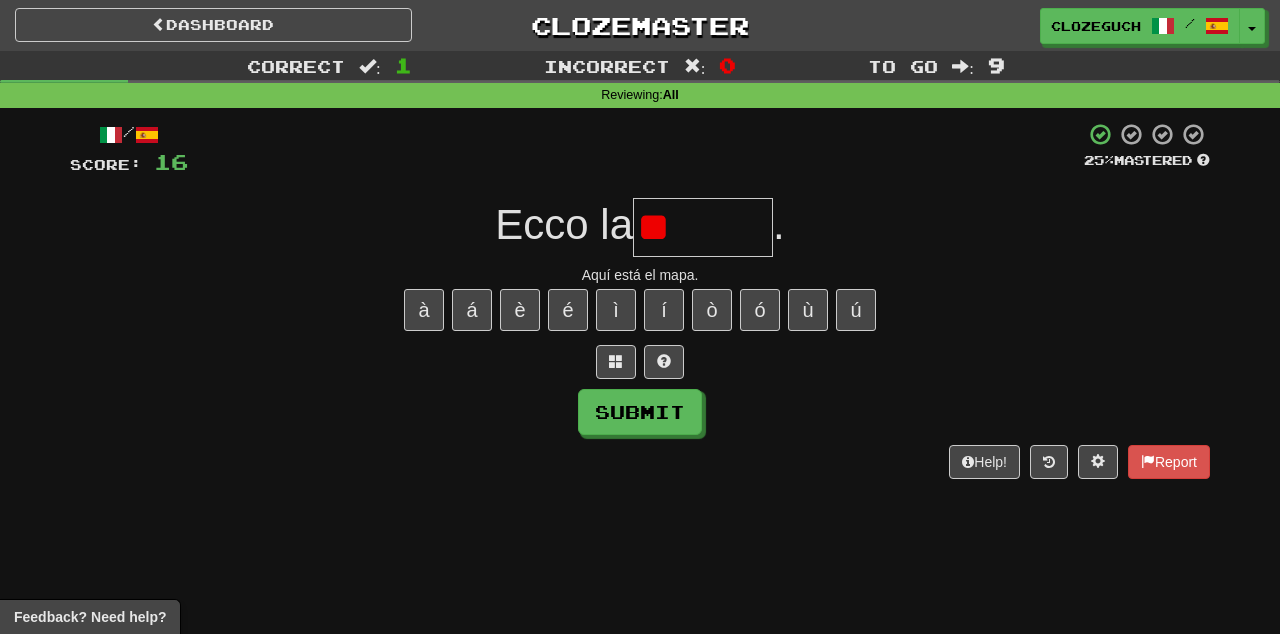 type on "*" 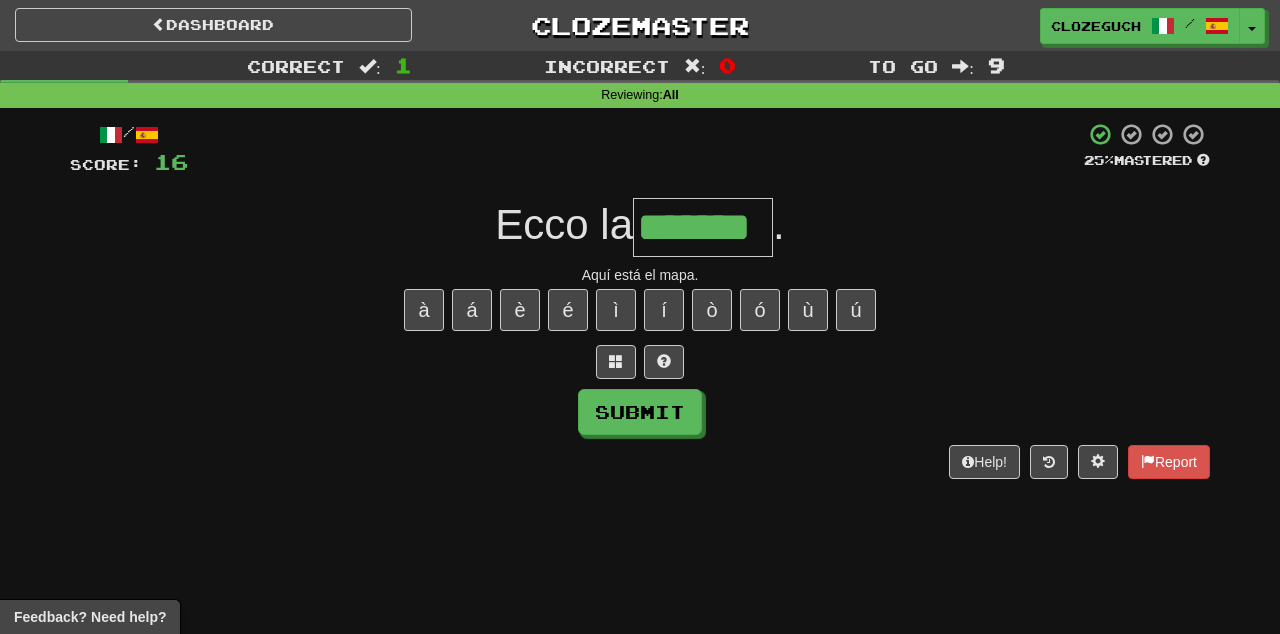 type on "*******" 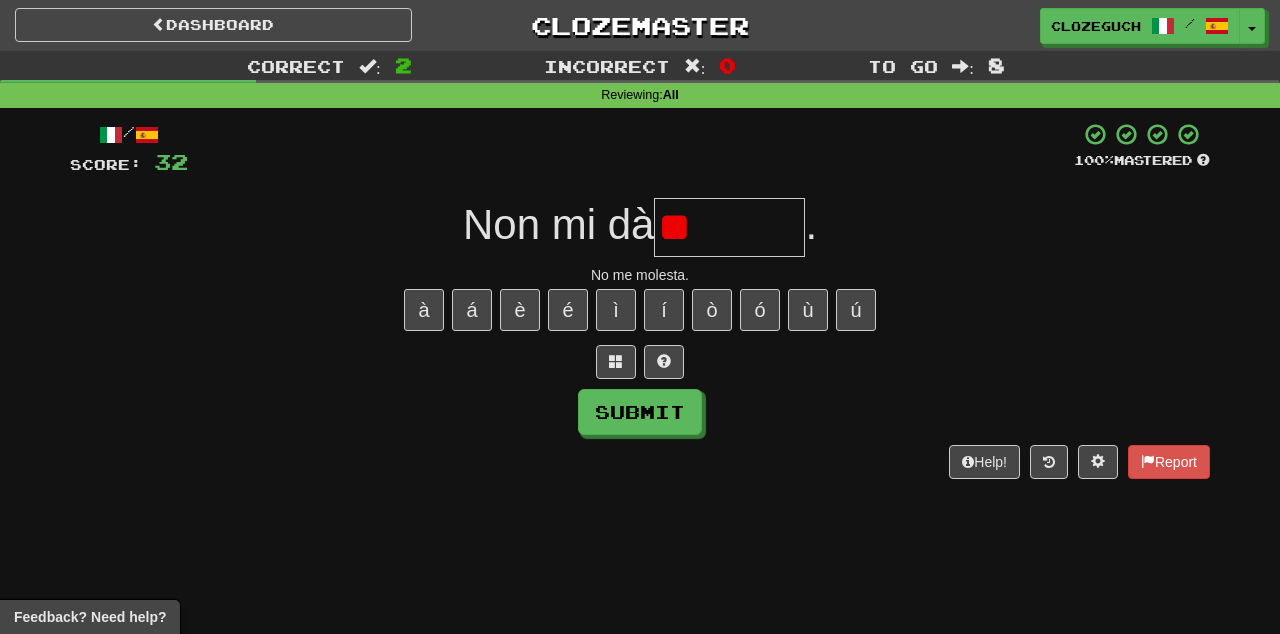type on "*" 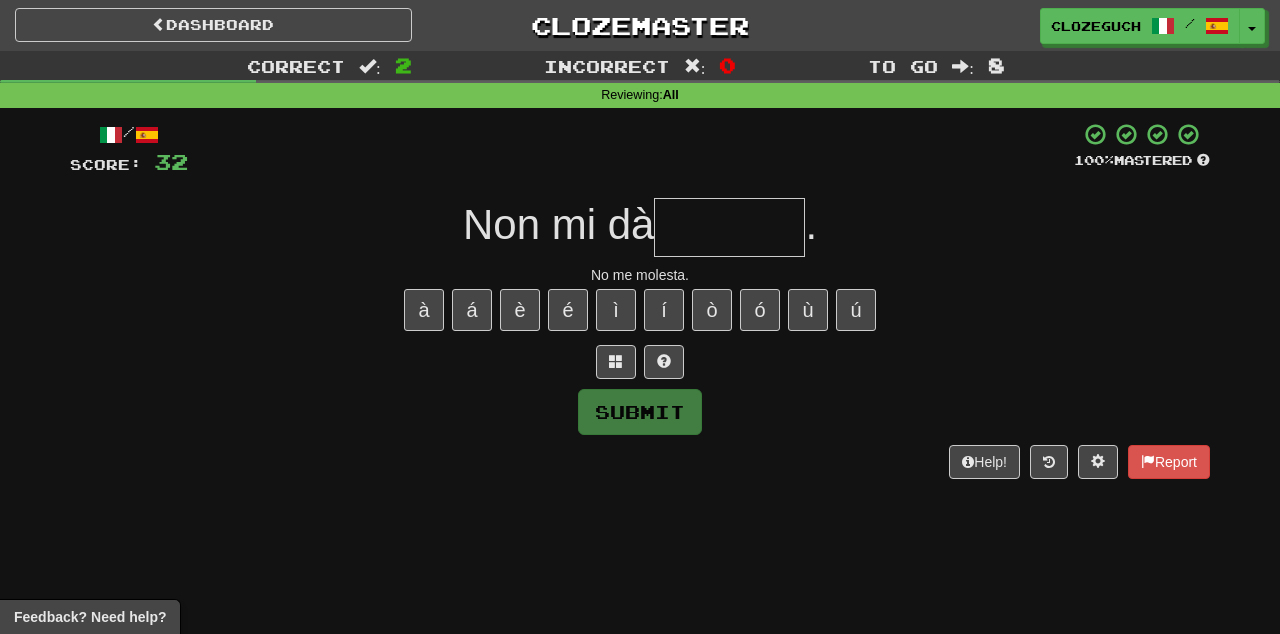 type on "*" 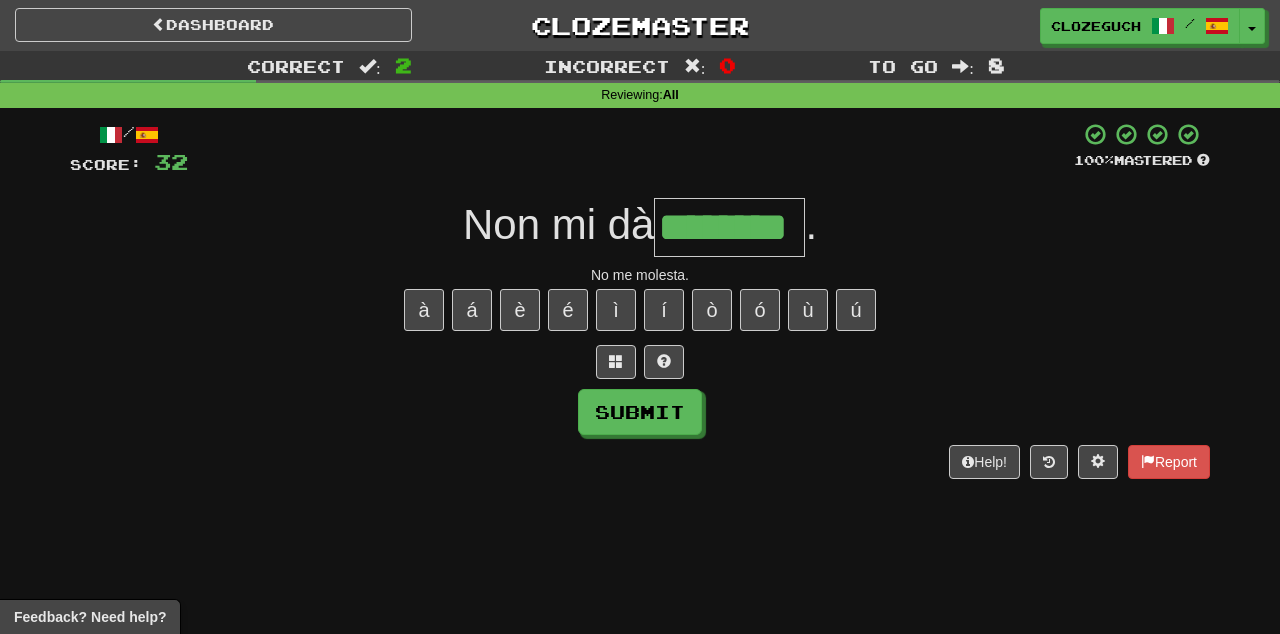 type on "********" 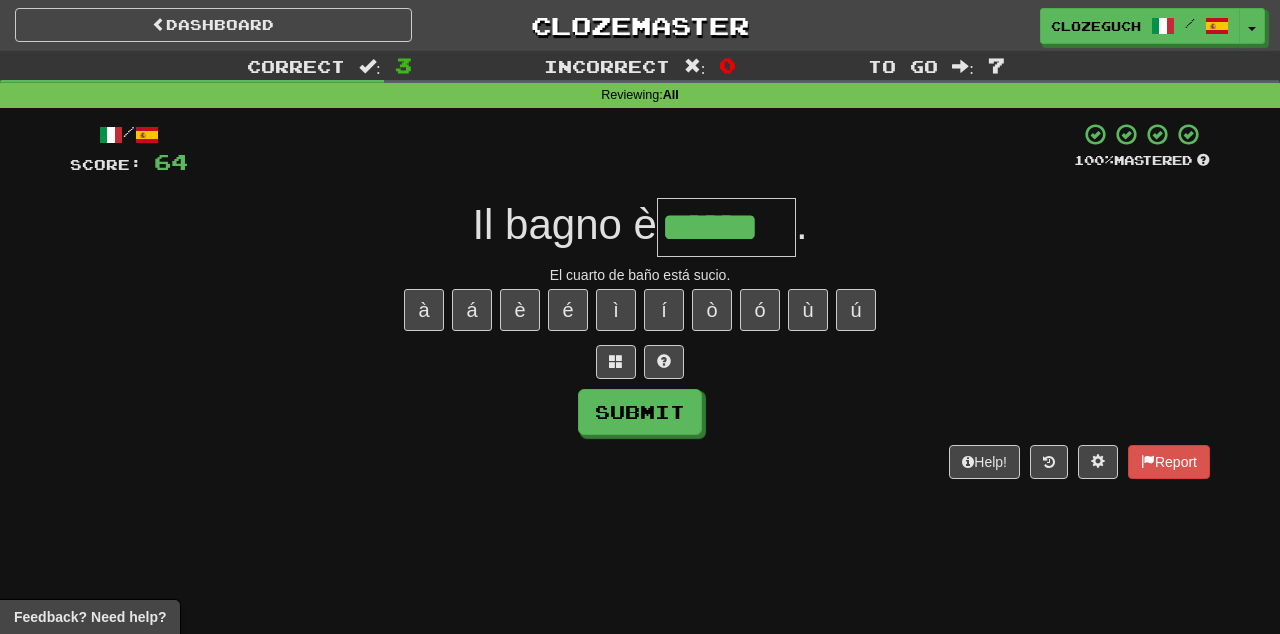 type on "******" 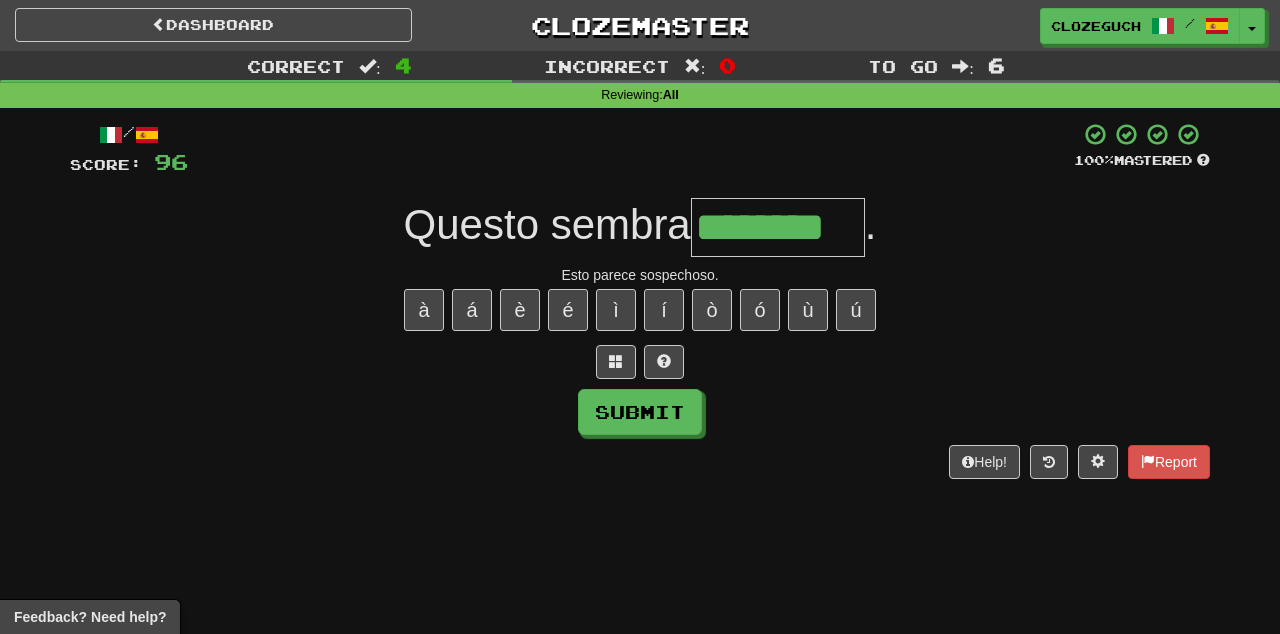 type on "********" 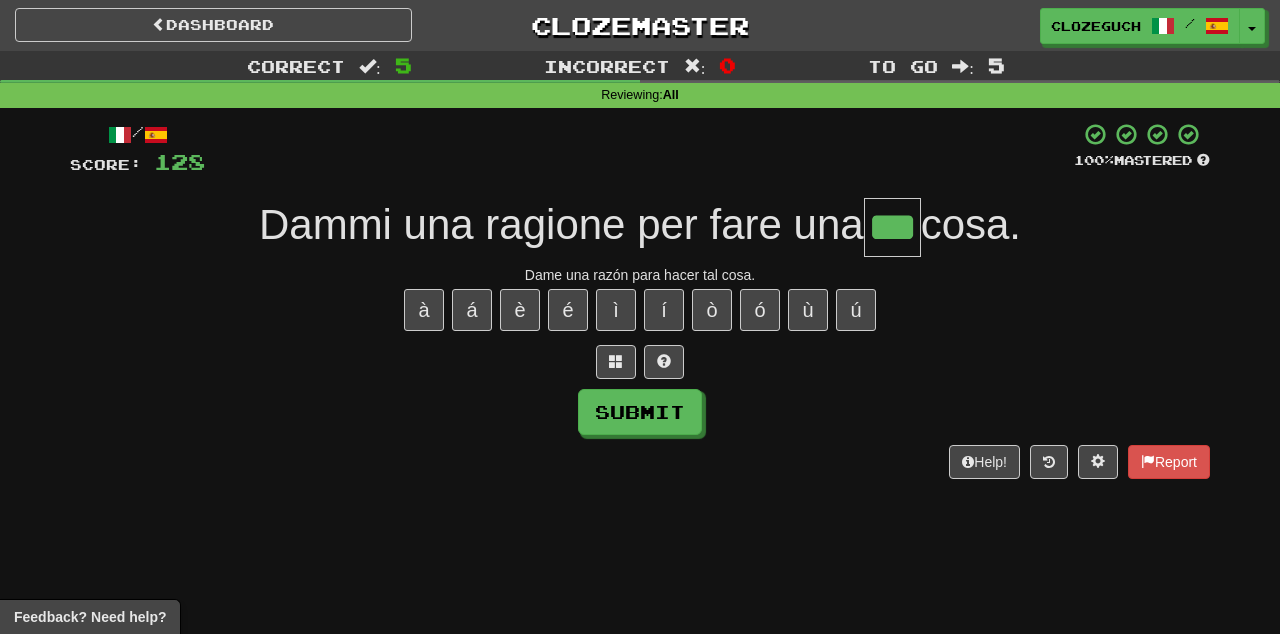 type on "***" 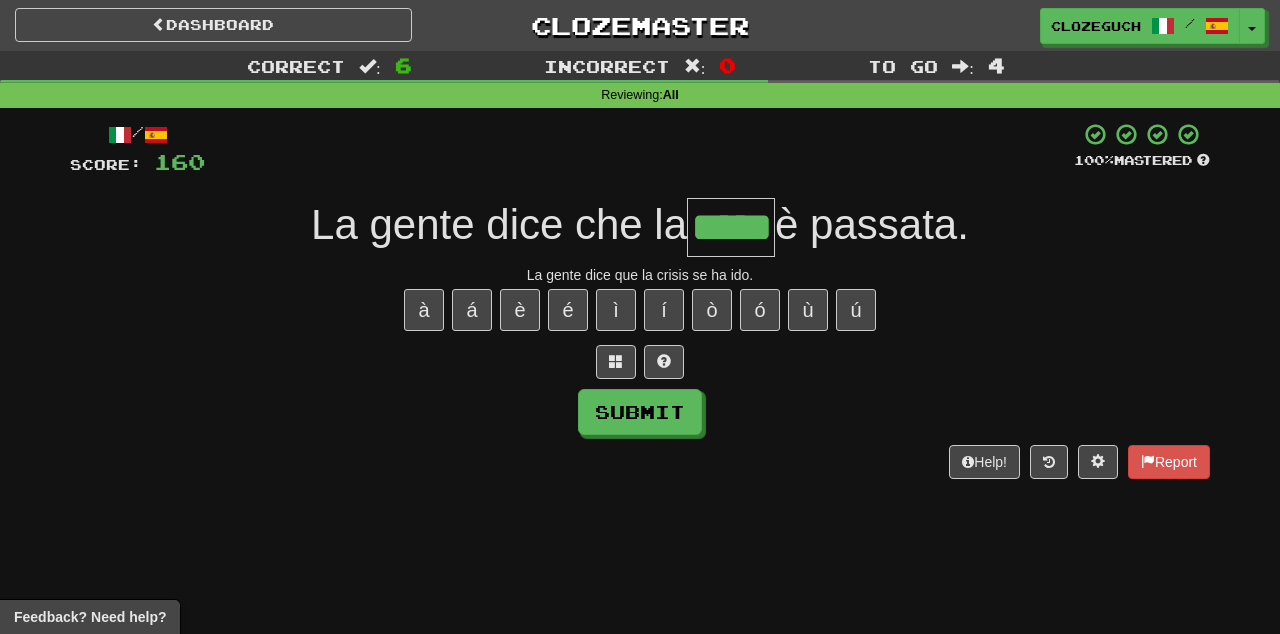 type on "*****" 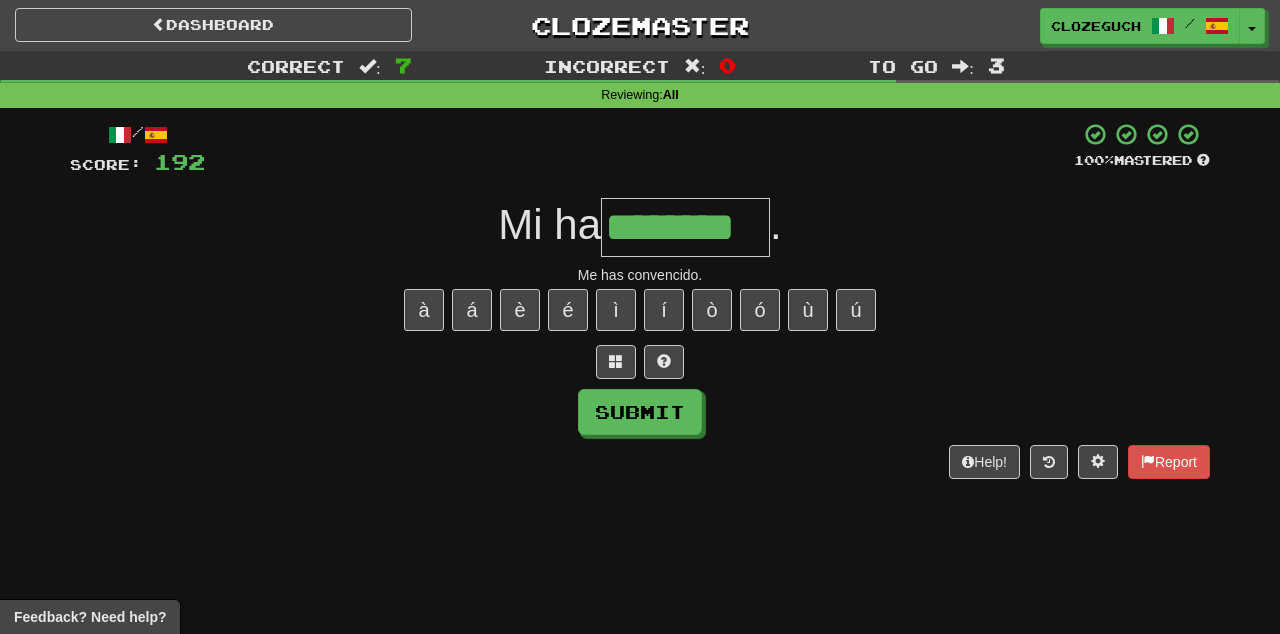 type on "********" 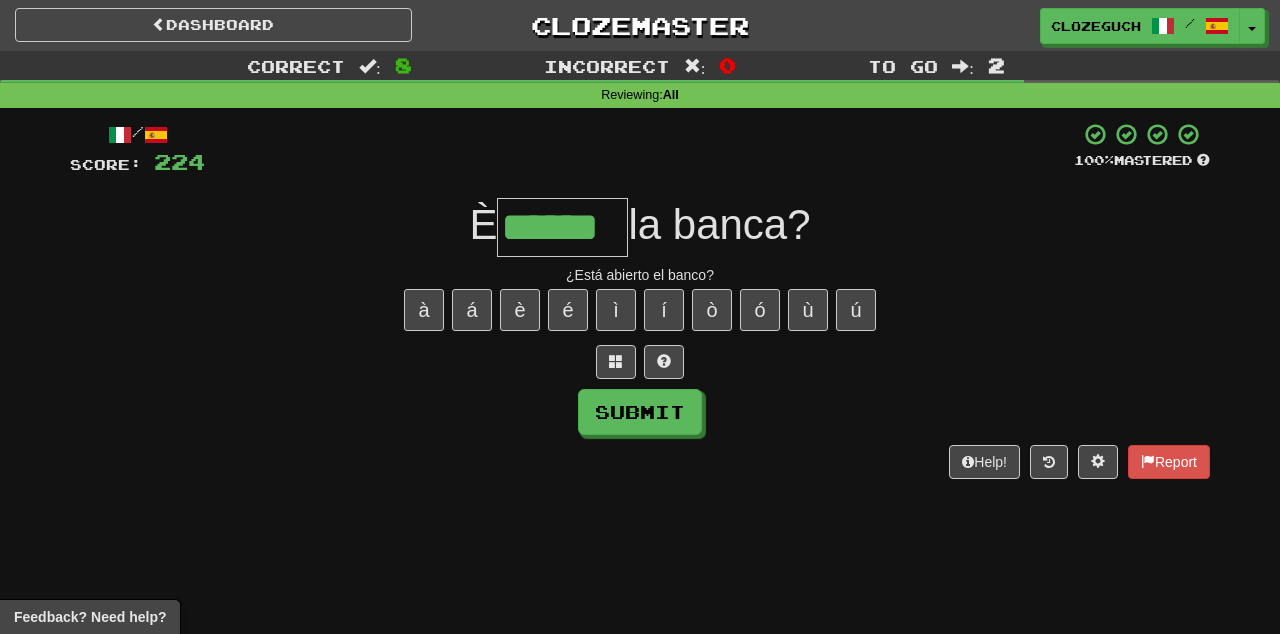 type on "******" 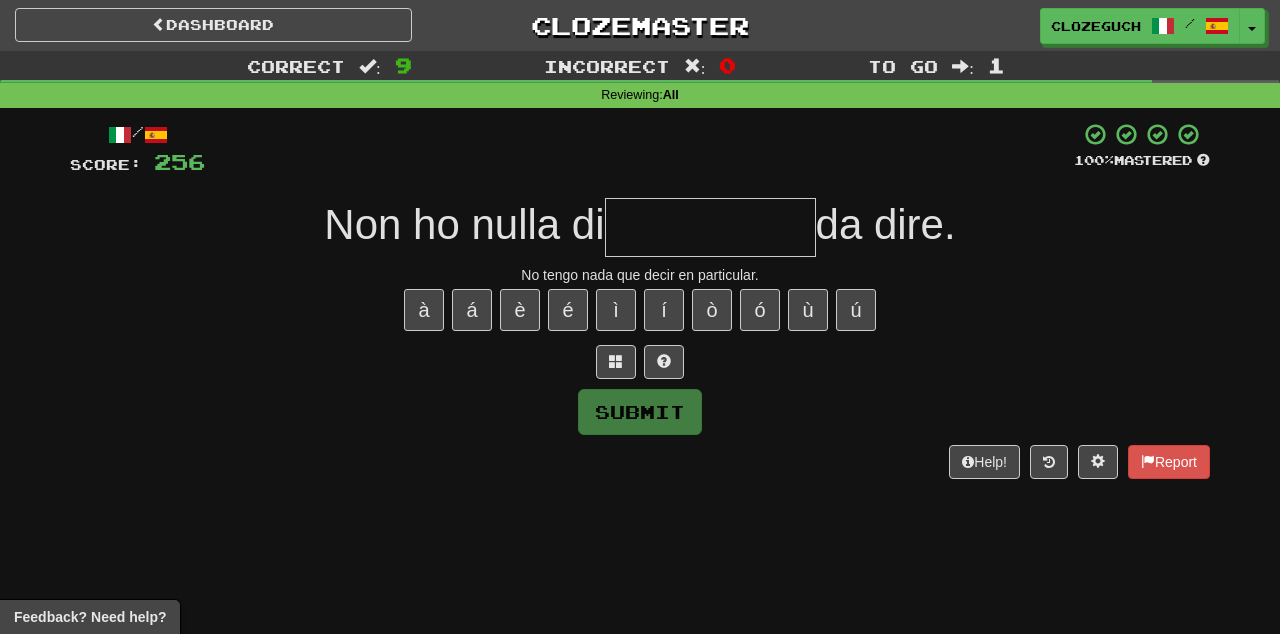 type on "*" 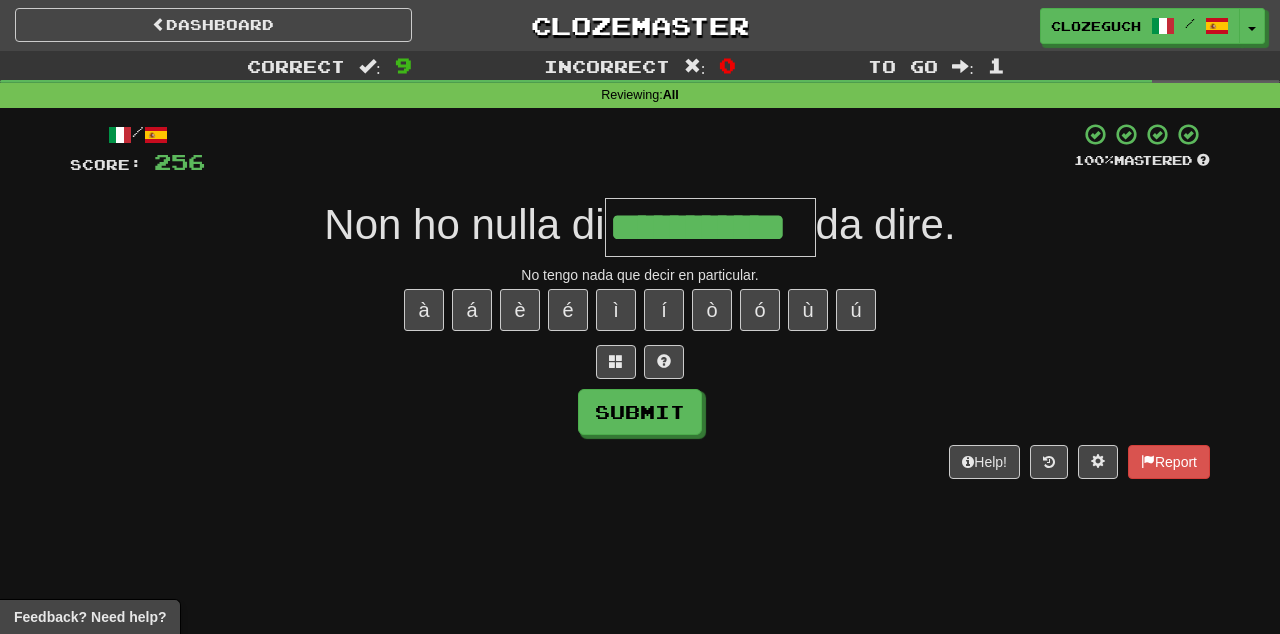 type on "**********" 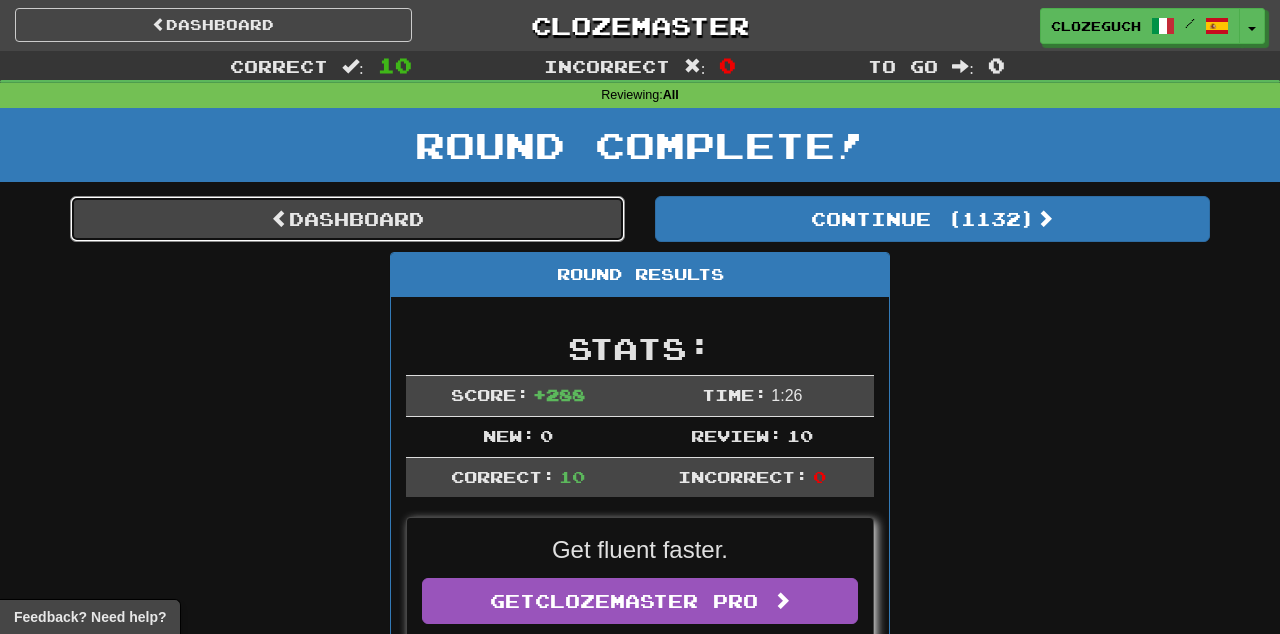 click on "Dashboard" at bounding box center (347, 219) 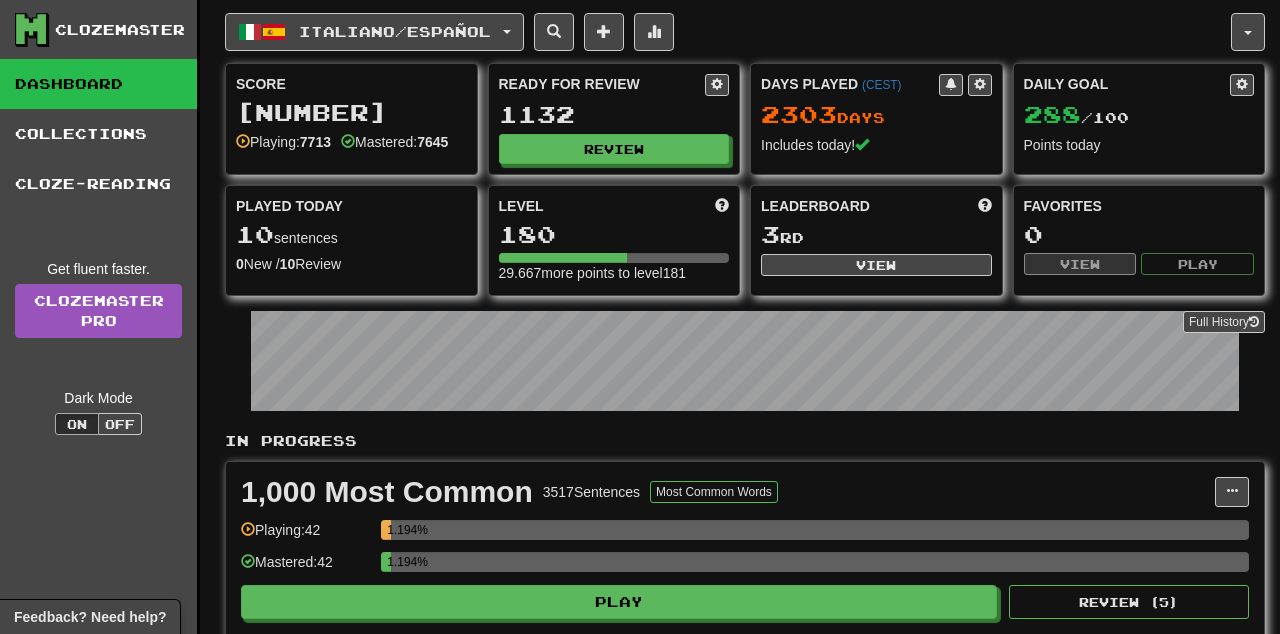 scroll, scrollTop: 0, scrollLeft: 0, axis: both 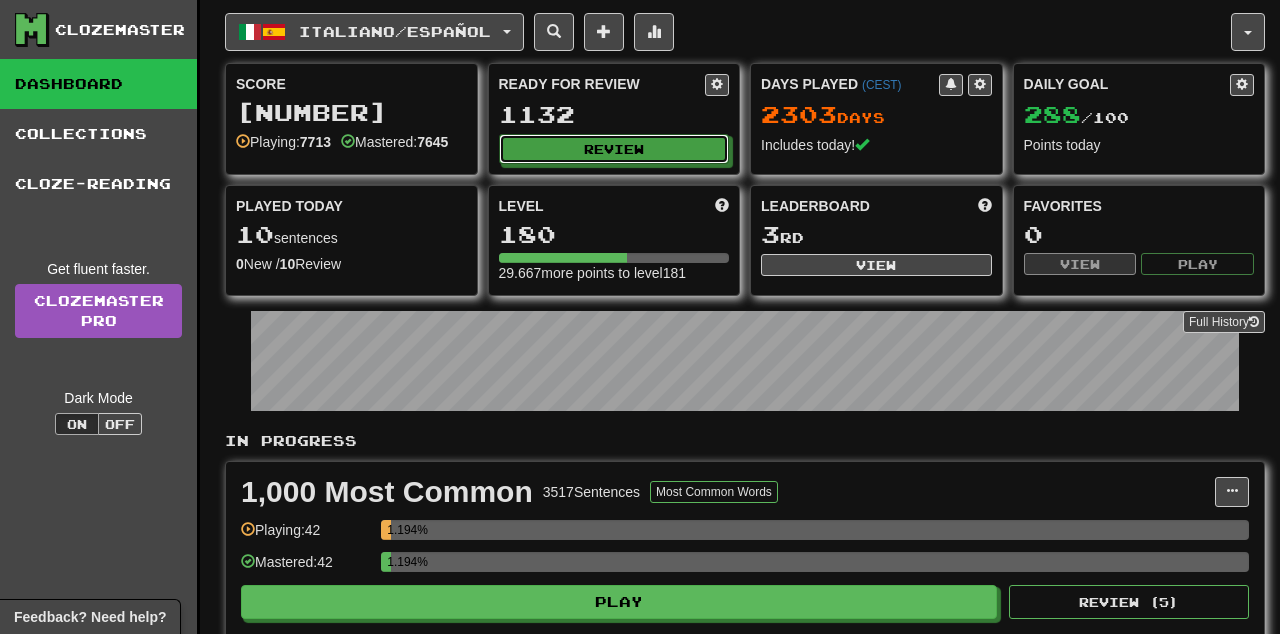 click on "Review" at bounding box center [614, 149] 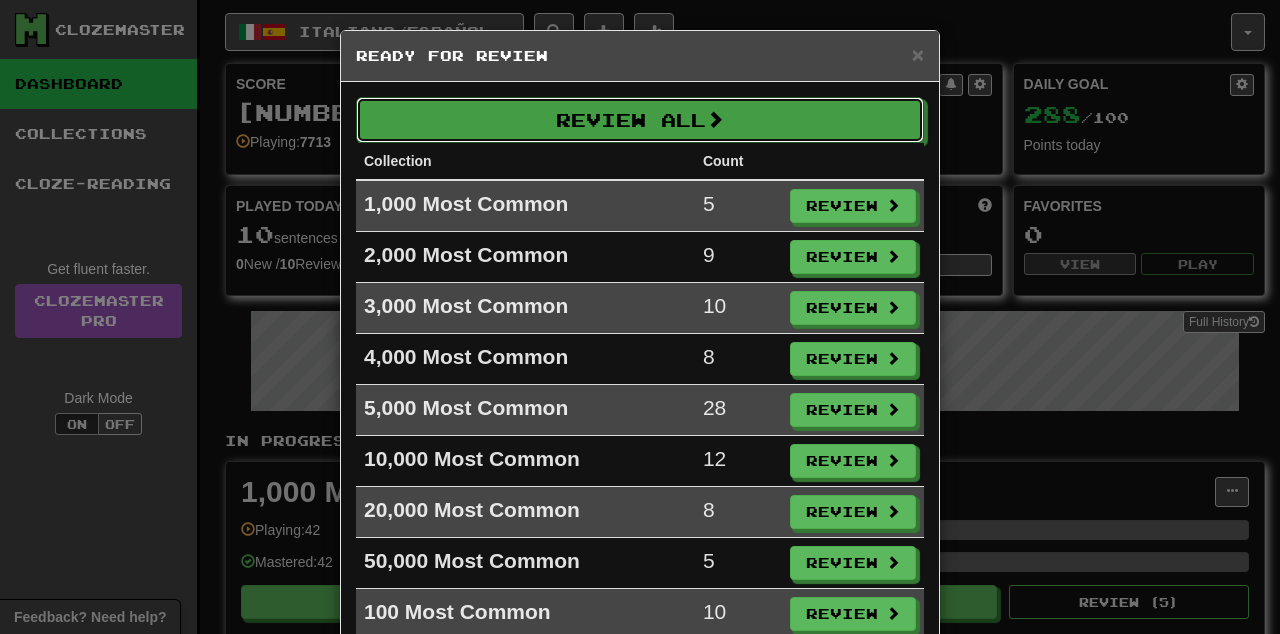 click on "Review All" at bounding box center [640, 120] 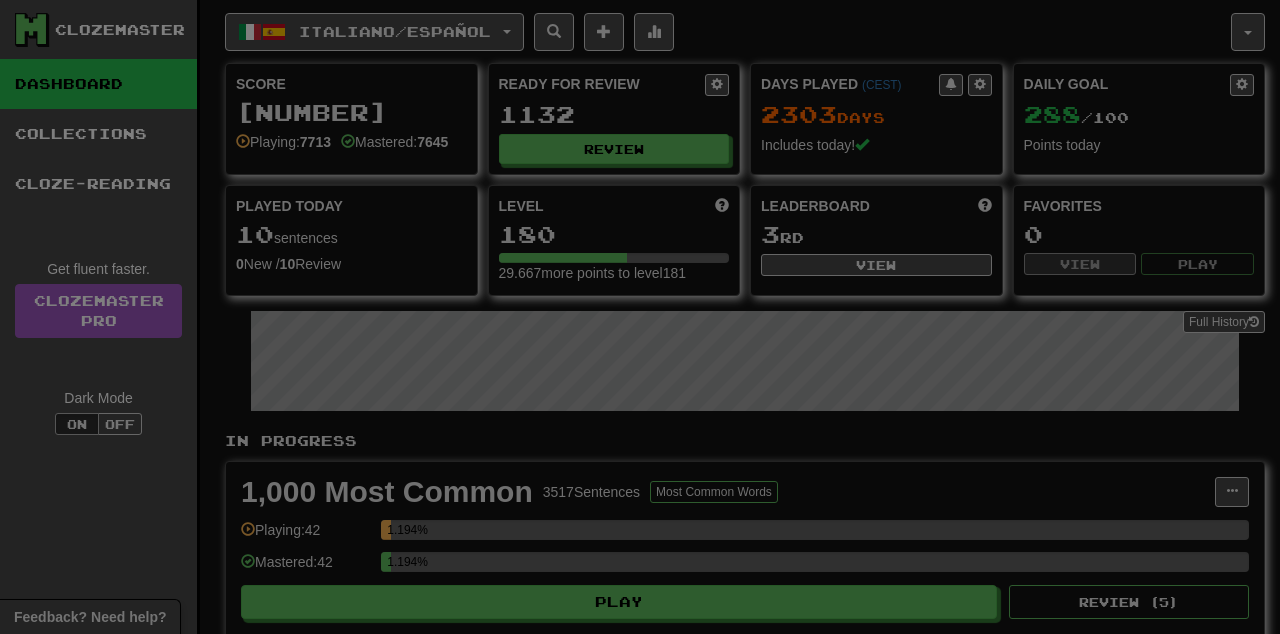 select on "**" 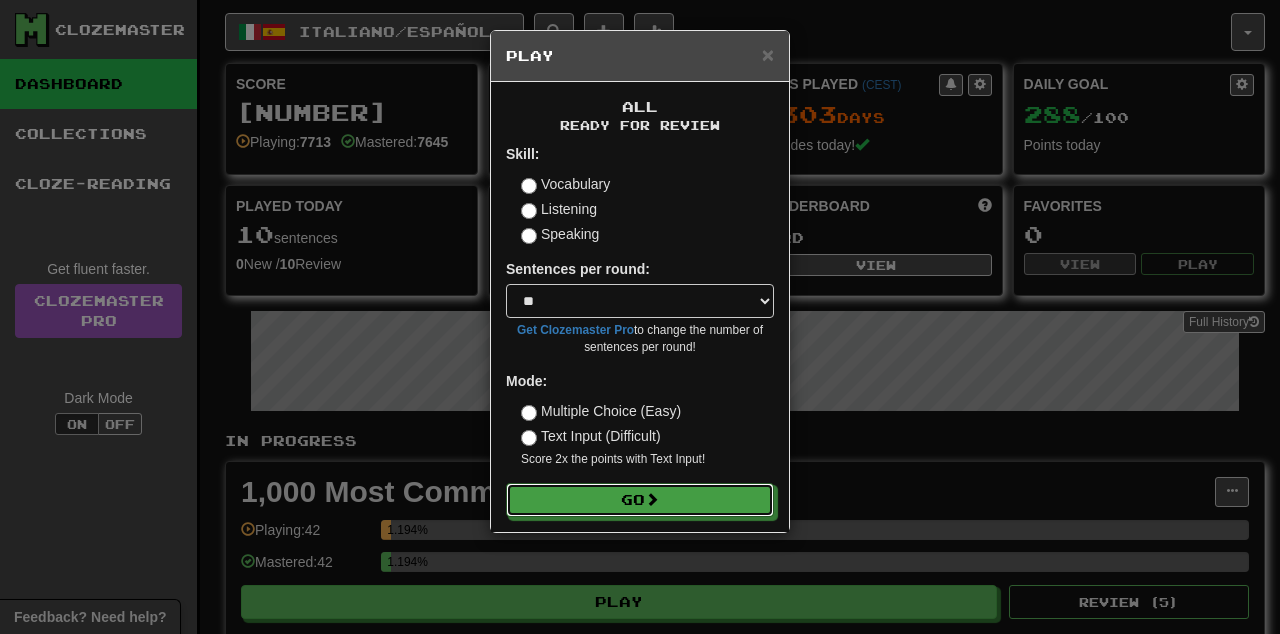 click on "Go" at bounding box center (640, 500) 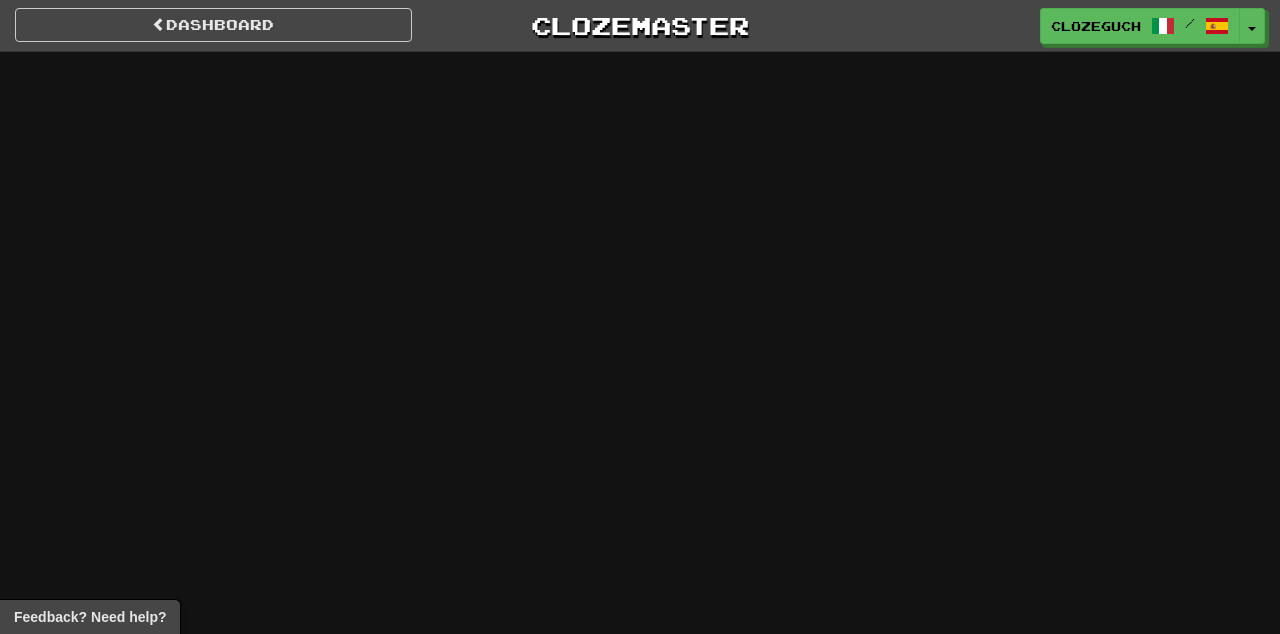 scroll, scrollTop: 0, scrollLeft: 0, axis: both 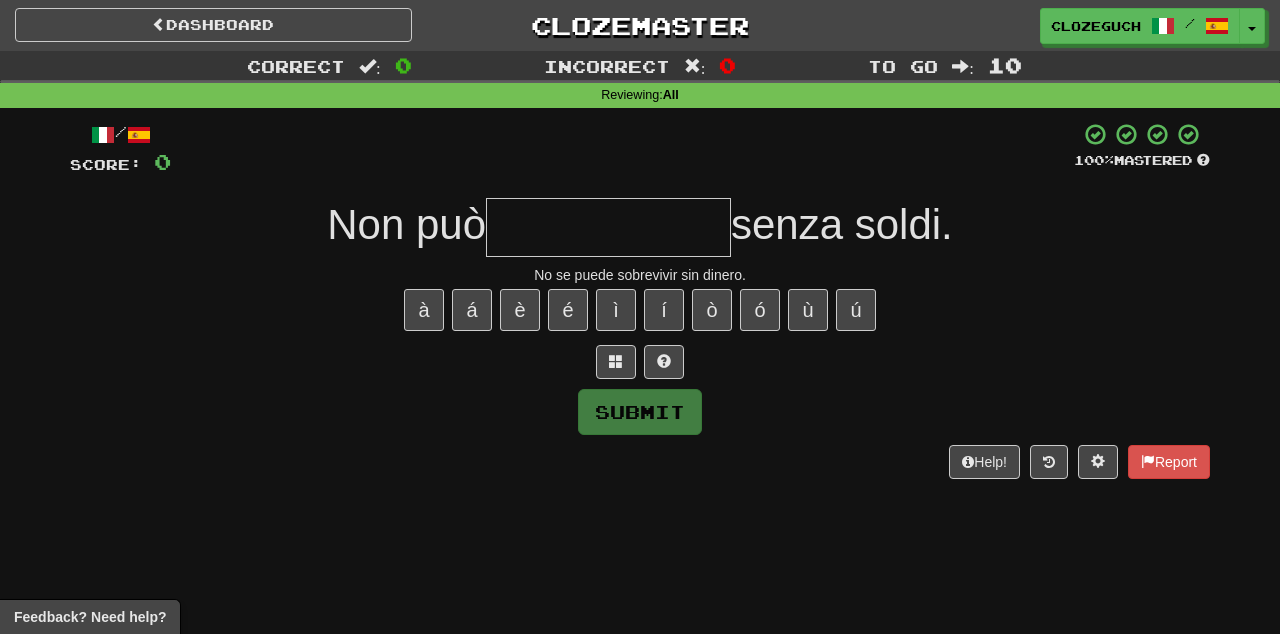 click at bounding box center (608, 227) 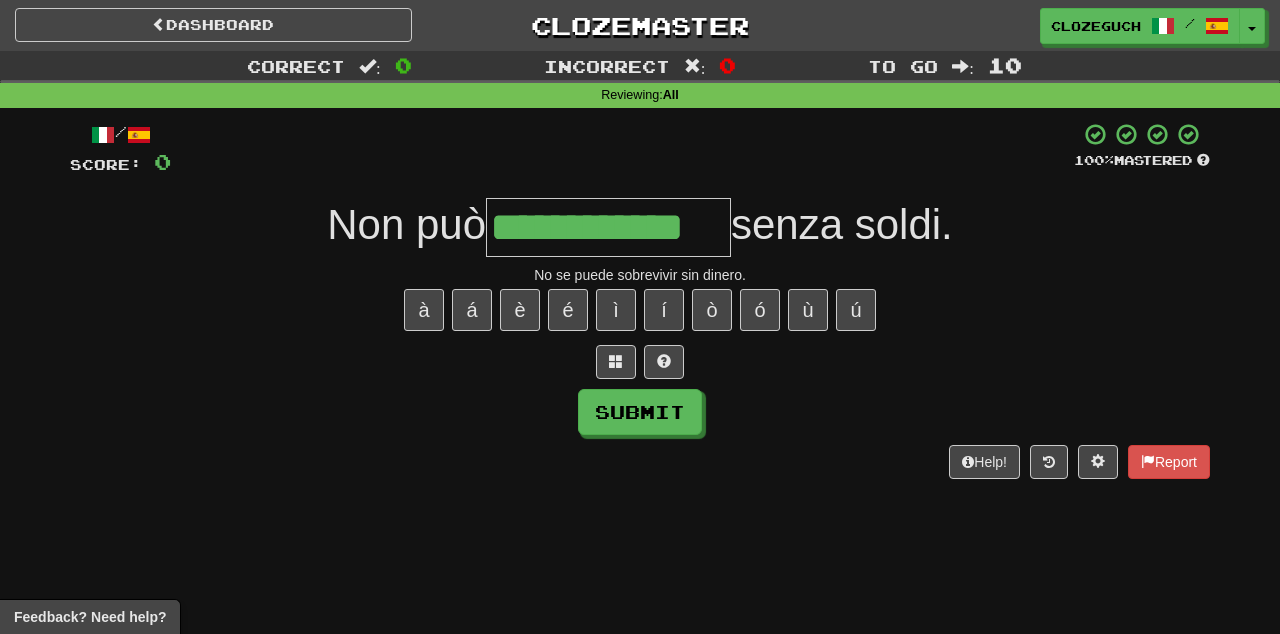 type on "**********" 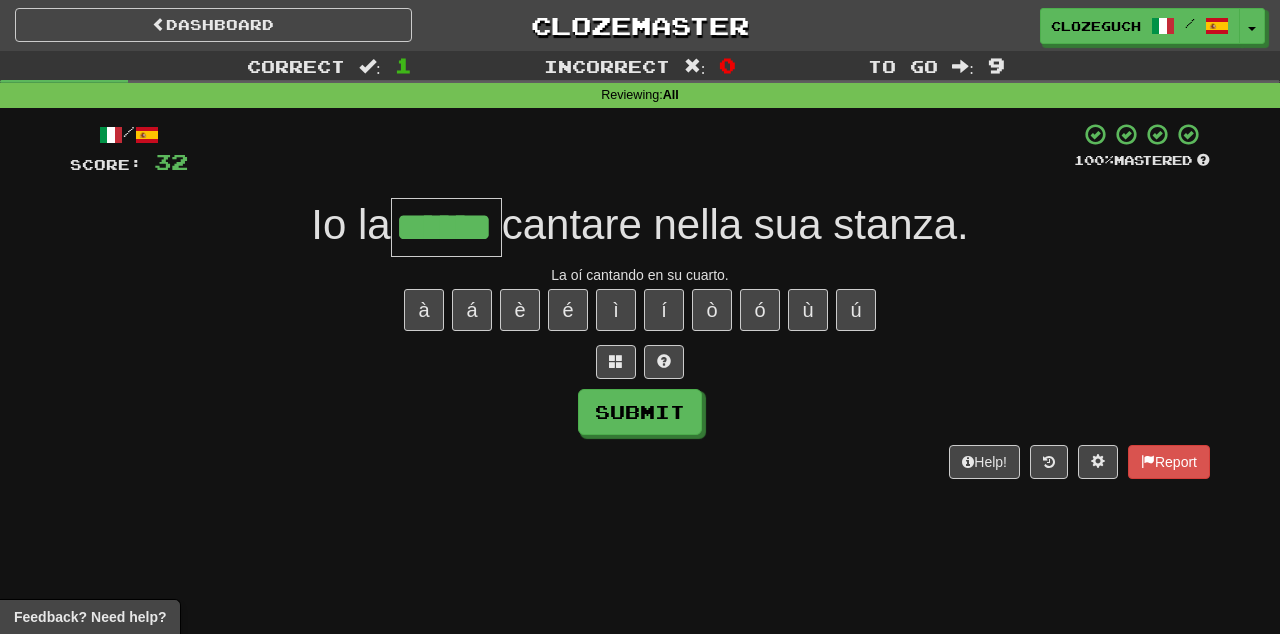 type on "******" 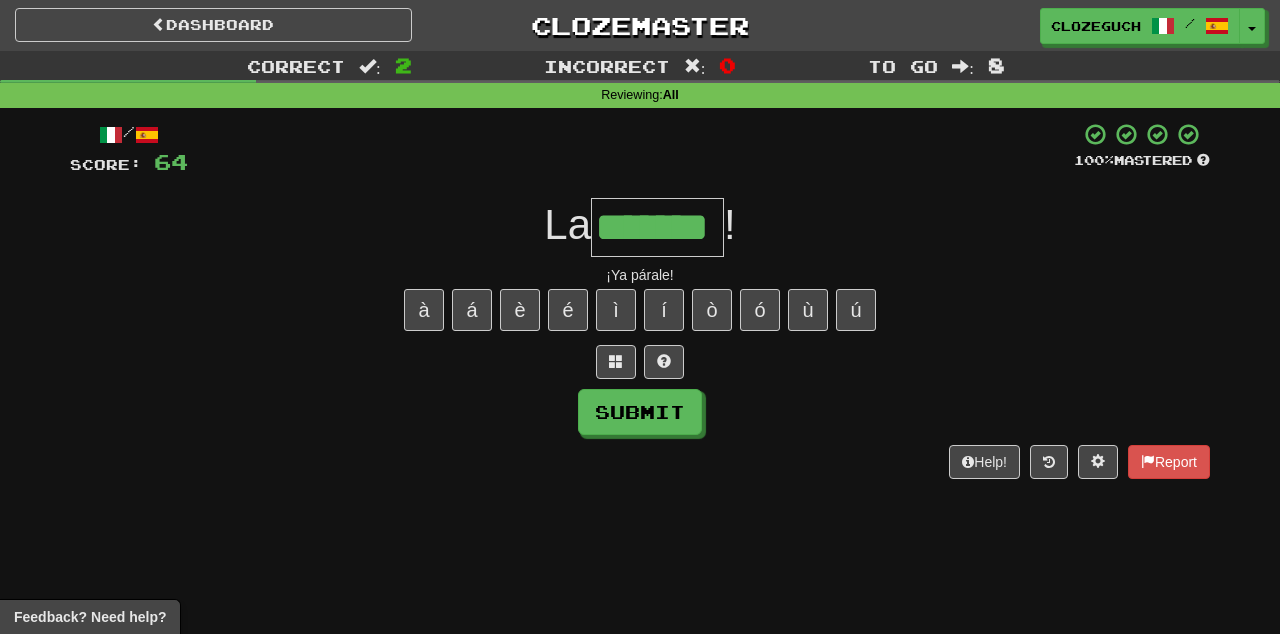 type on "*******" 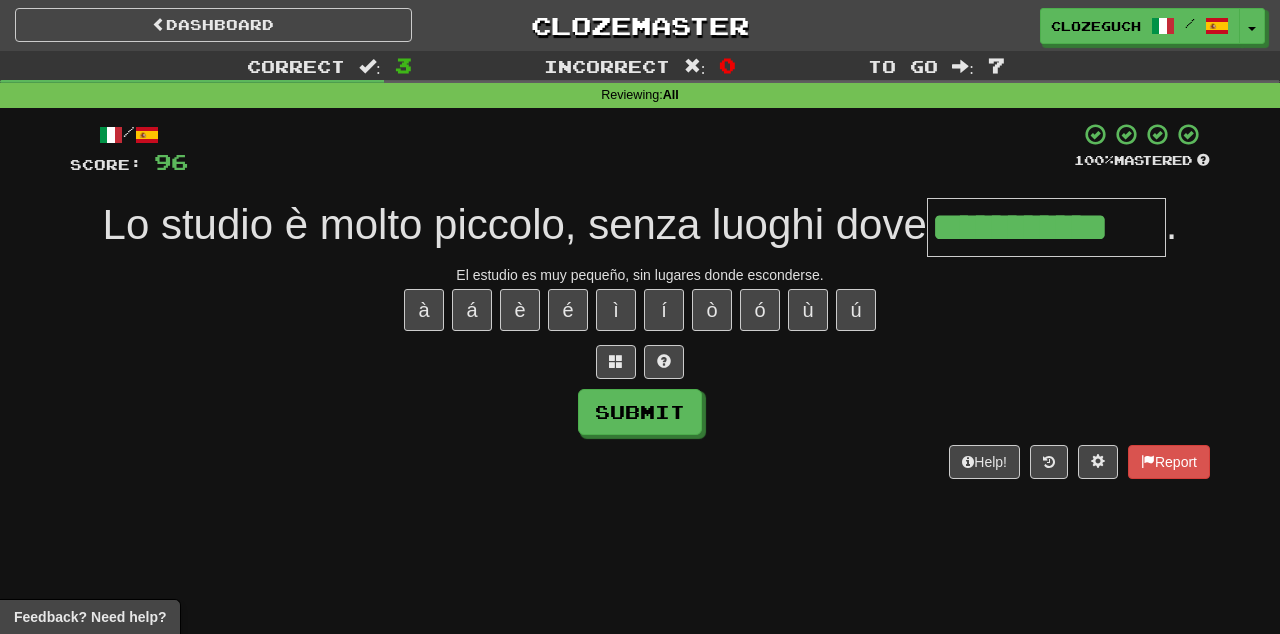 type on "**********" 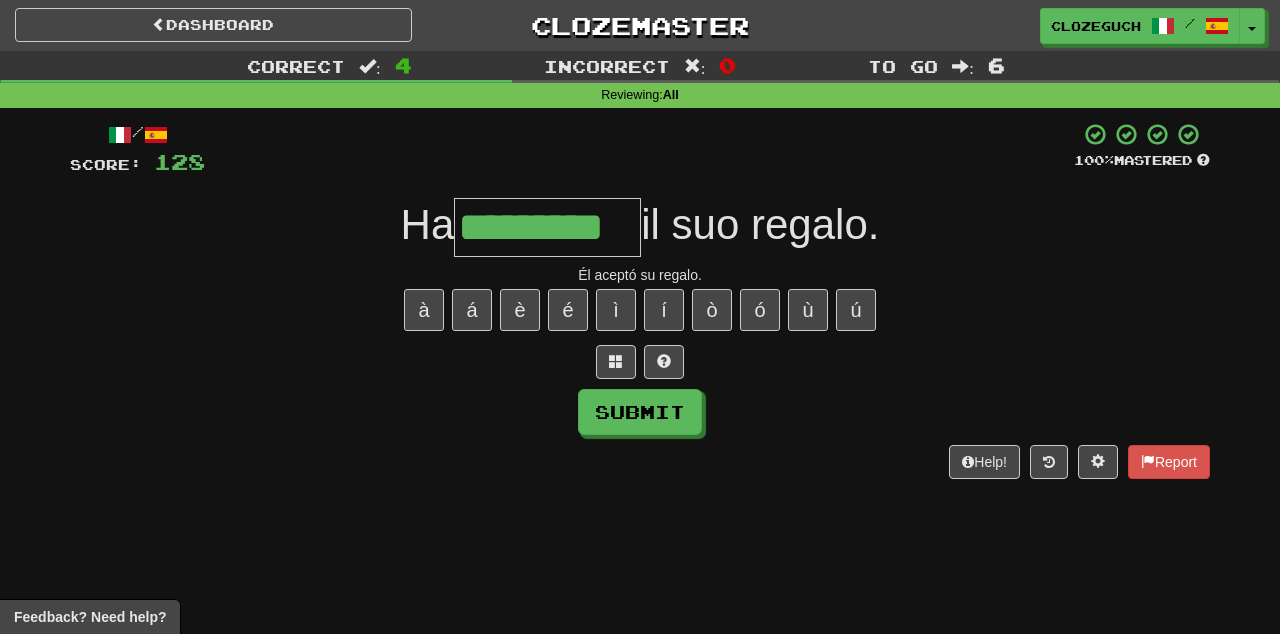 type on "*********" 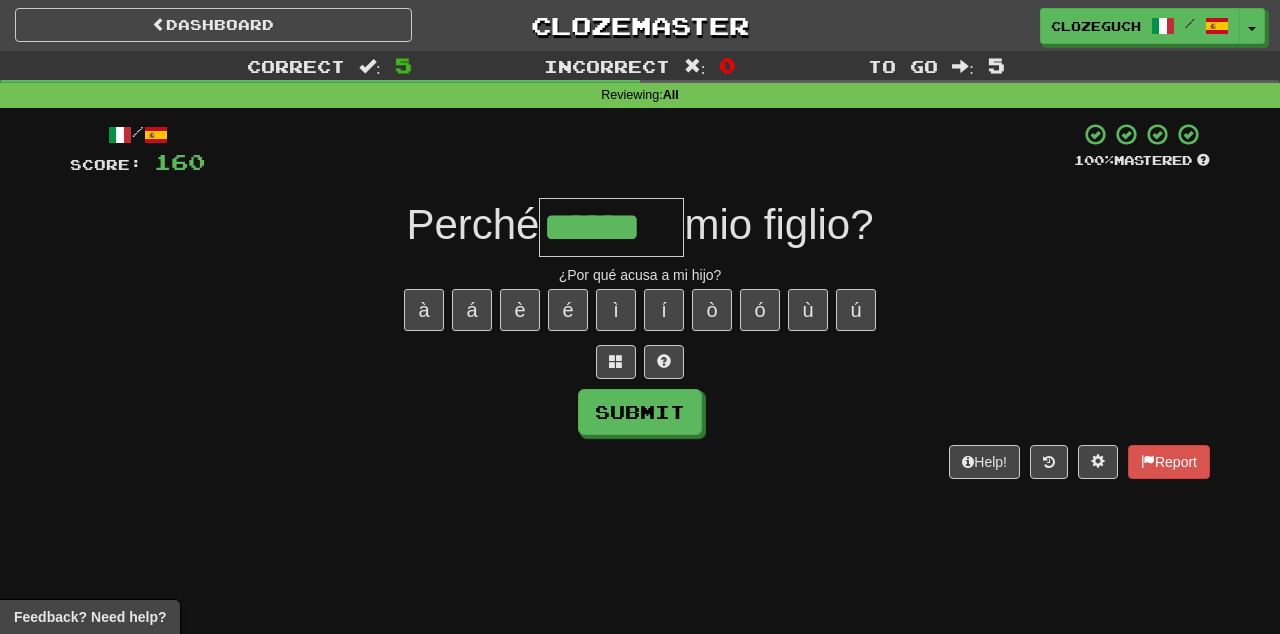 type on "******" 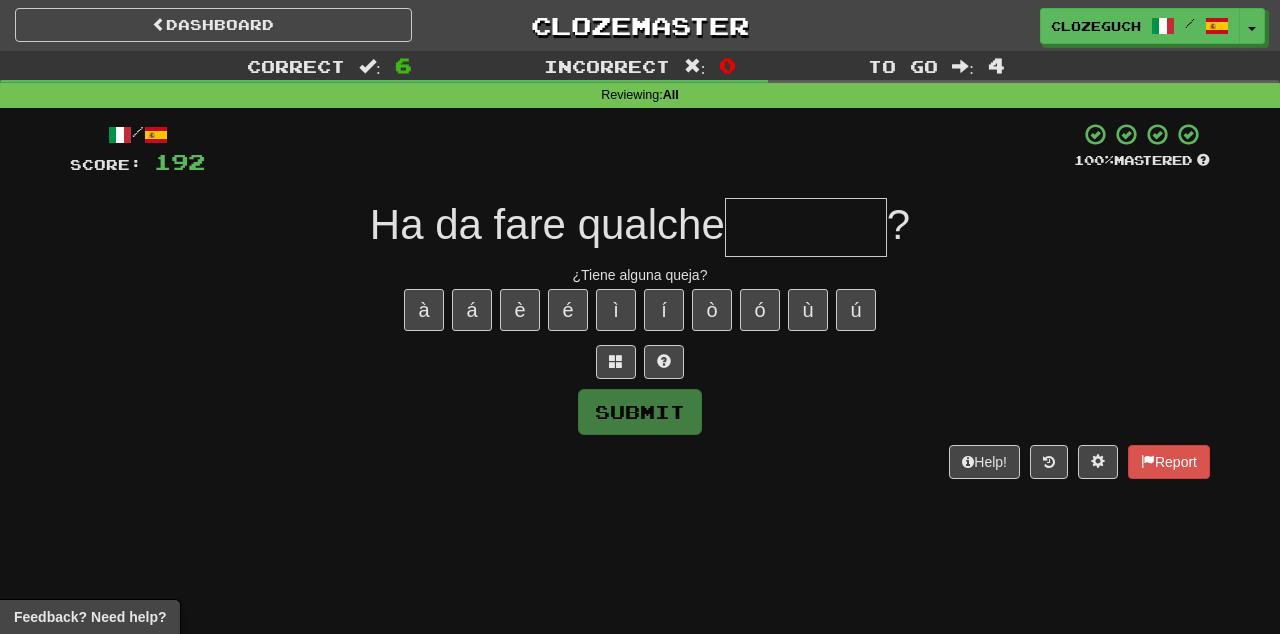 type on "*" 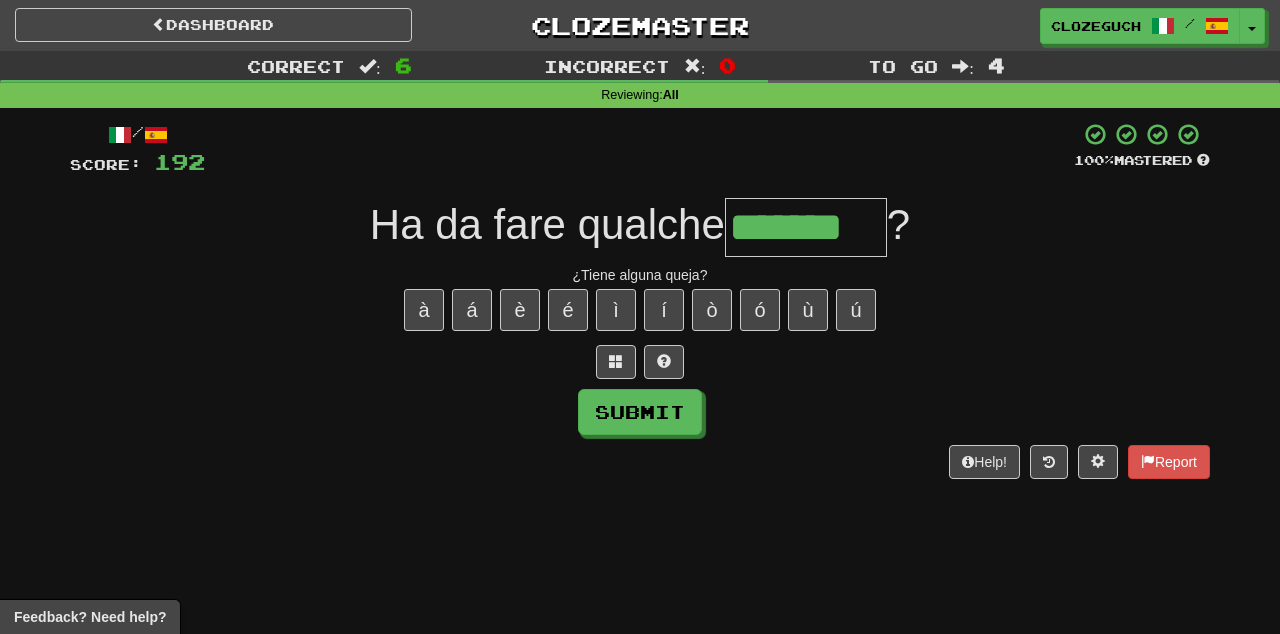 type on "*******" 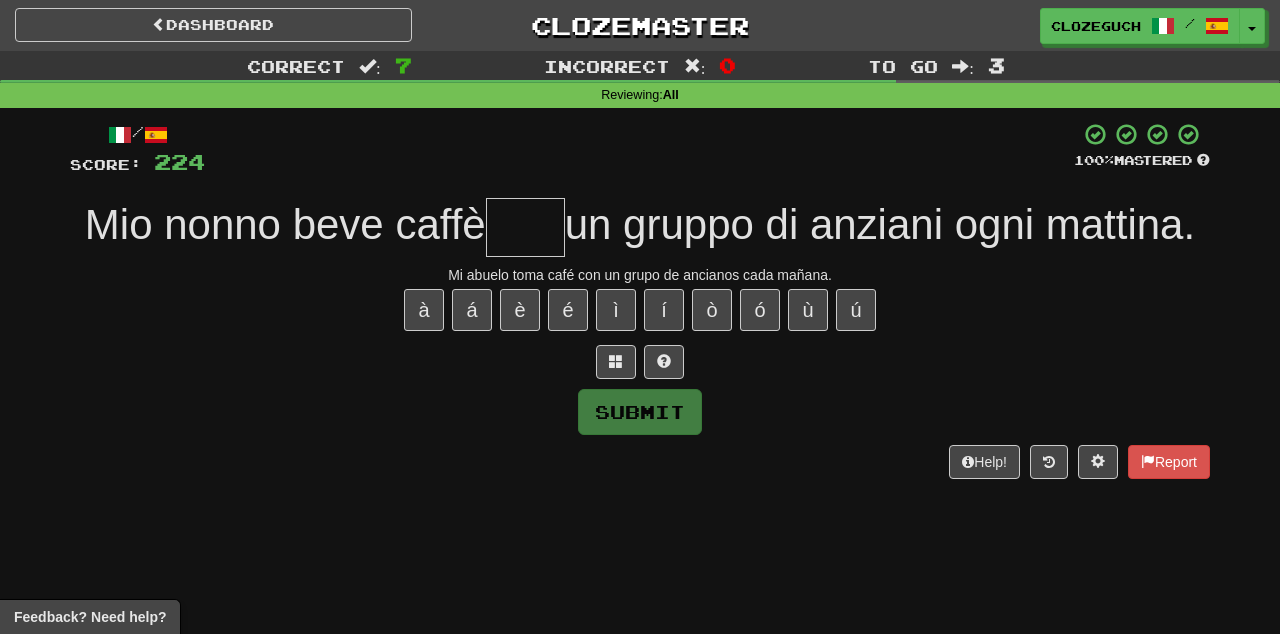 type on "***" 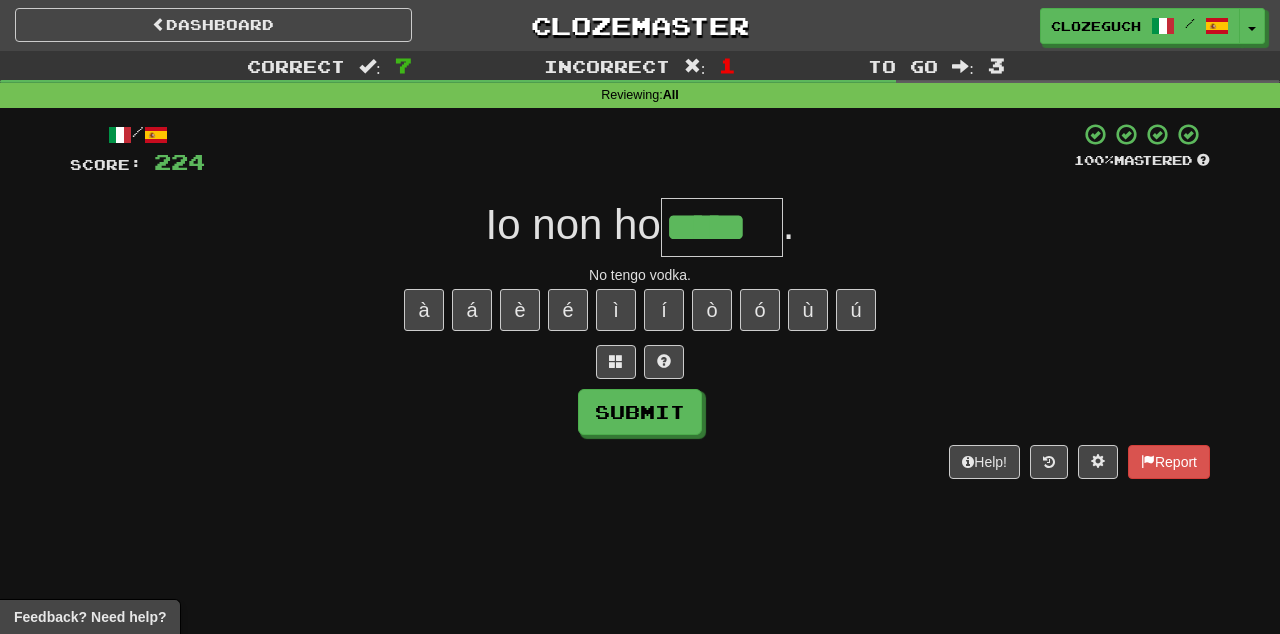 type on "*****" 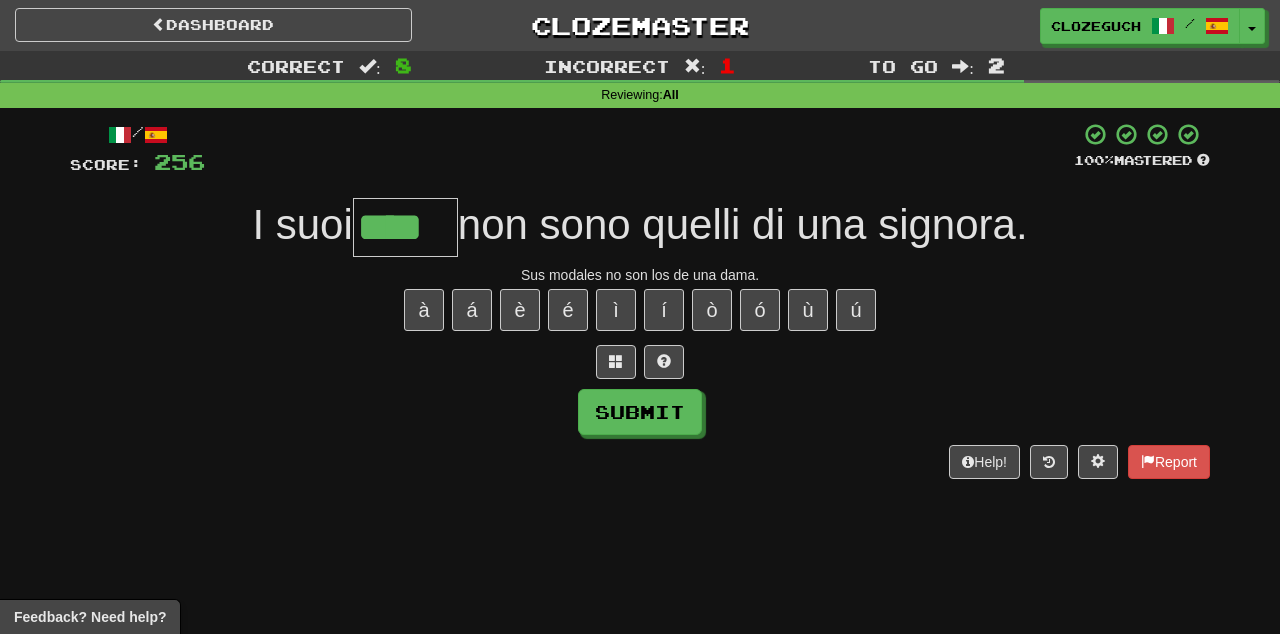 type on "****" 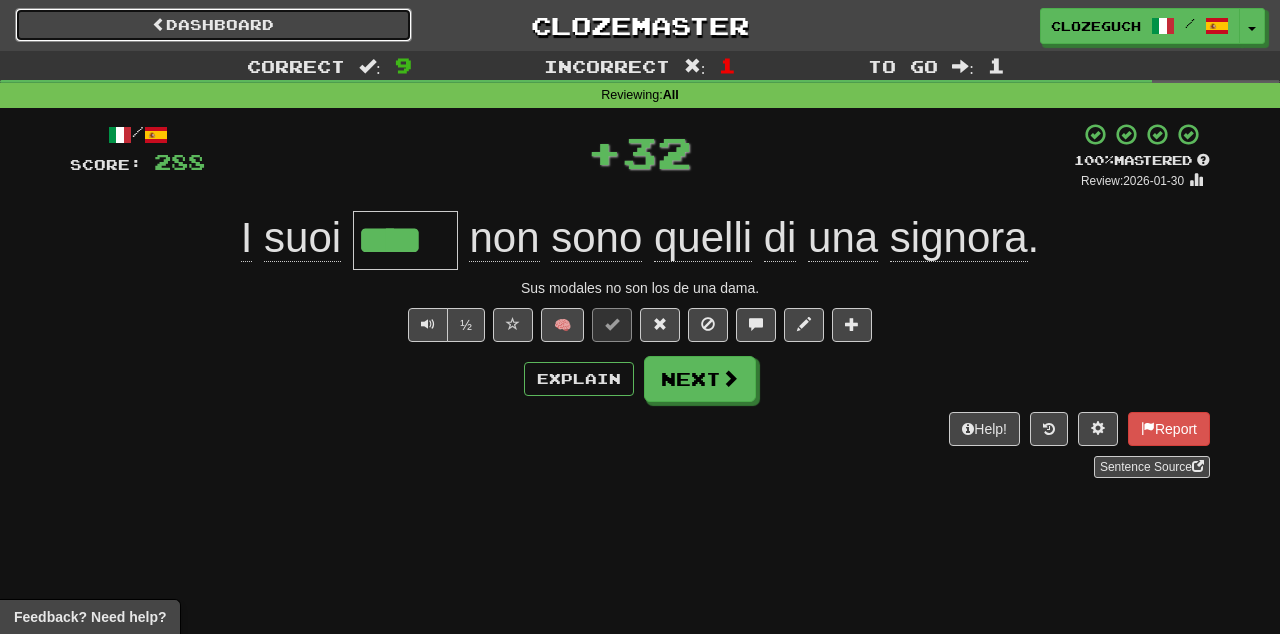 click on "Dashboard" at bounding box center [213, 25] 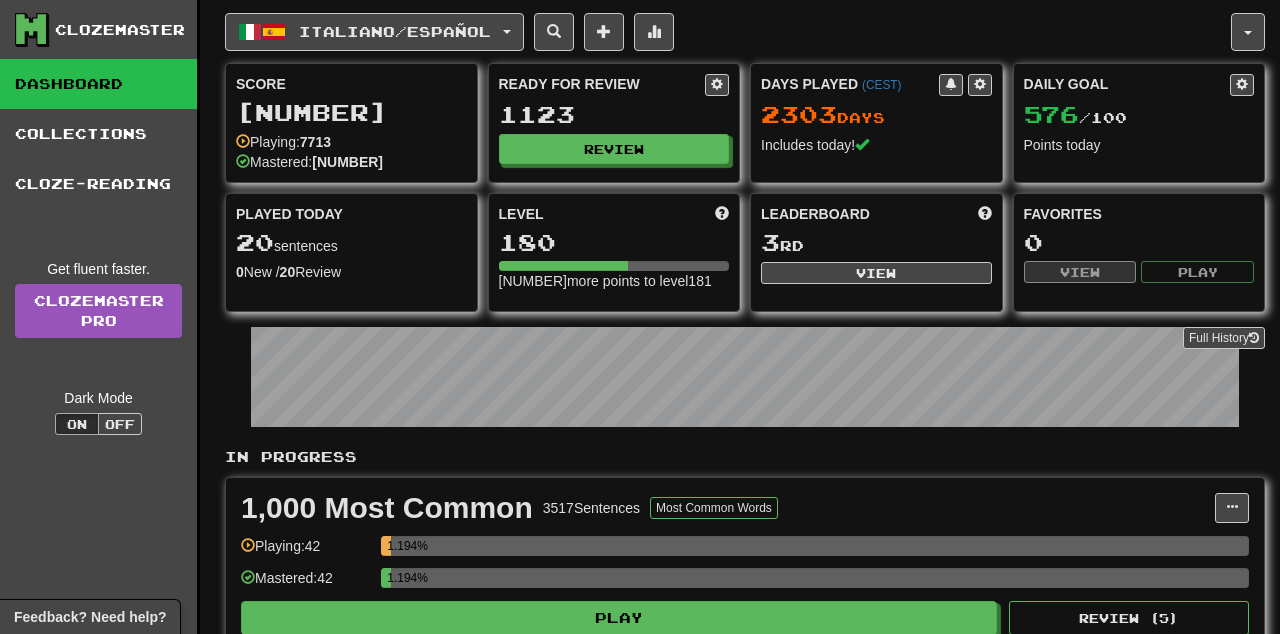 scroll, scrollTop: 0, scrollLeft: 0, axis: both 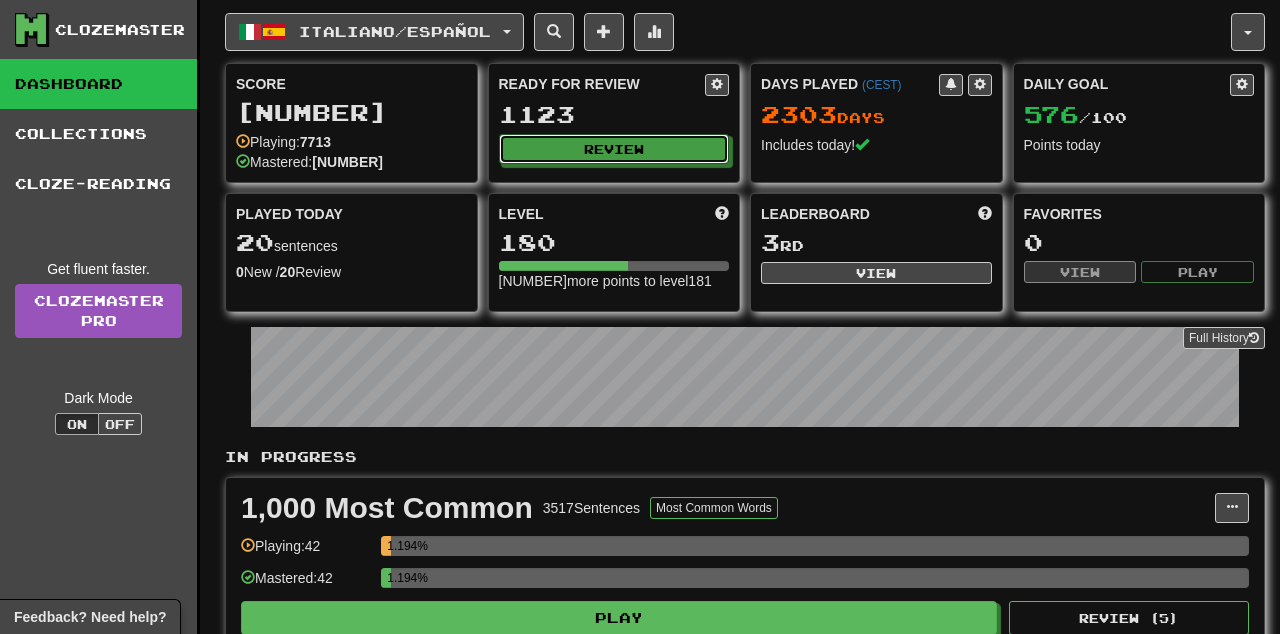 click on "Review" at bounding box center [614, 149] 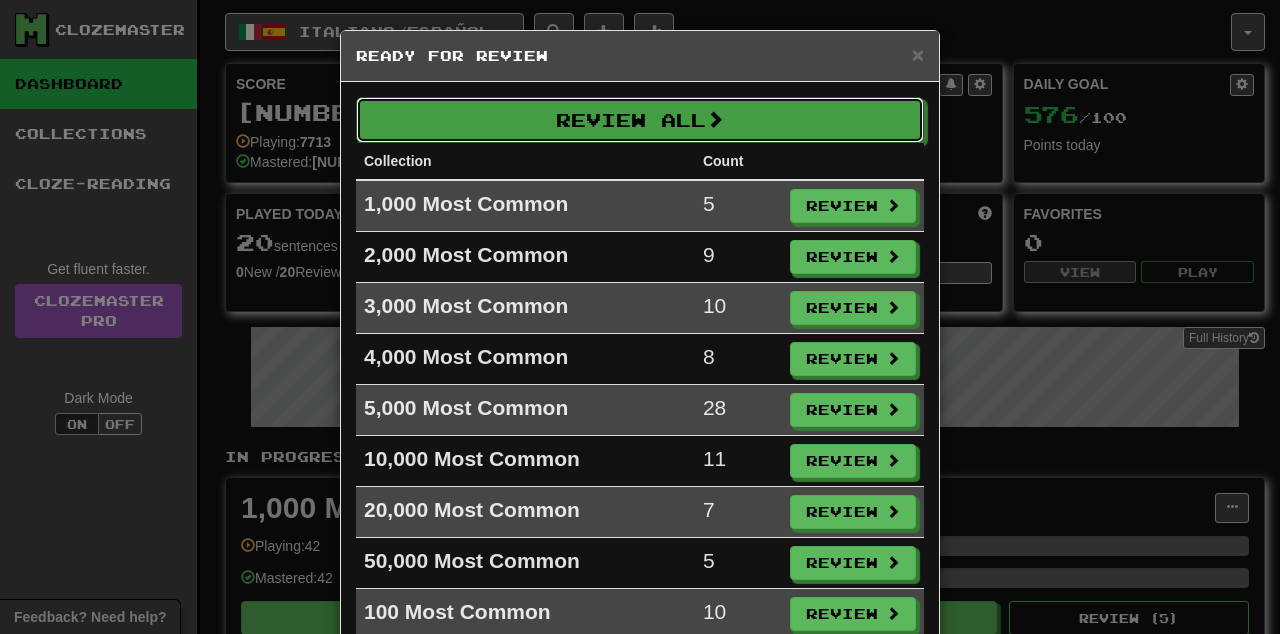 click on "Review All" at bounding box center (640, 120) 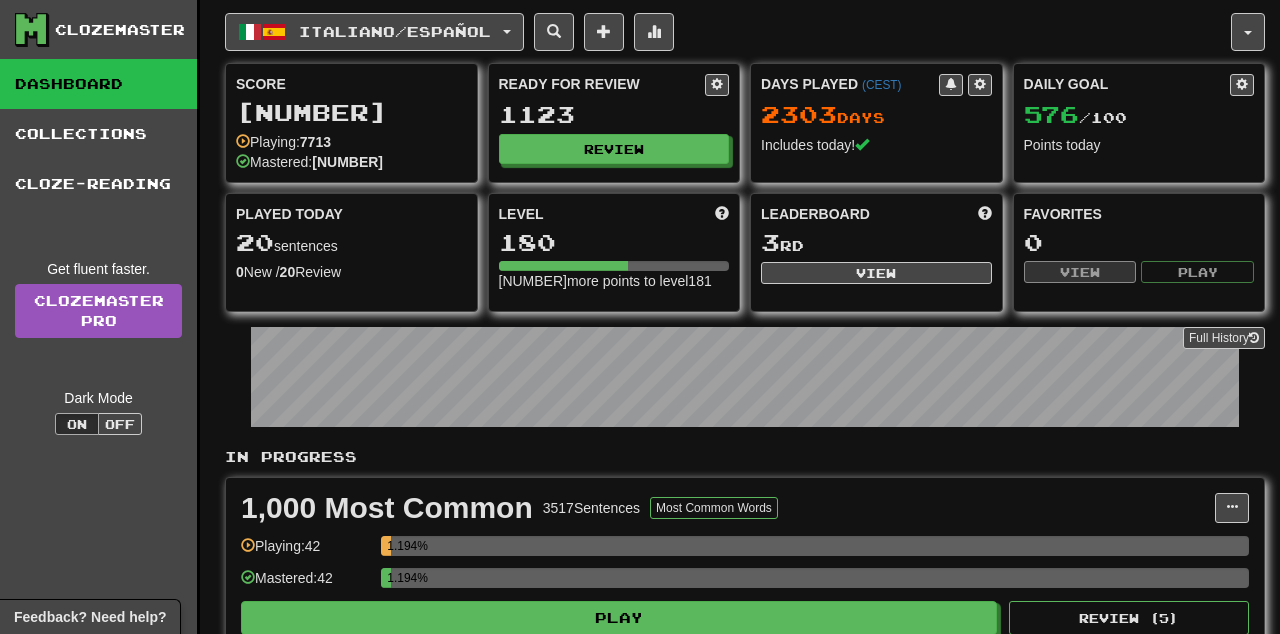 select on "**" 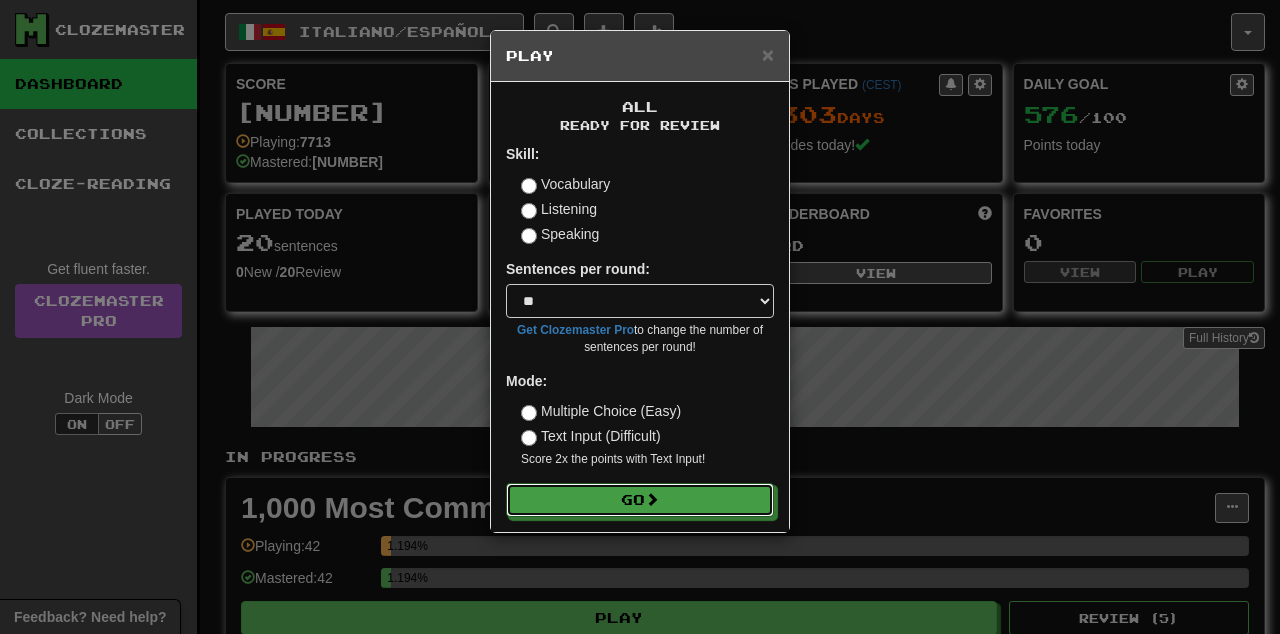 click on "Go" at bounding box center (640, 500) 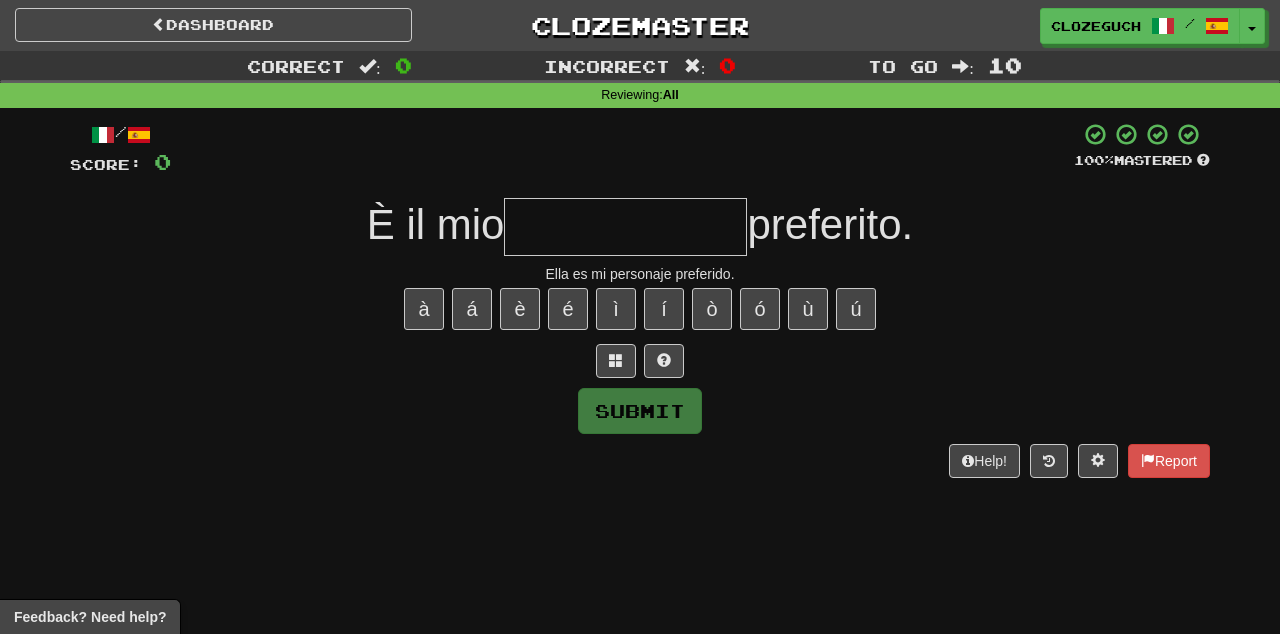 scroll, scrollTop: 0, scrollLeft: 0, axis: both 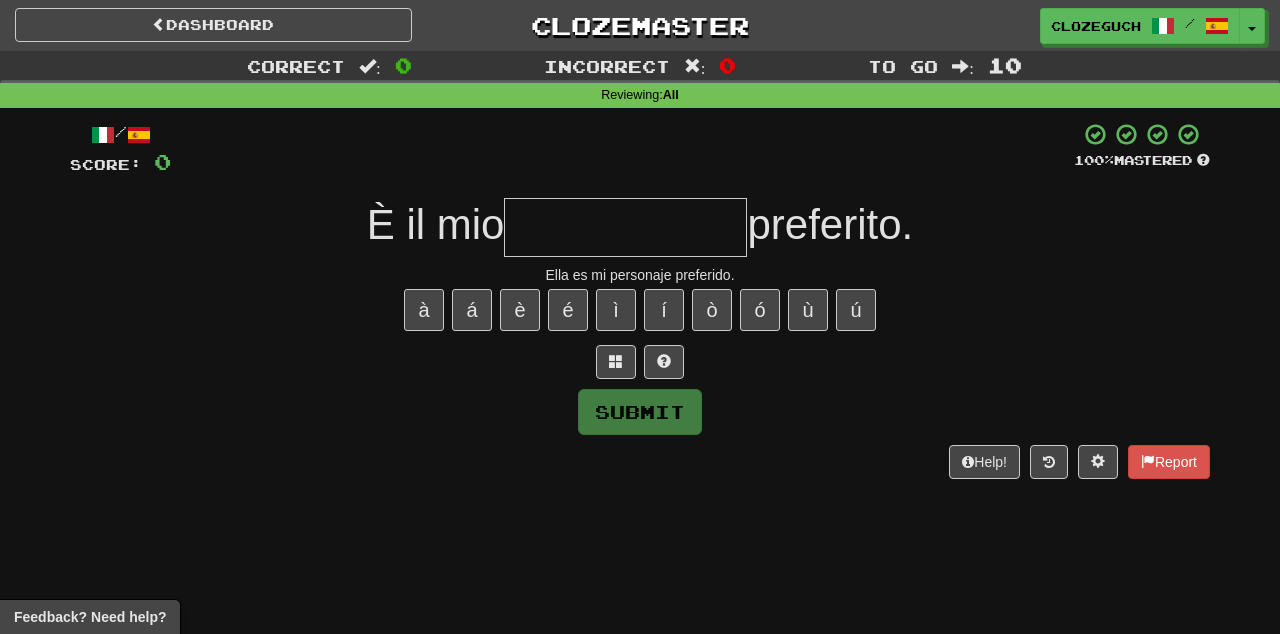 click at bounding box center (625, 227) 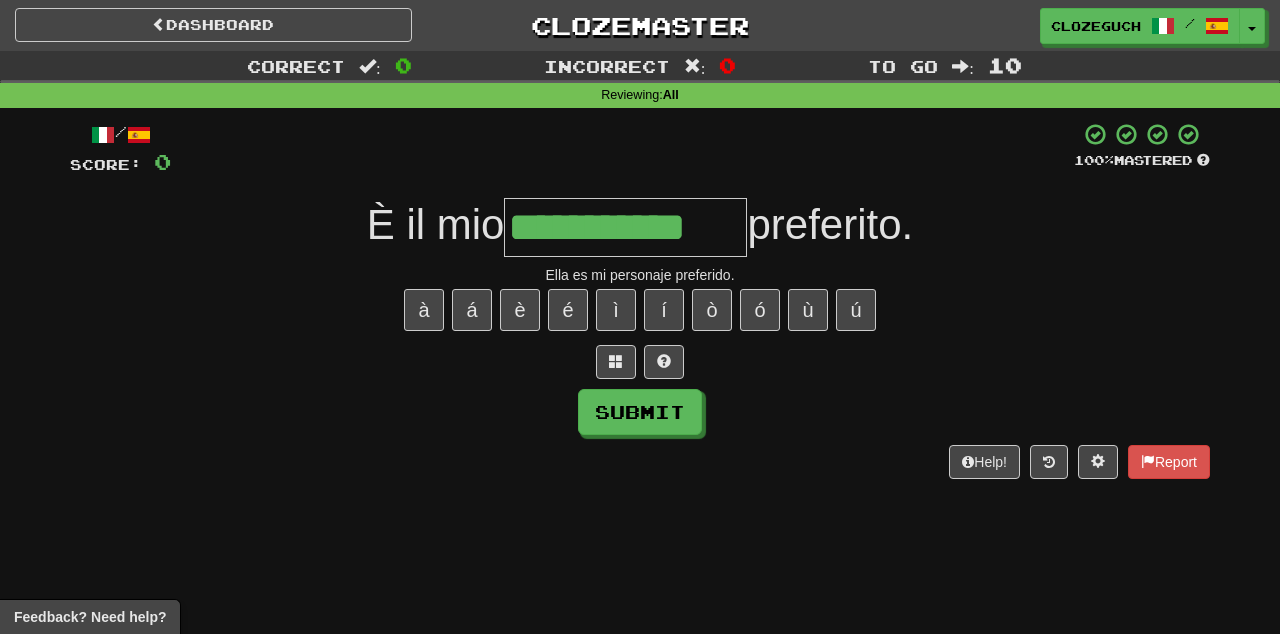 type on "**********" 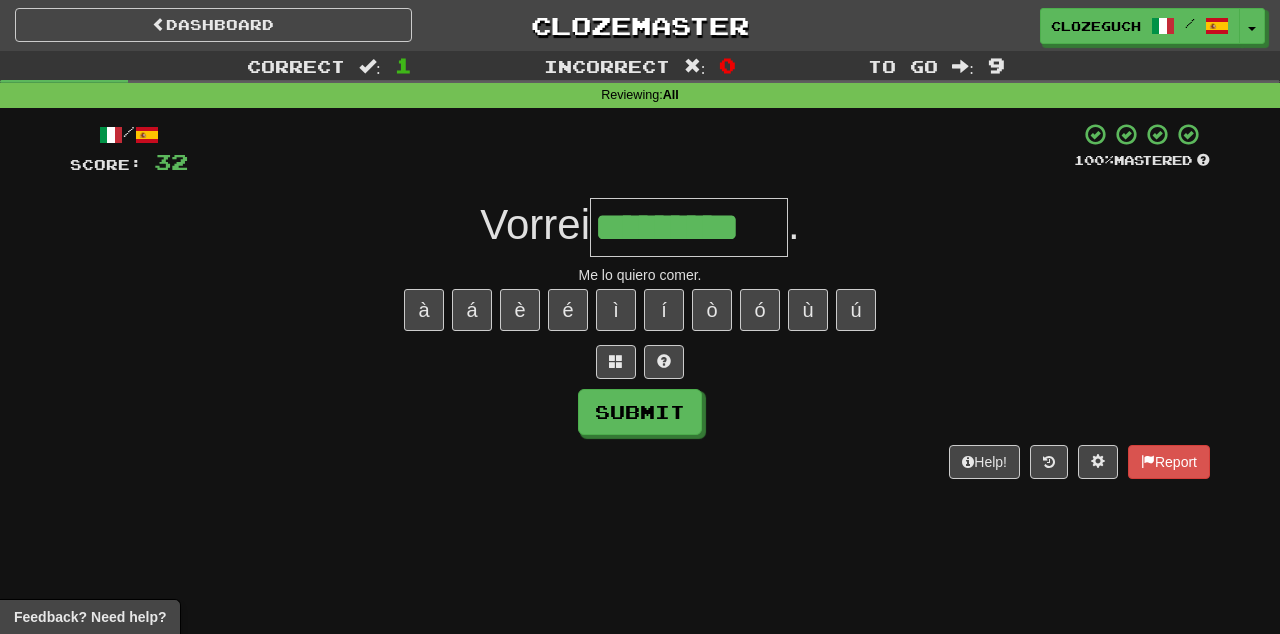 type on "*********" 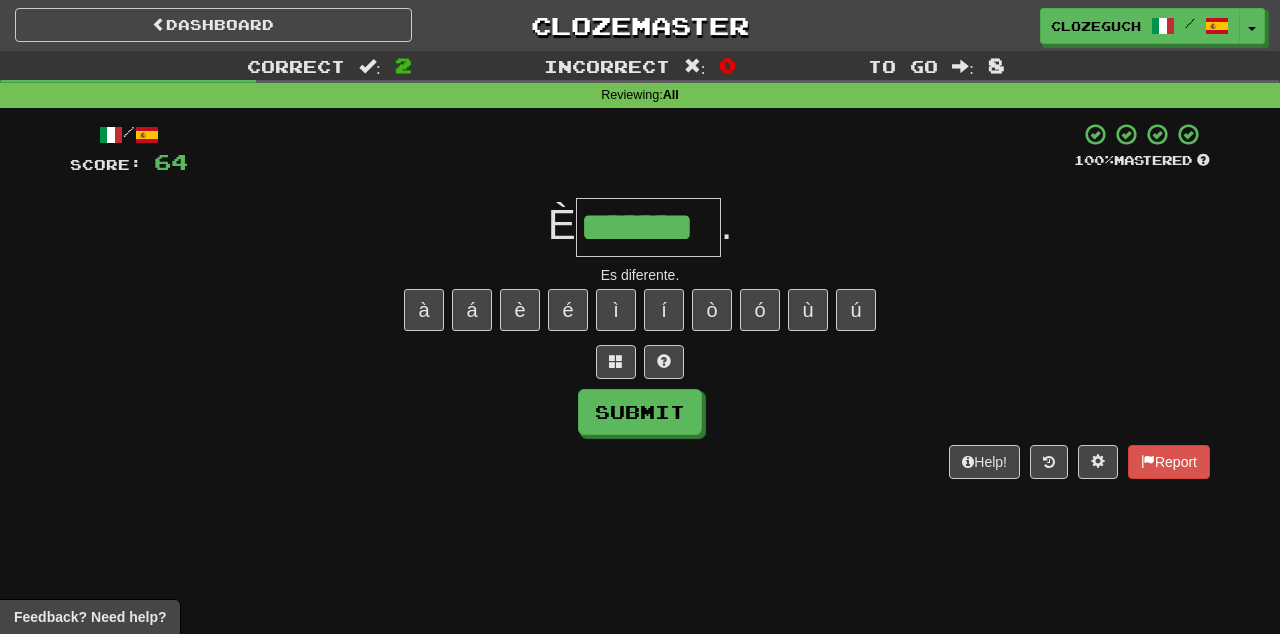 type on "*******" 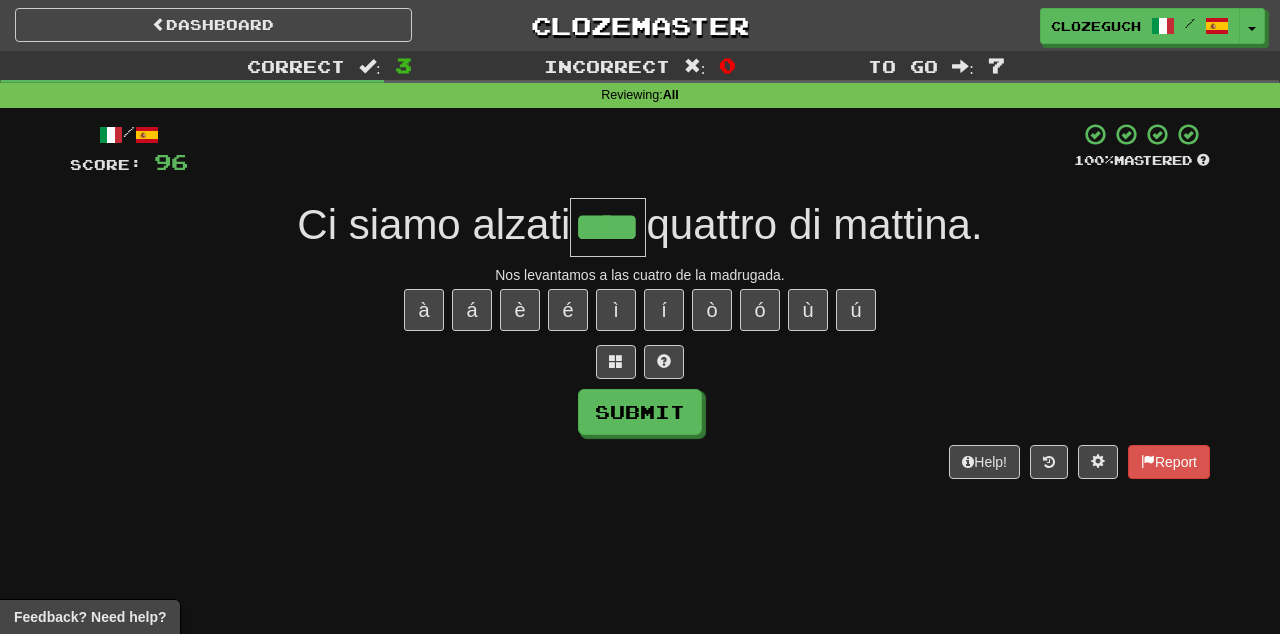 type on "****" 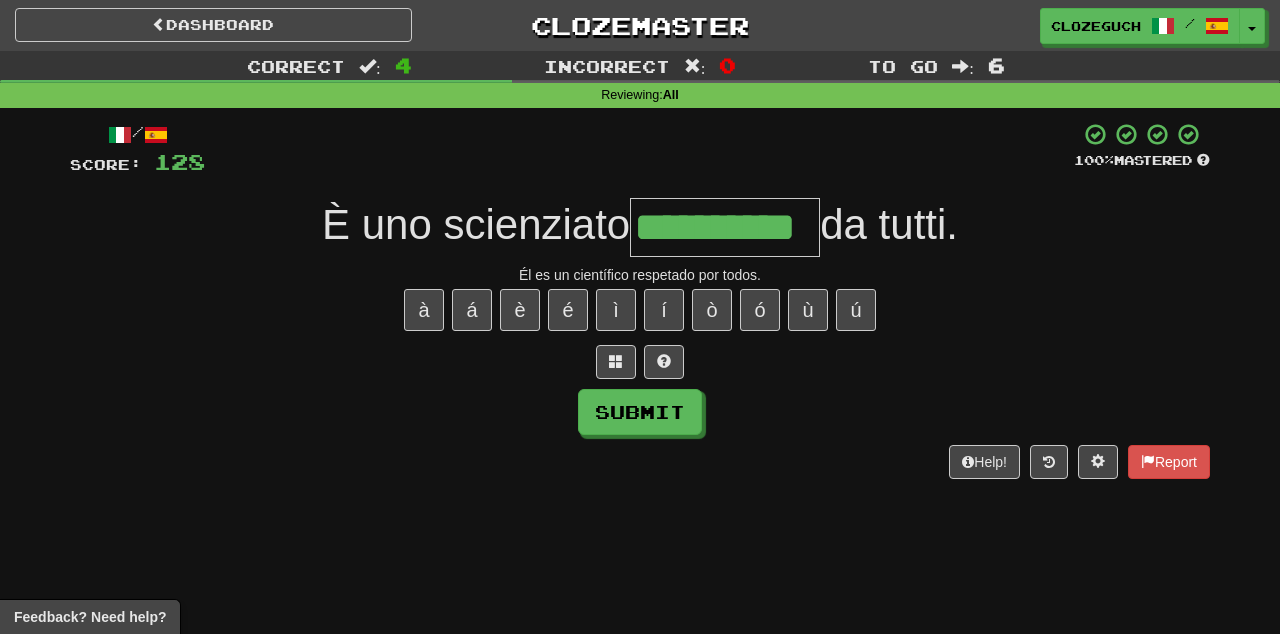 type on "**********" 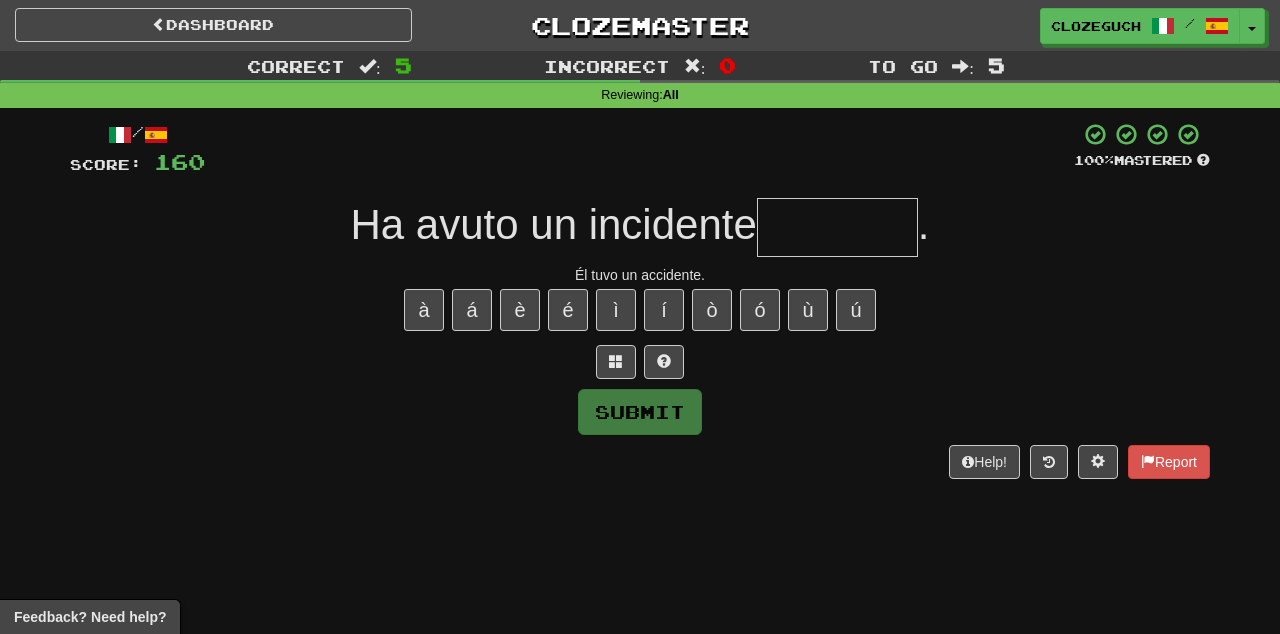 type on "*" 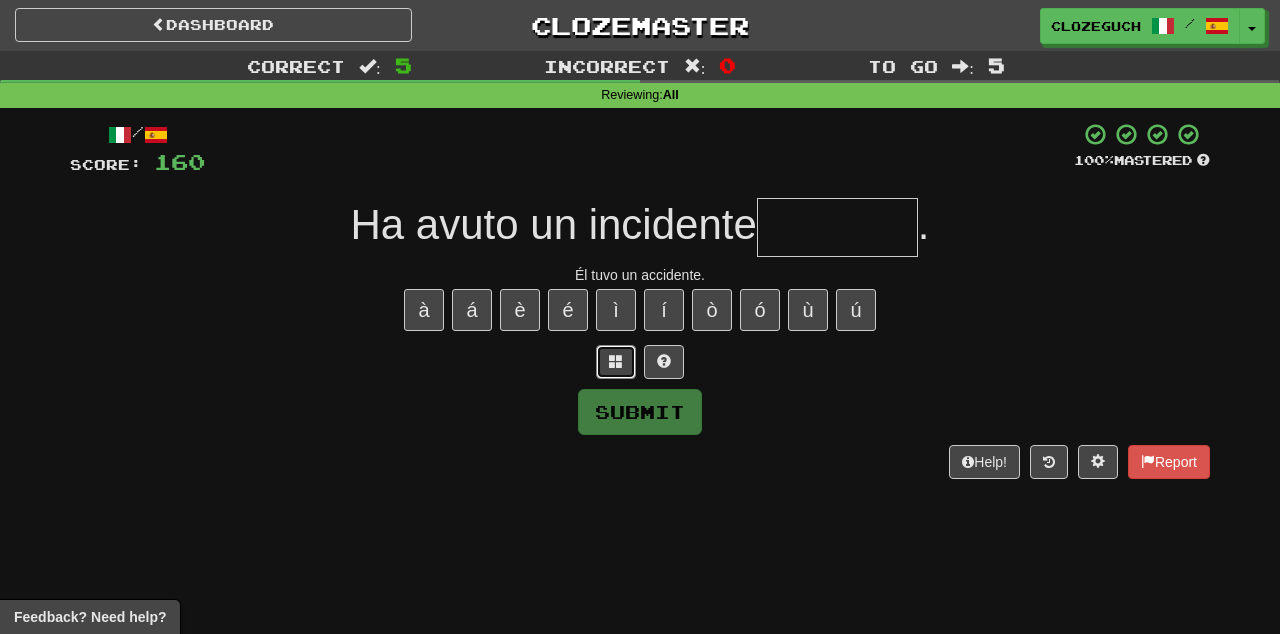 click at bounding box center [616, 361] 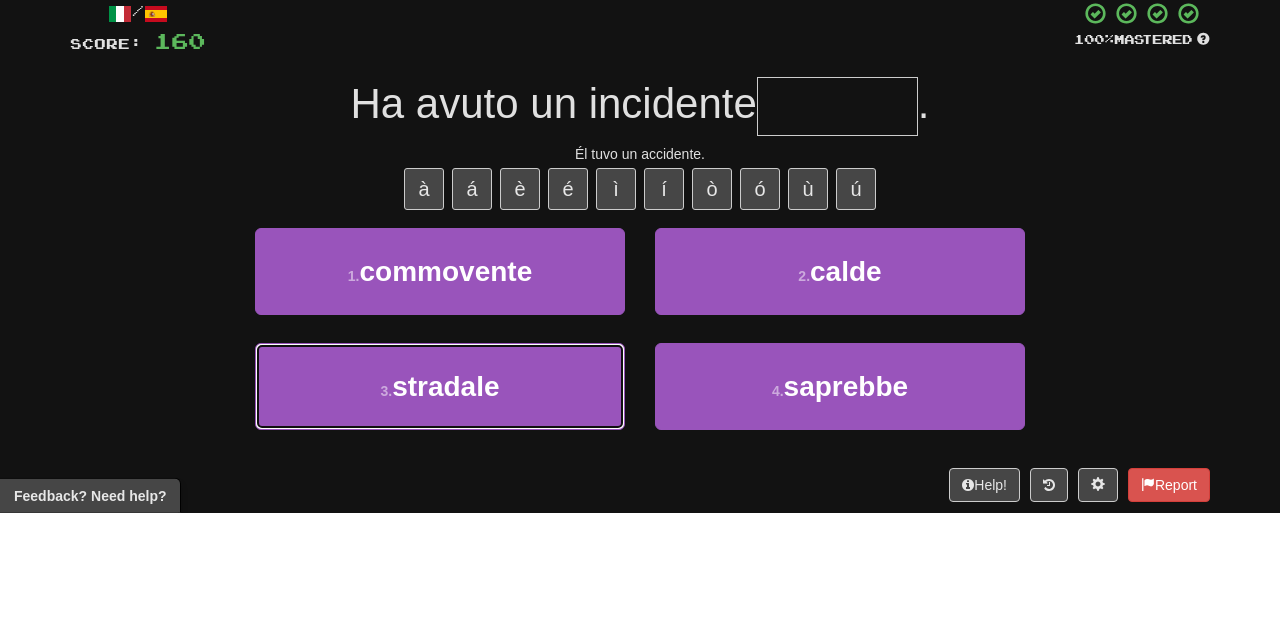 click on "3 .  stradale" at bounding box center [440, 507] 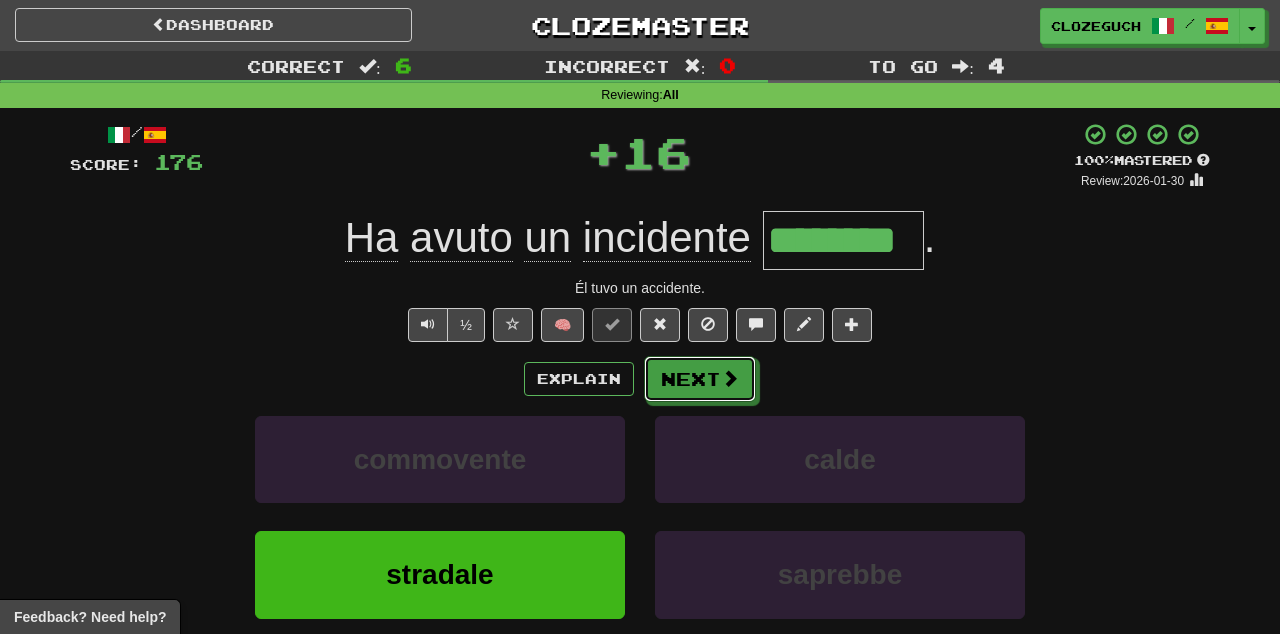 click on "Next" at bounding box center (700, 379) 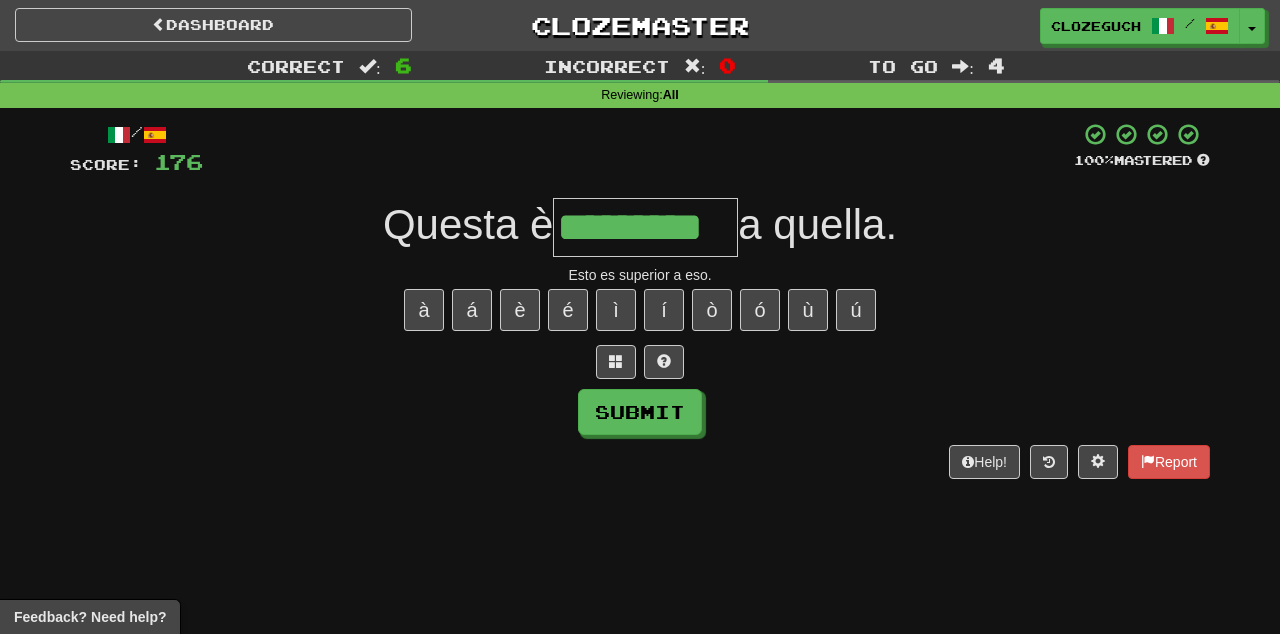 type on "*********" 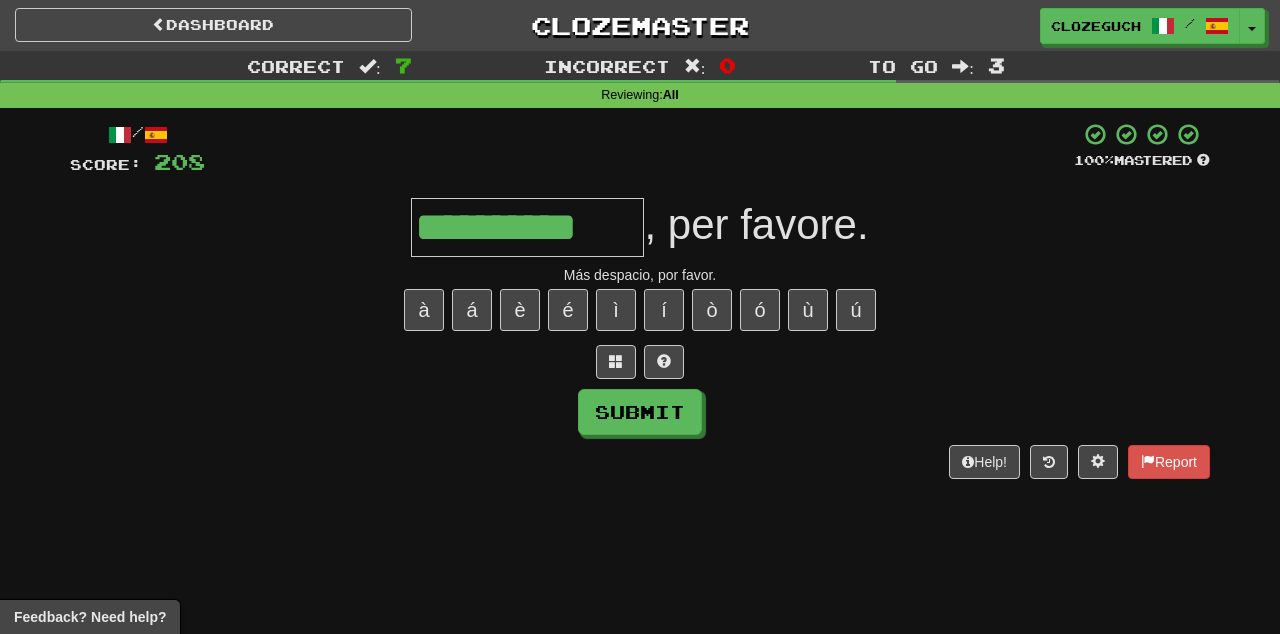 type on "**********" 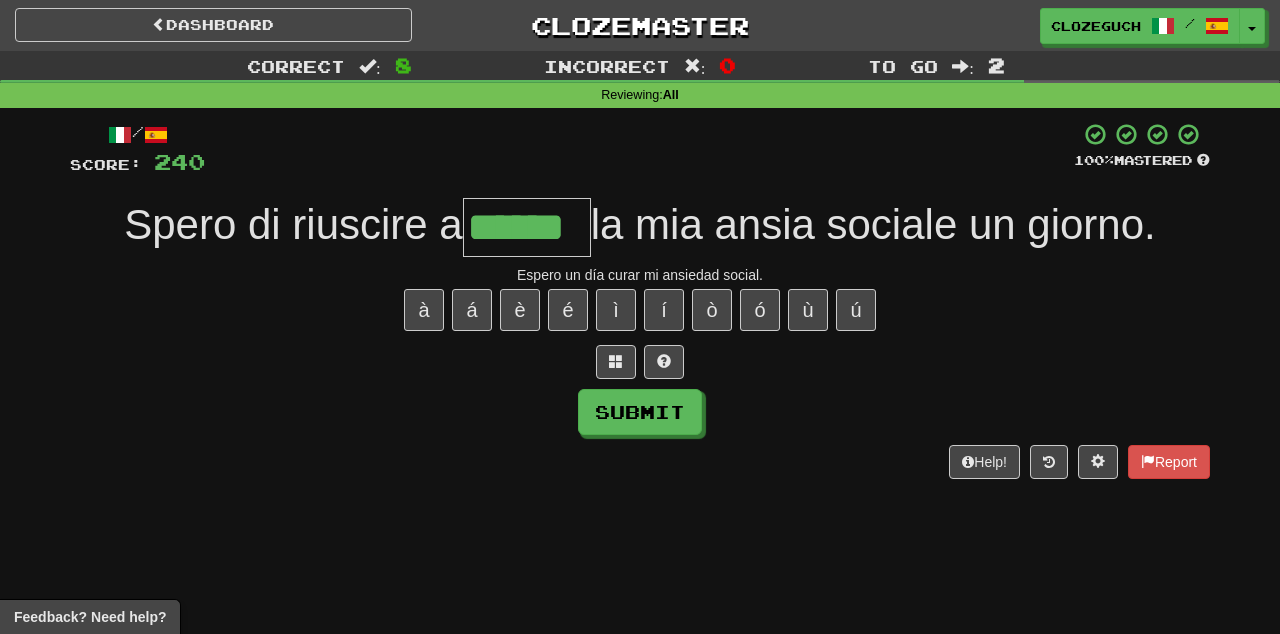 type on "******" 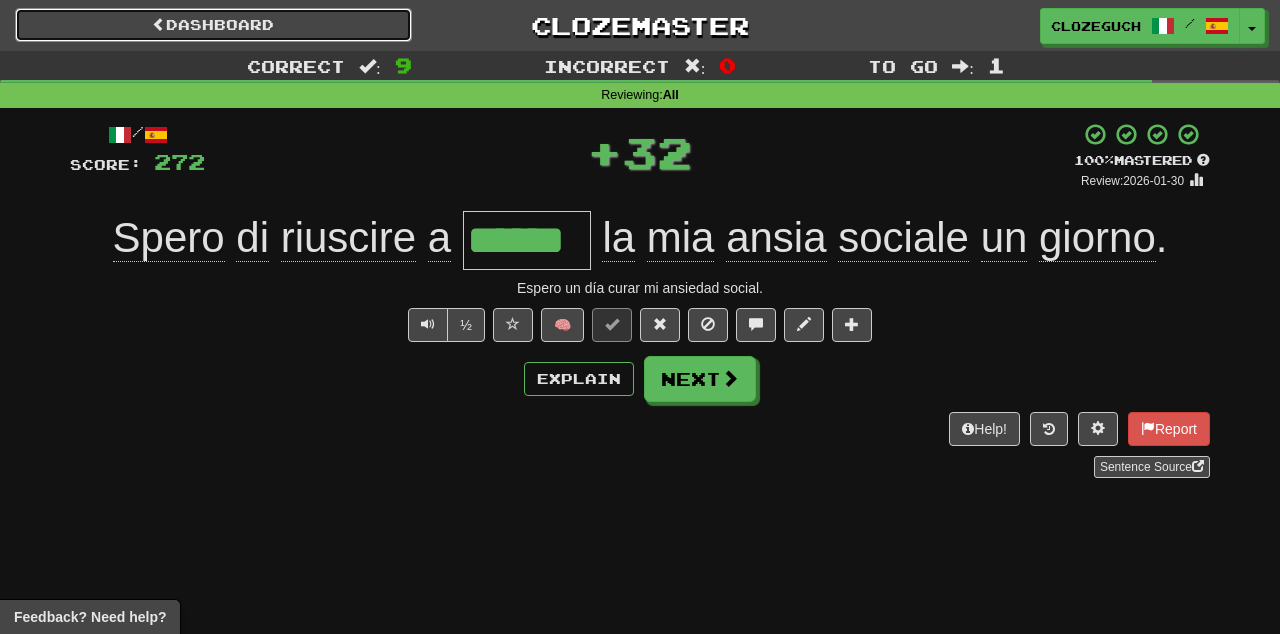 click on "Dashboard" at bounding box center (213, 25) 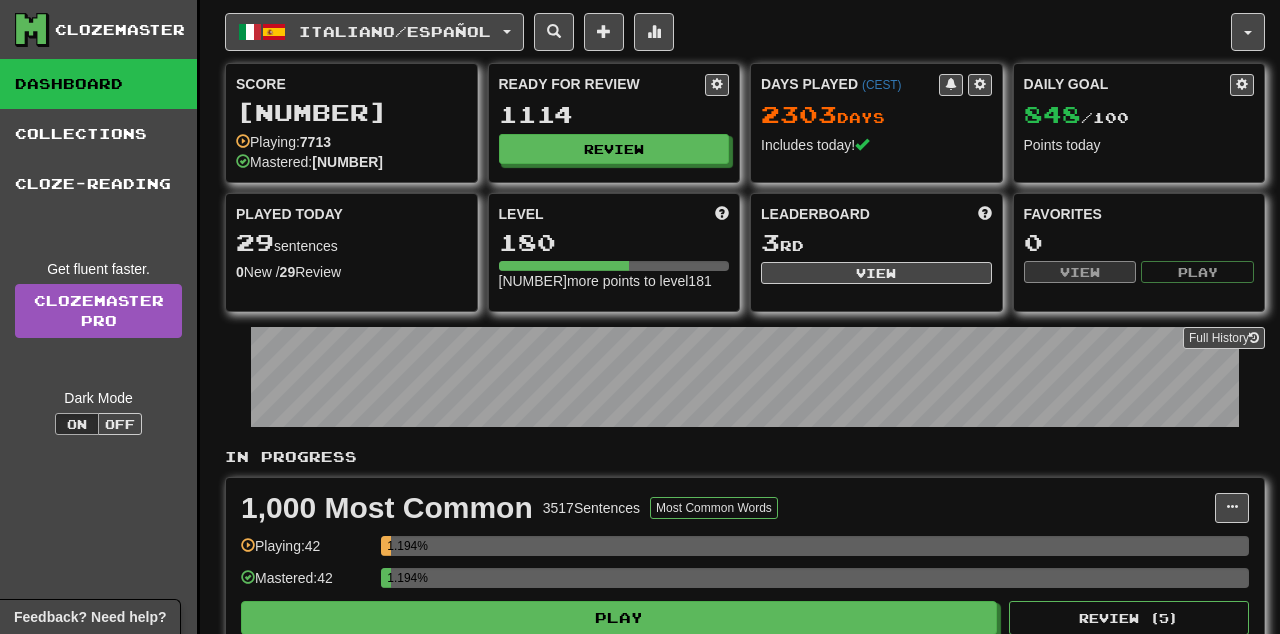 scroll, scrollTop: 0, scrollLeft: 0, axis: both 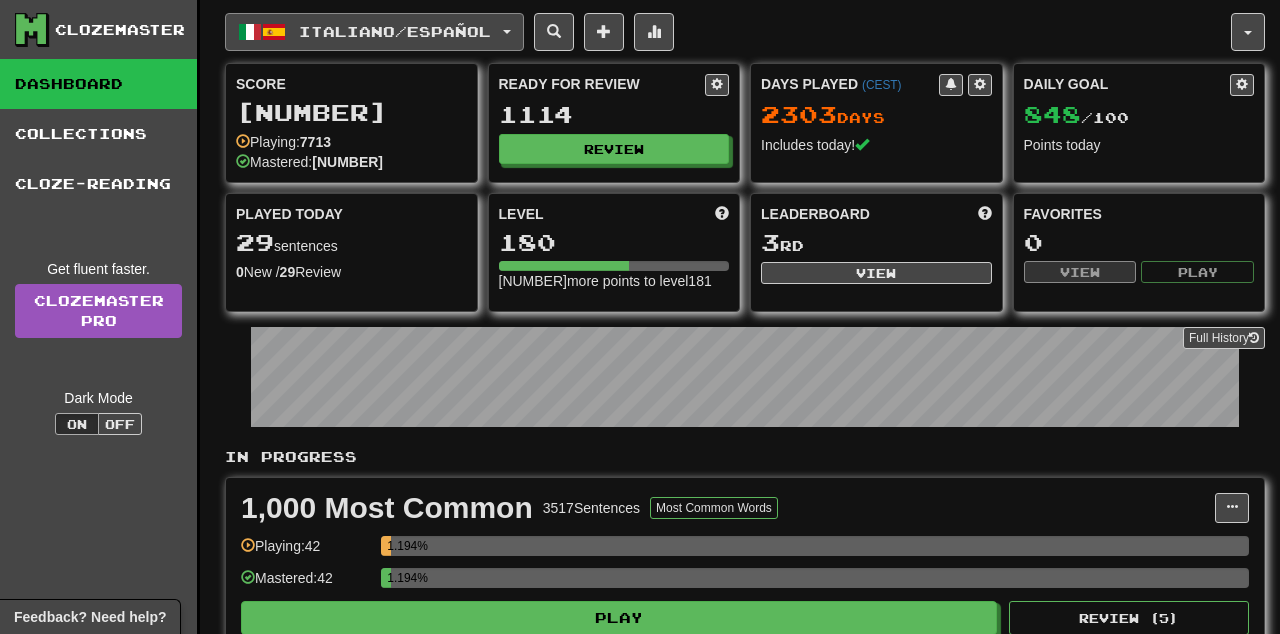 click on "Italiano  /  Español" at bounding box center [374, 32] 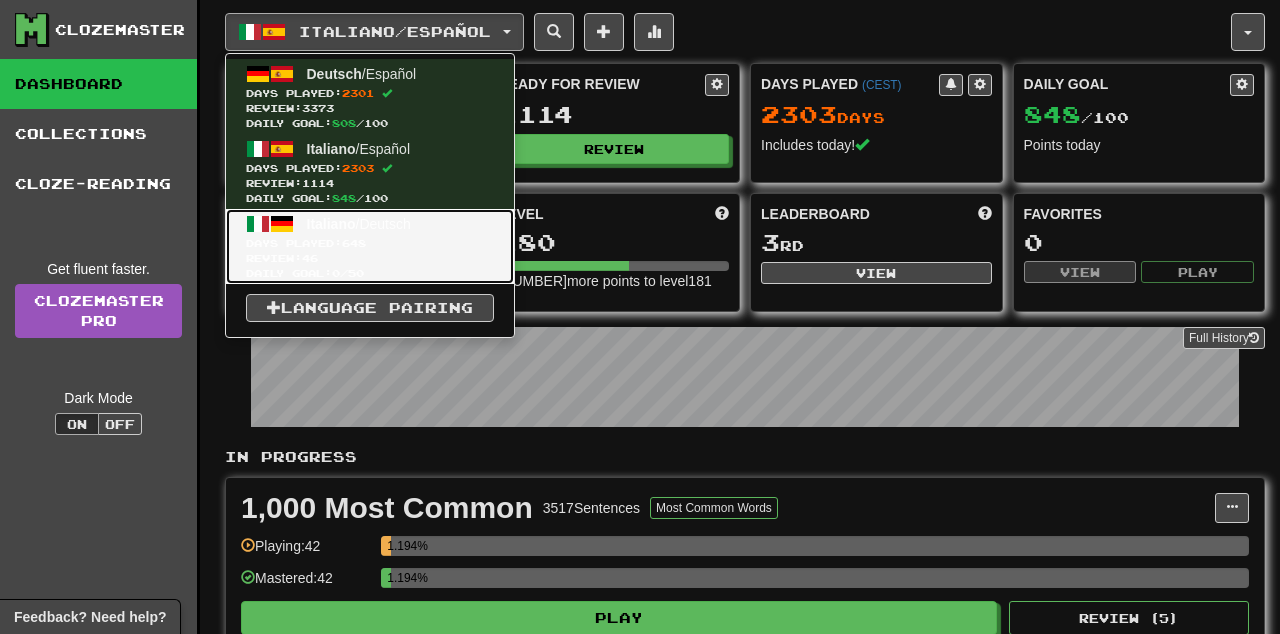 click on "Review:  46" at bounding box center (370, 258) 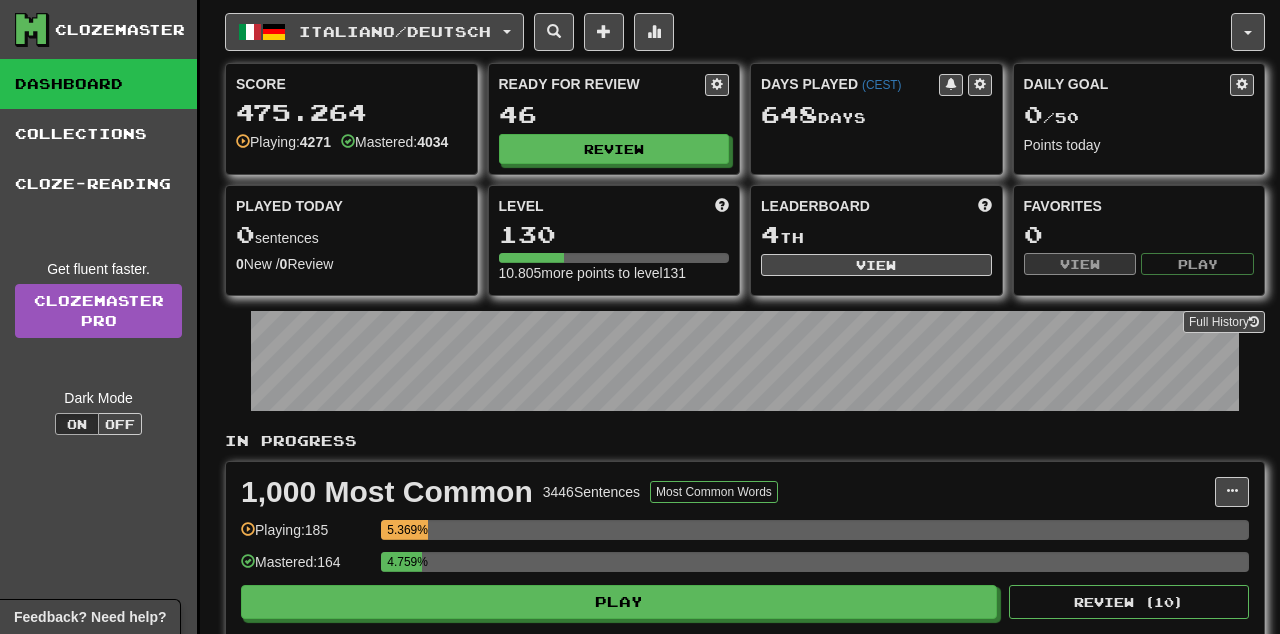 scroll, scrollTop: 0, scrollLeft: 0, axis: both 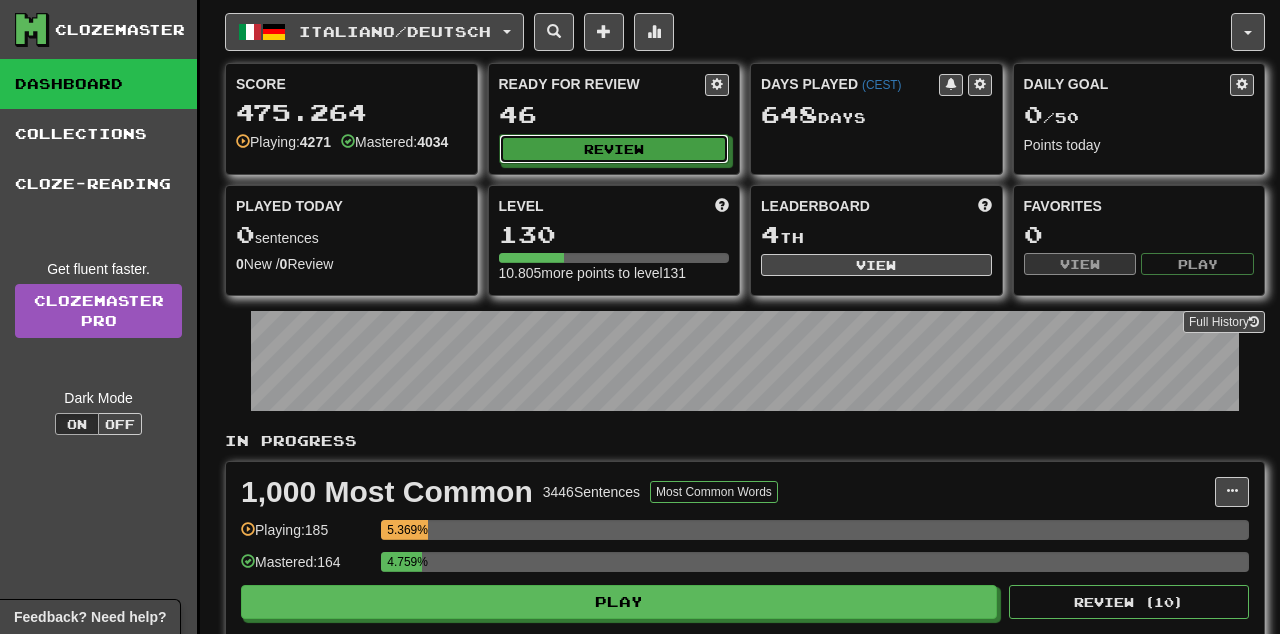 click on "Review" at bounding box center (614, 149) 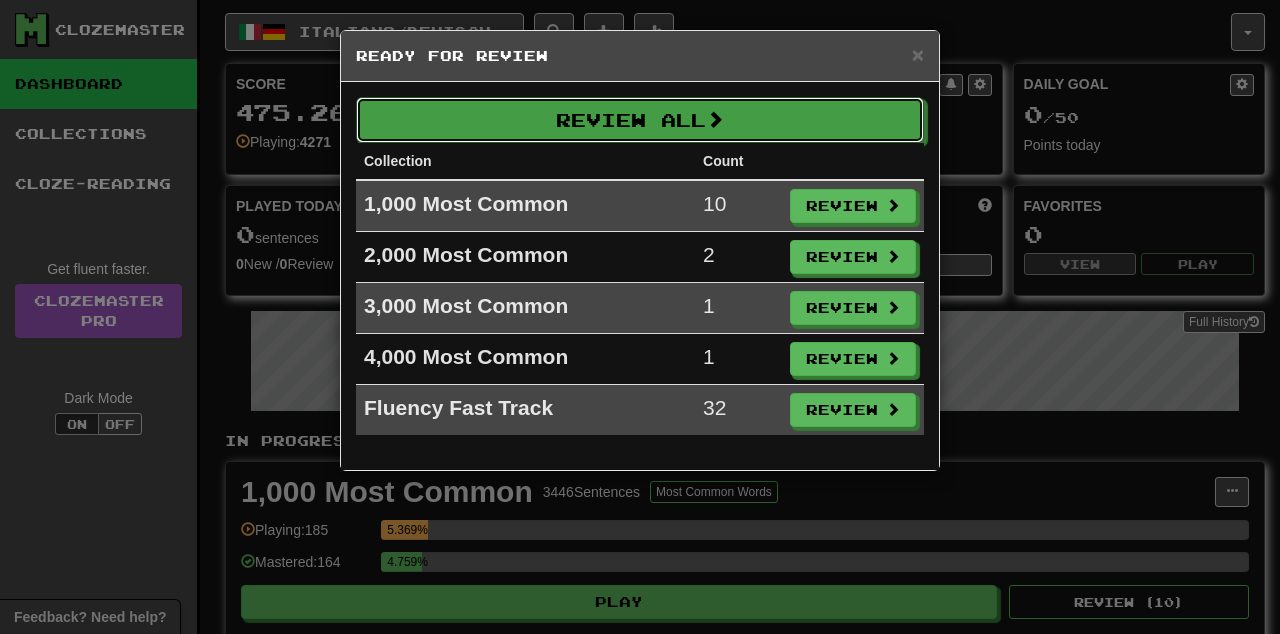 click on "Review All" at bounding box center [640, 120] 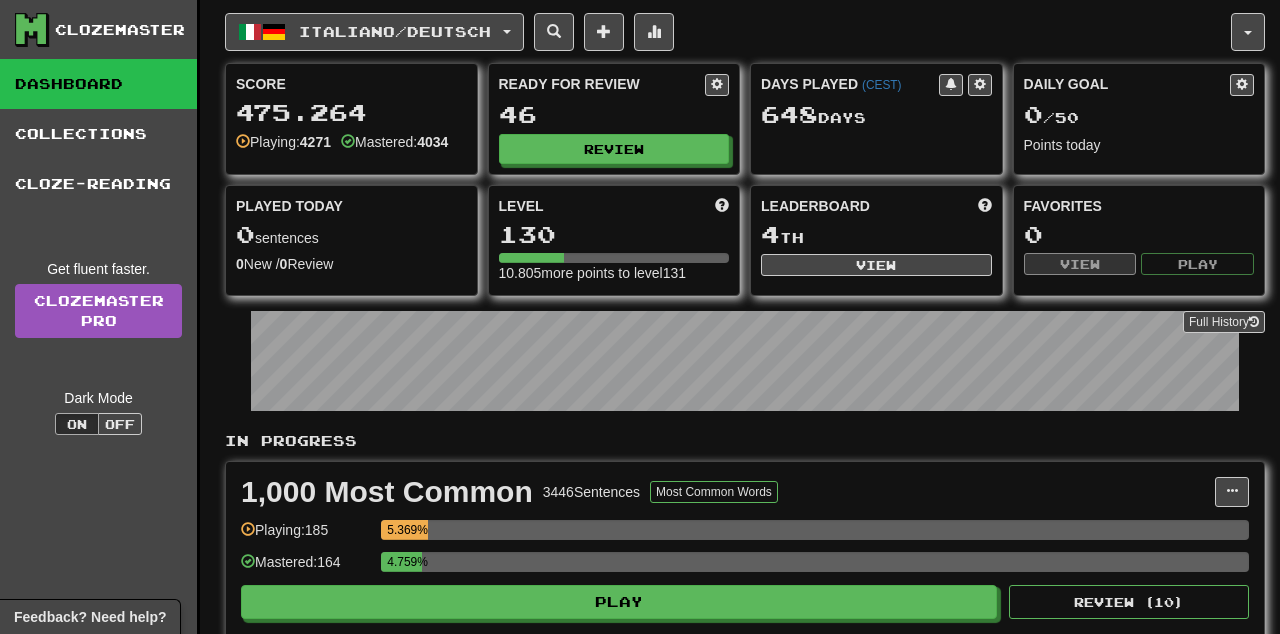 select on "**" 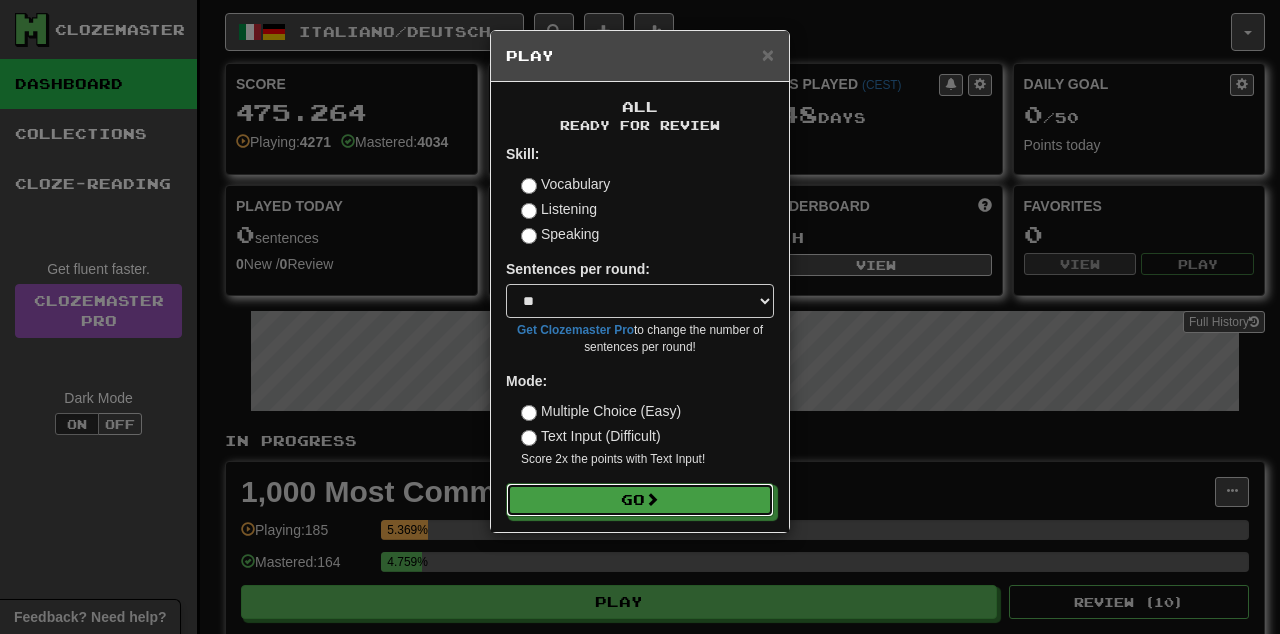 click on "Go" at bounding box center (640, 500) 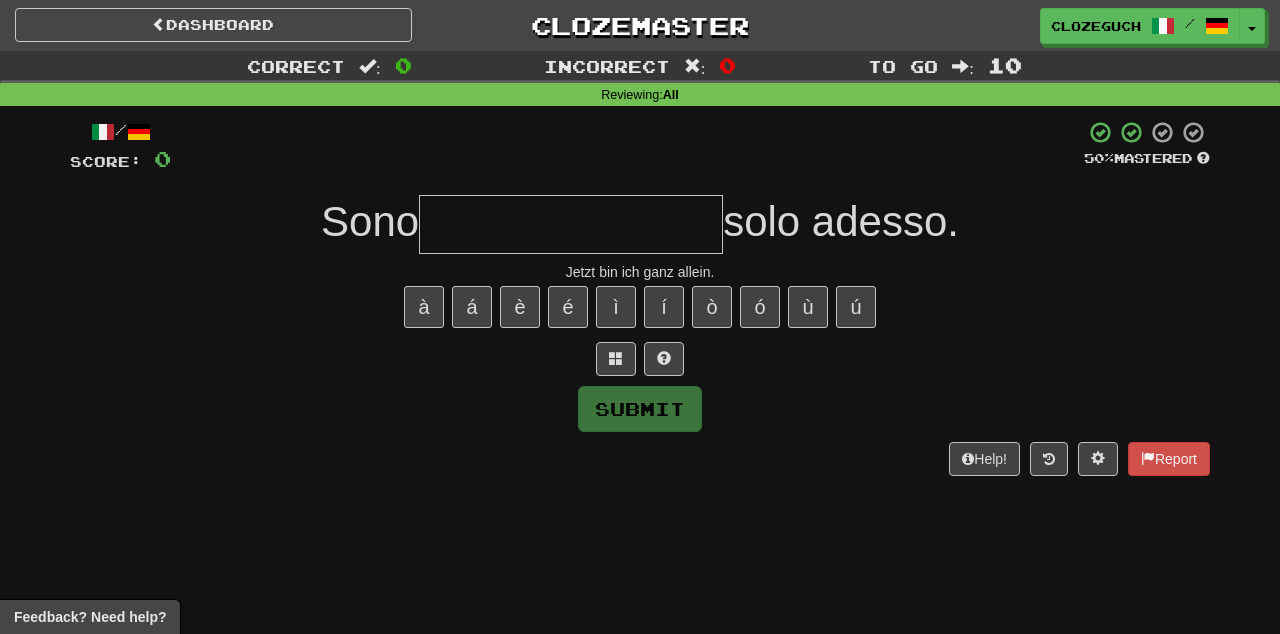 scroll, scrollTop: 0, scrollLeft: 0, axis: both 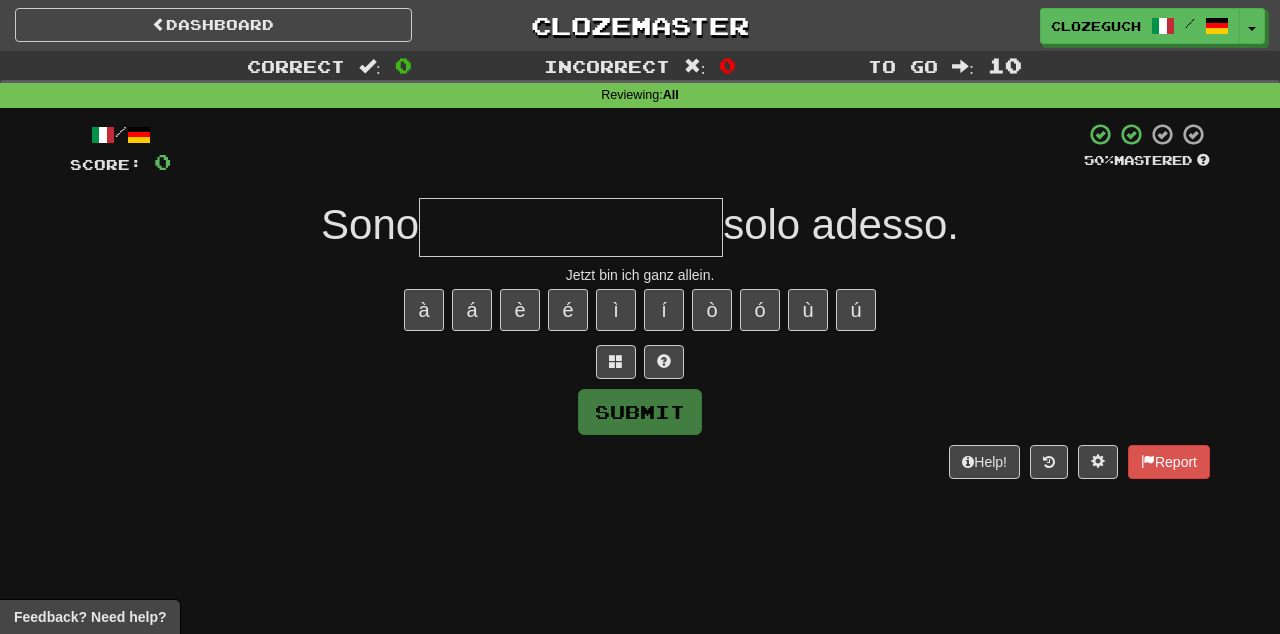 click at bounding box center (571, 227) 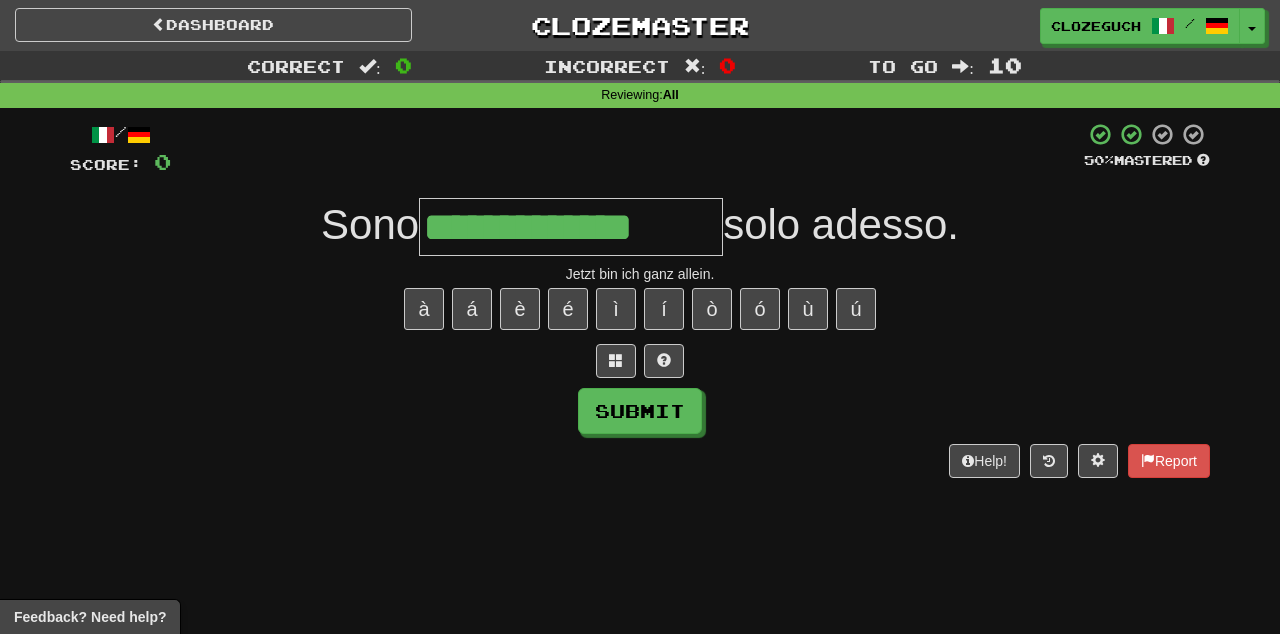 scroll, scrollTop: 0, scrollLeft: 0, axis: both 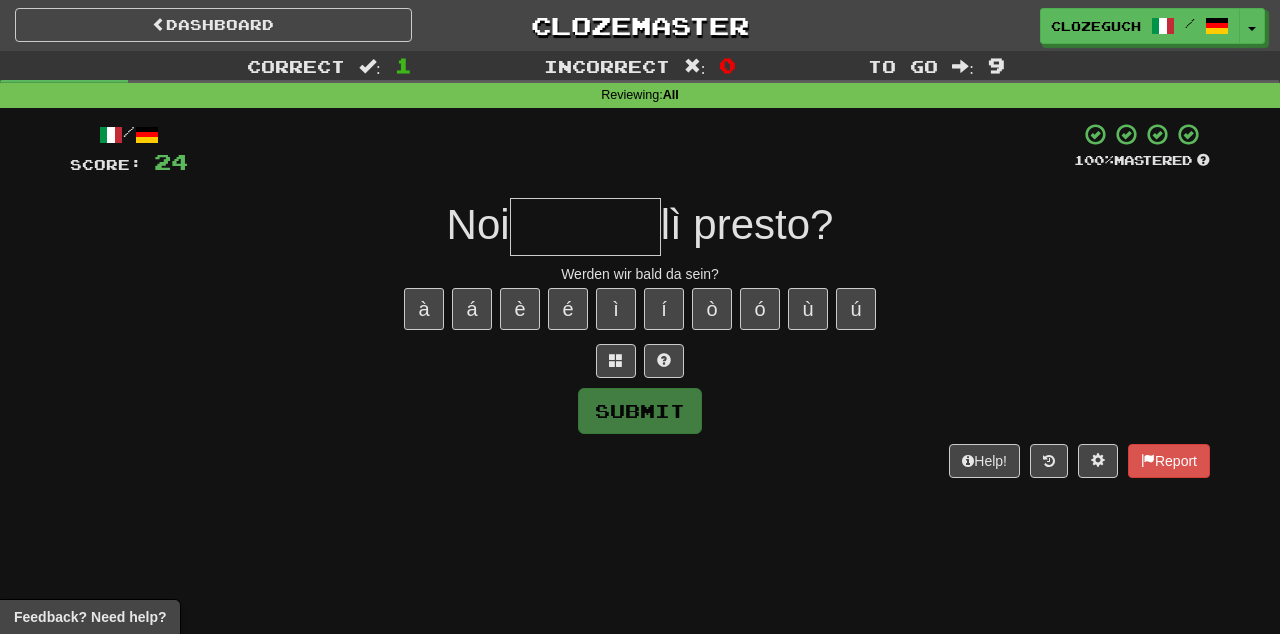 type on "*" 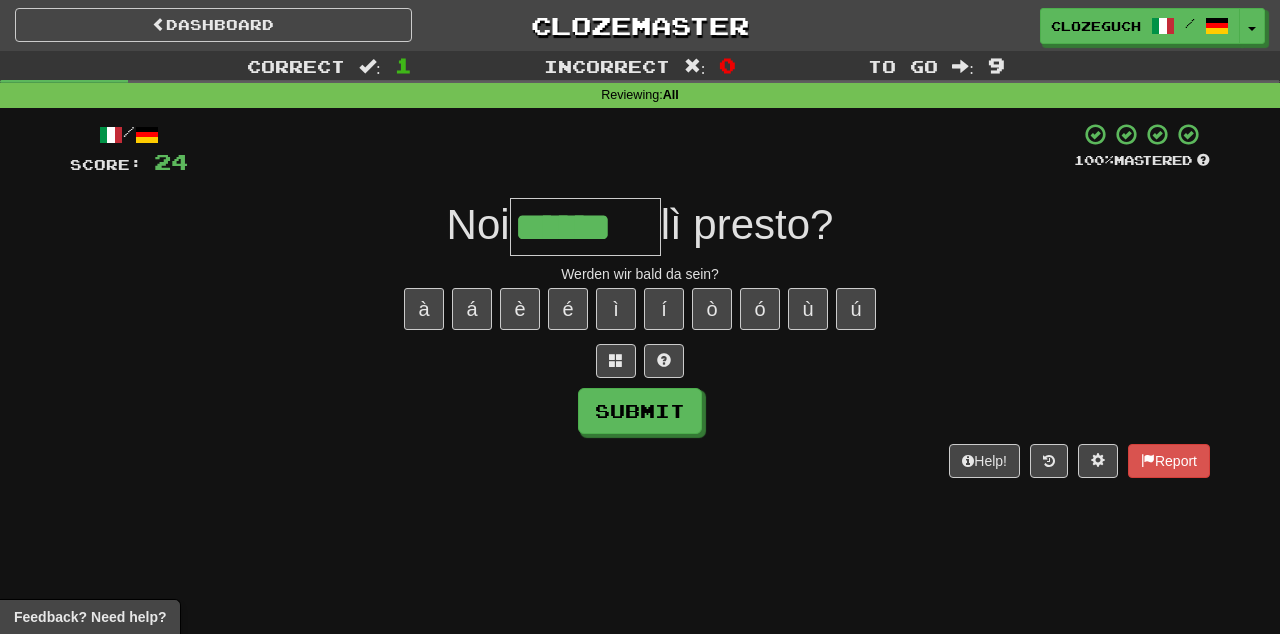 type on "******" 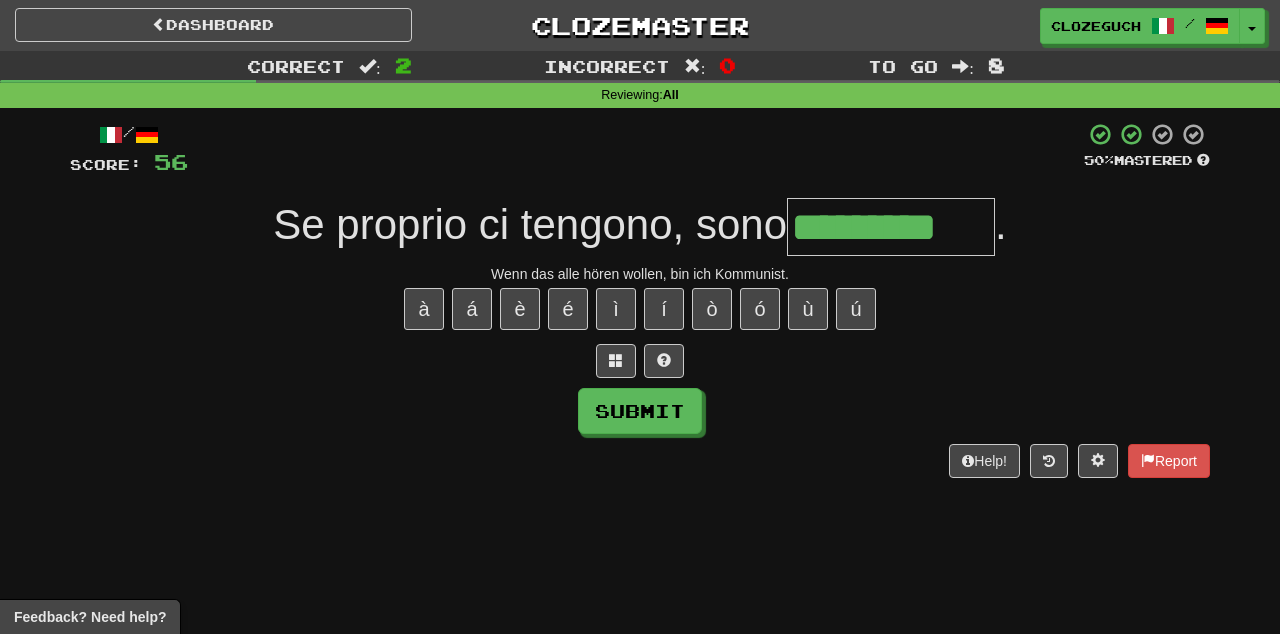 type on "*********" 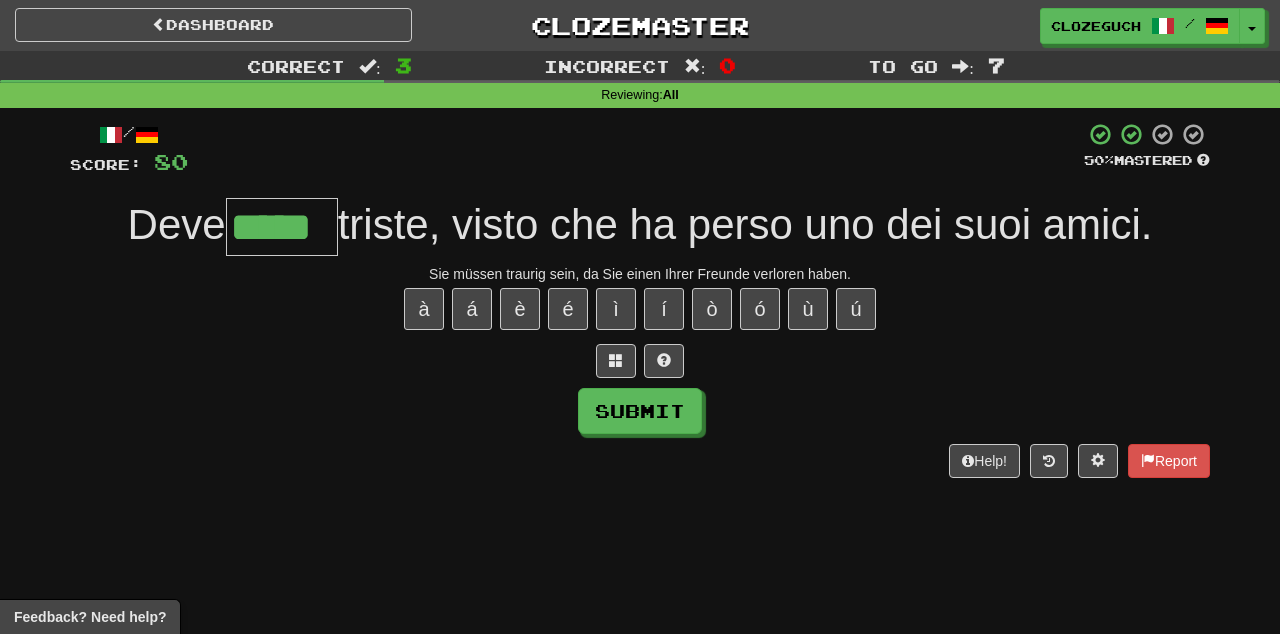 type on "*****" 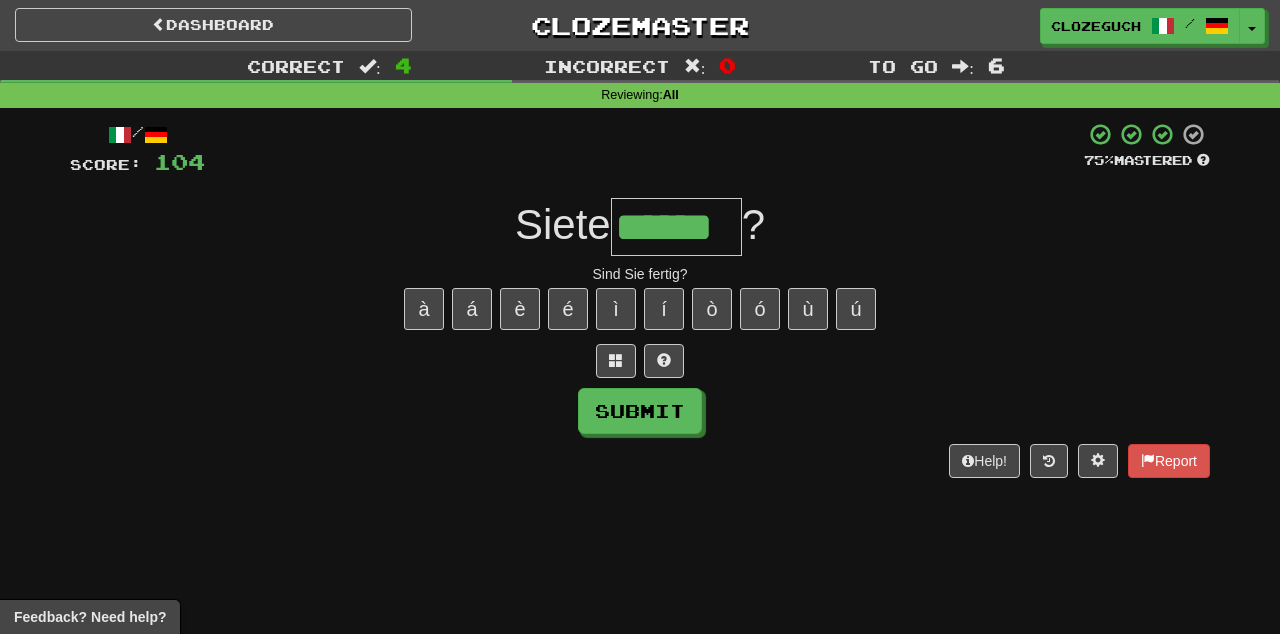 type on "******" 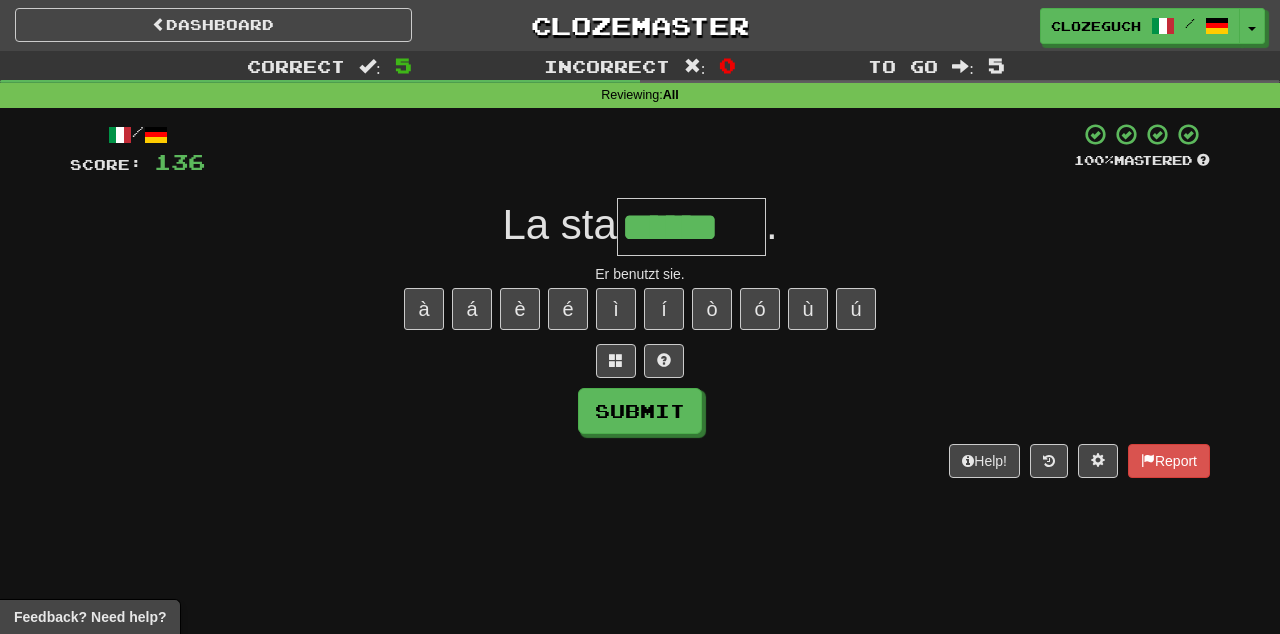 type on "******" 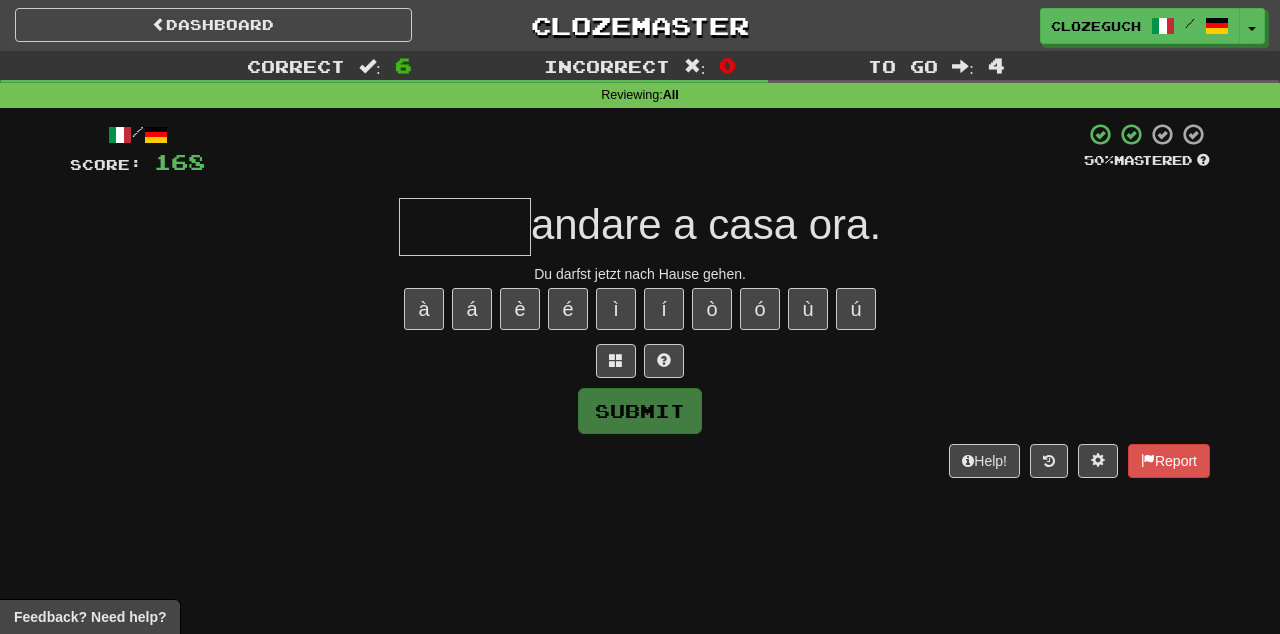type on "*" 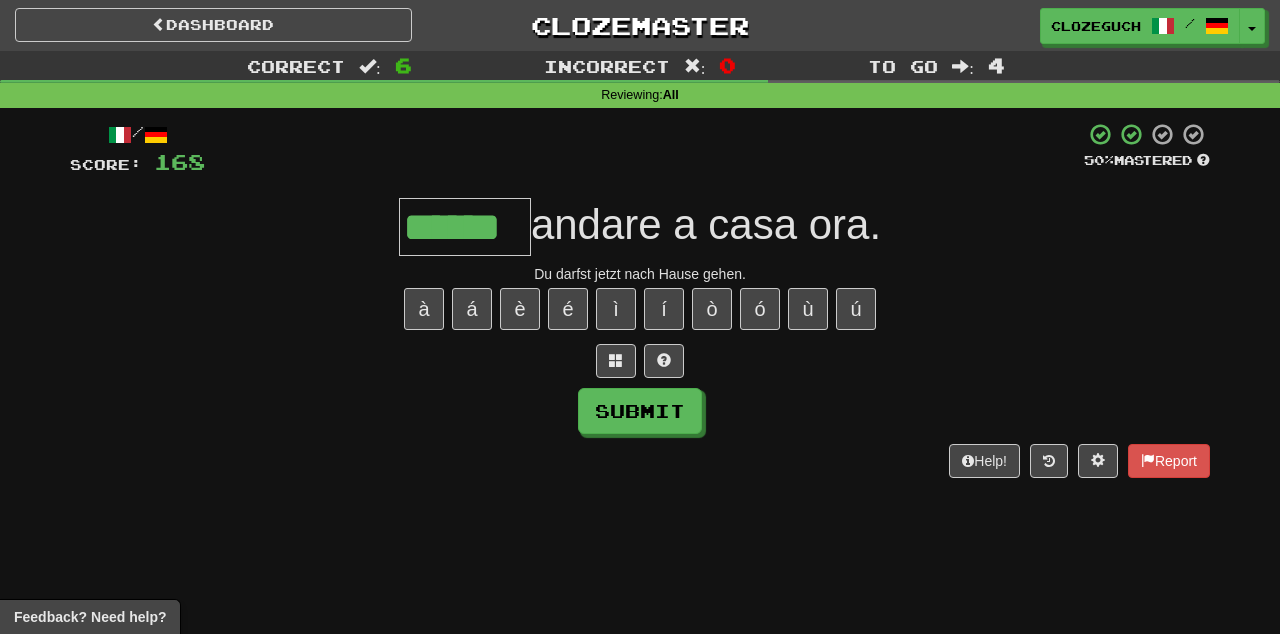 type on "******" 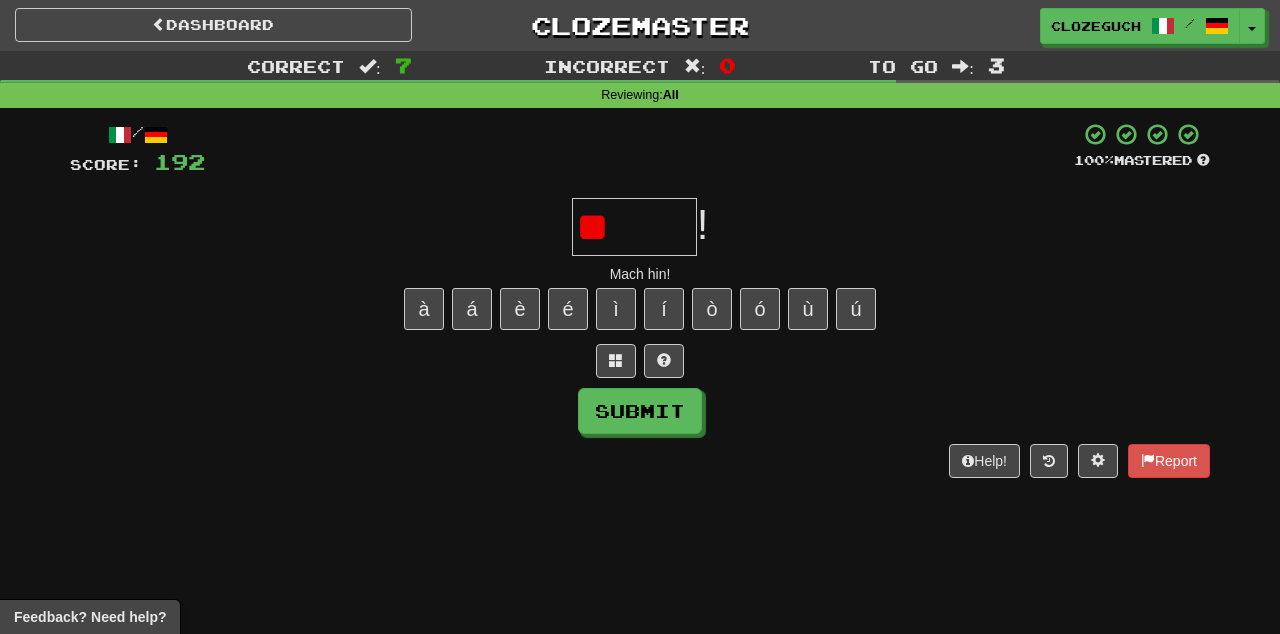 type on "*" 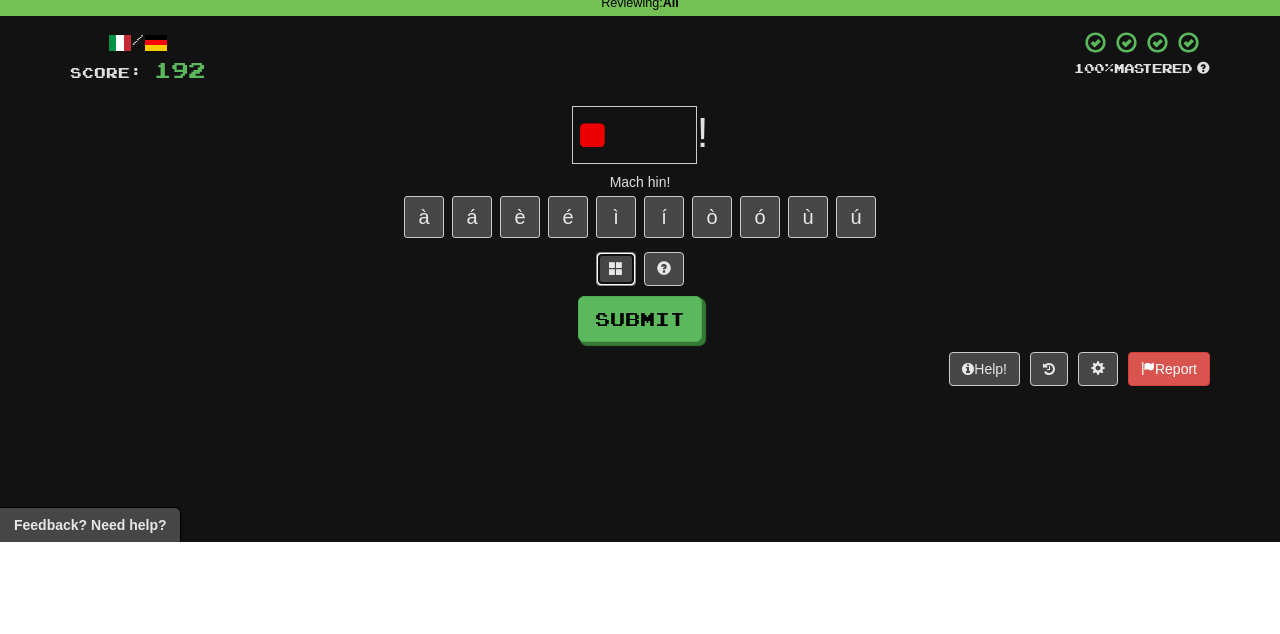 click at bounding box center (616, 360) 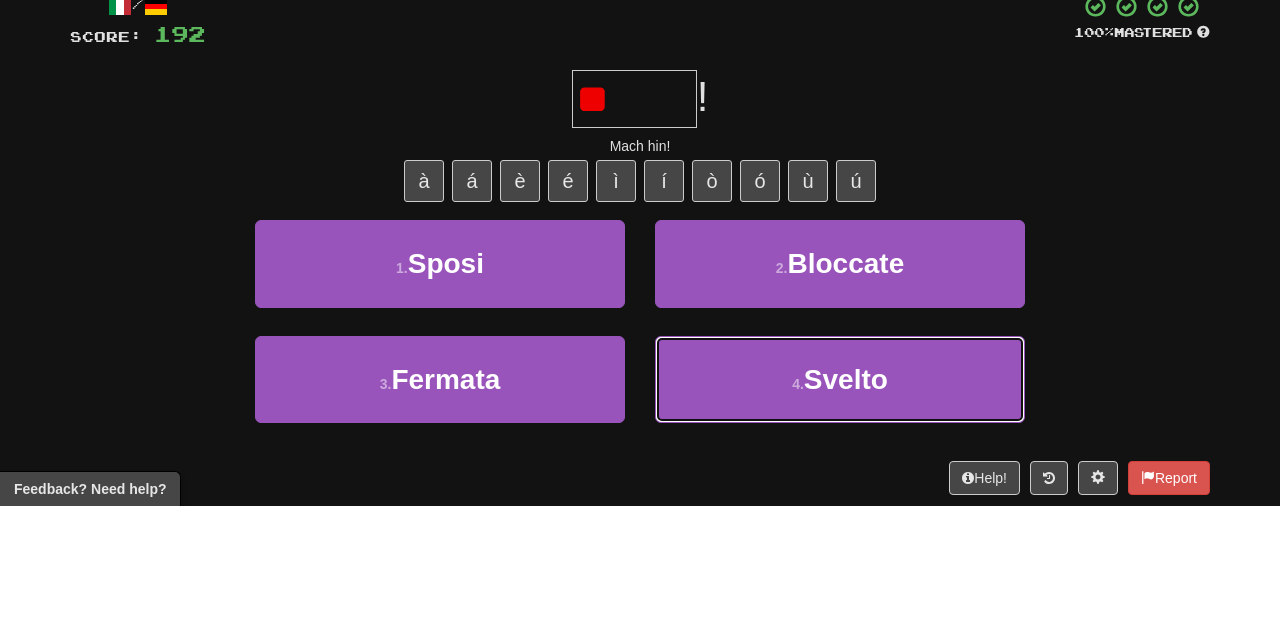 click on "4 .  Svelto" at bounding box center [840, 507] 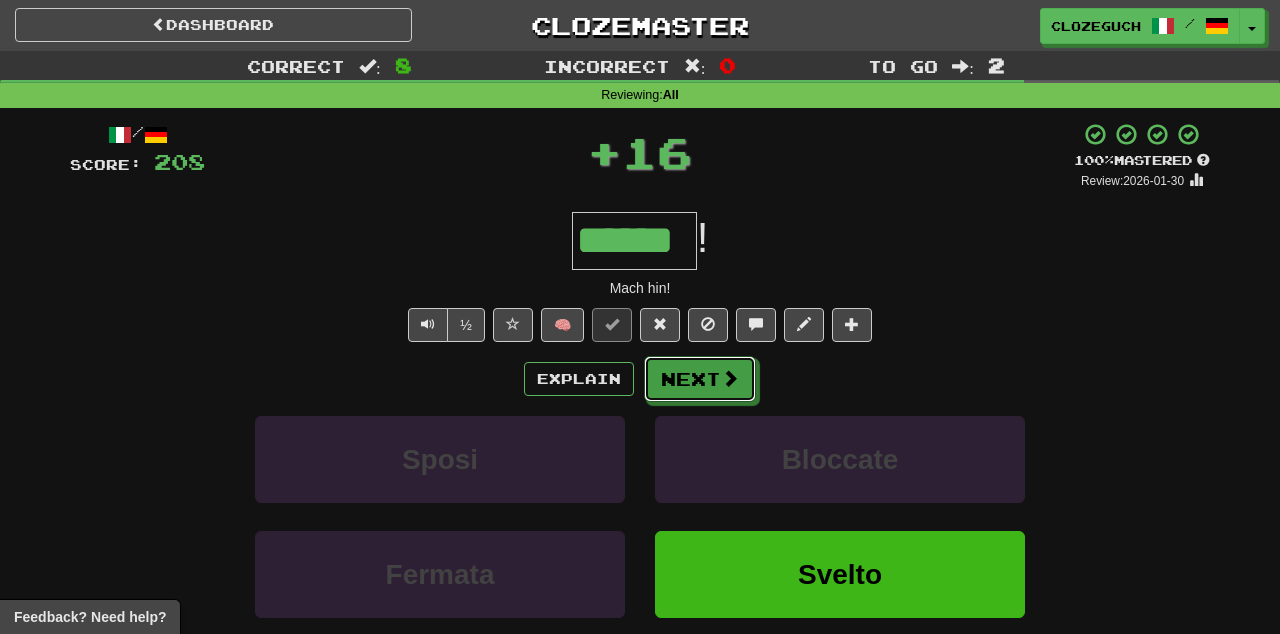 click on "Next" at bounding box center [700, 379] 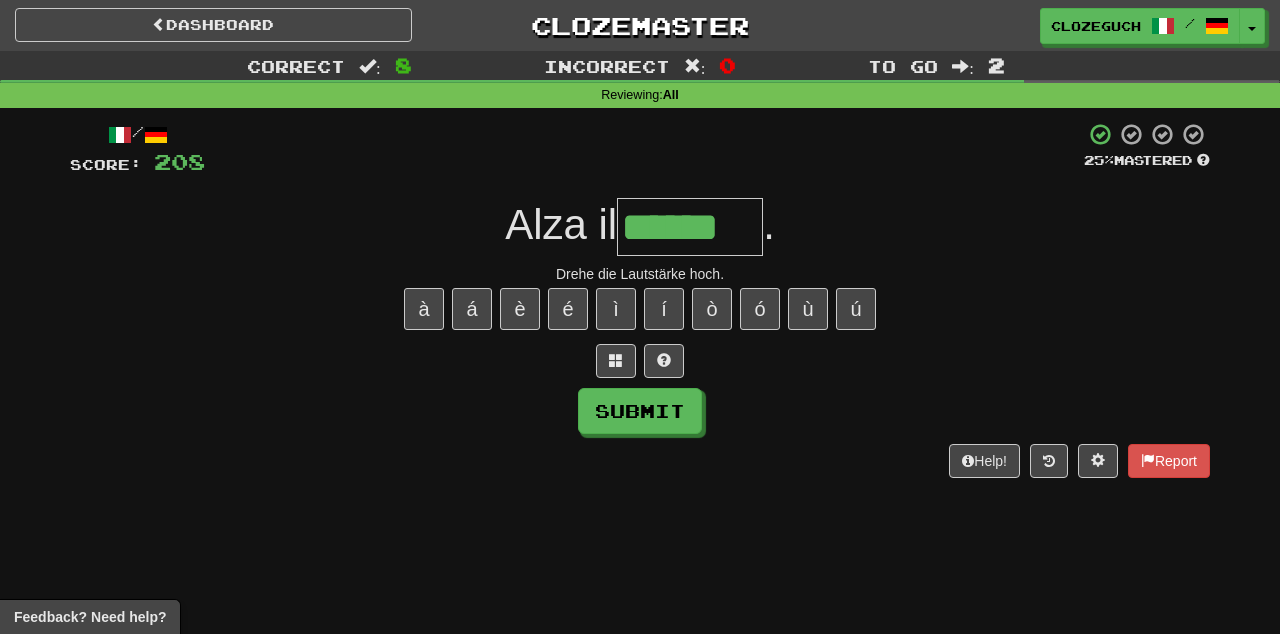 type on "******" 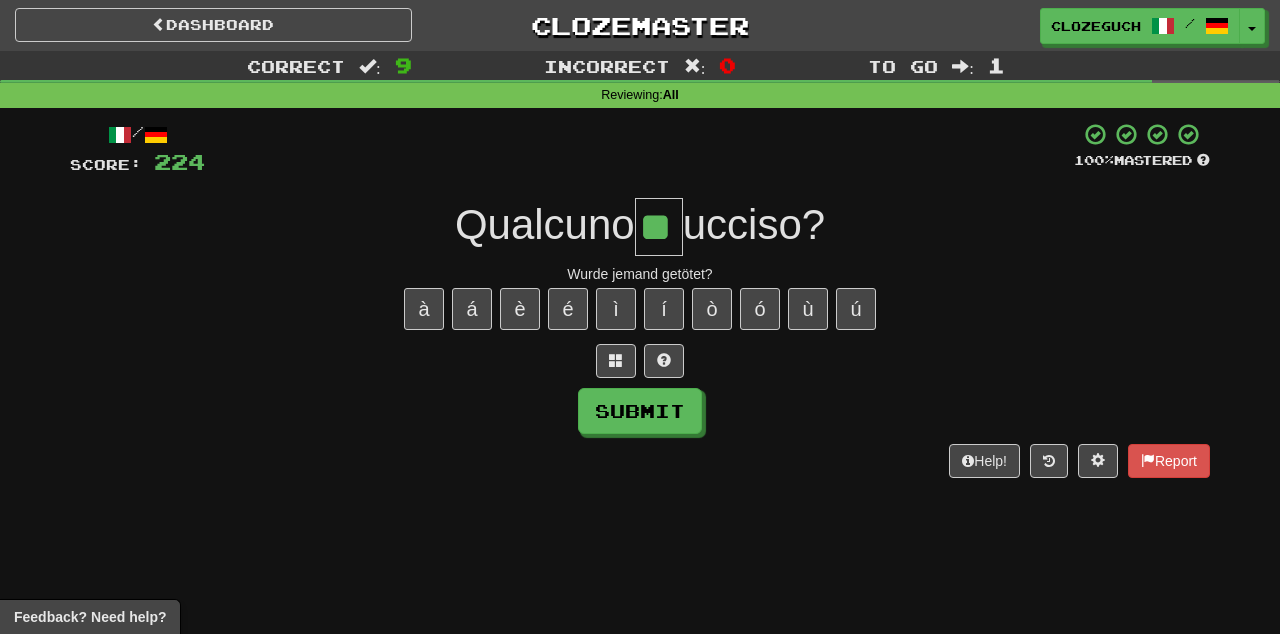 type on "**" 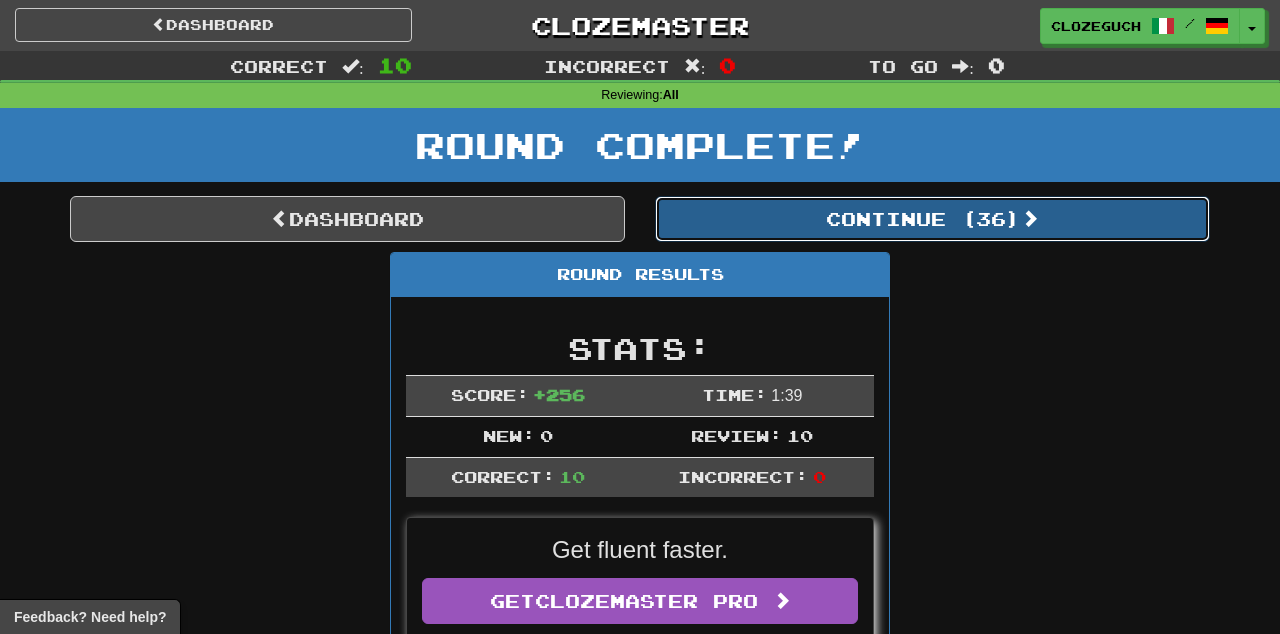 click on "Continue ( 36 )" at bounding box center [932, 219] 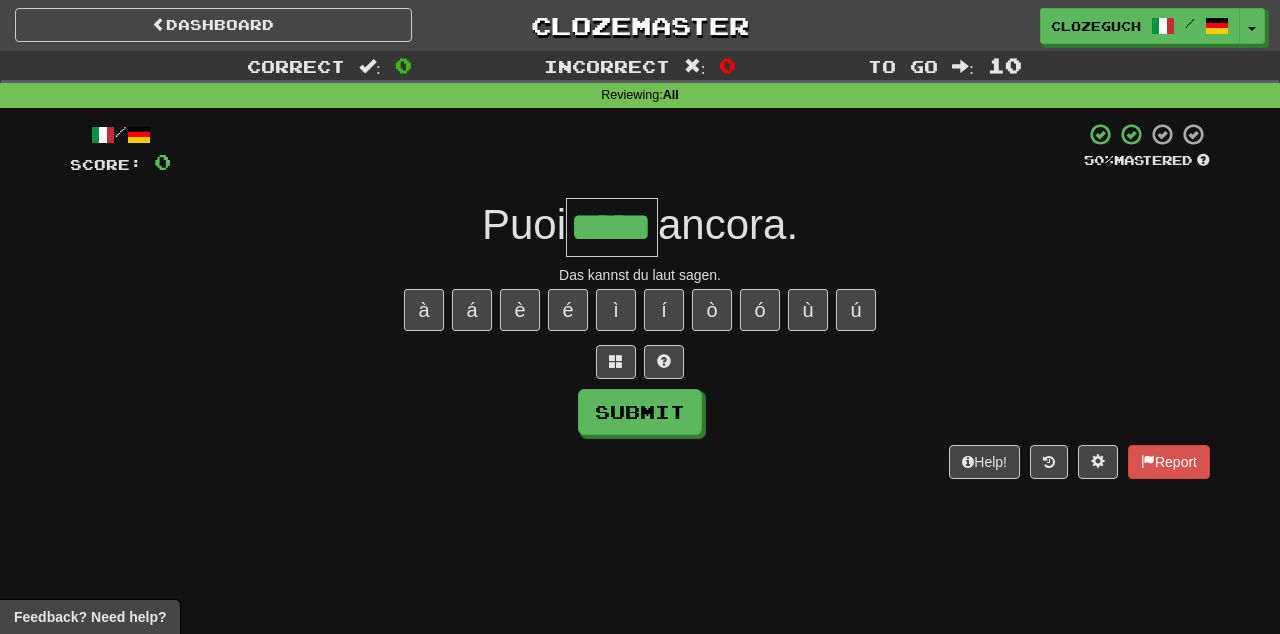 type on "*****" 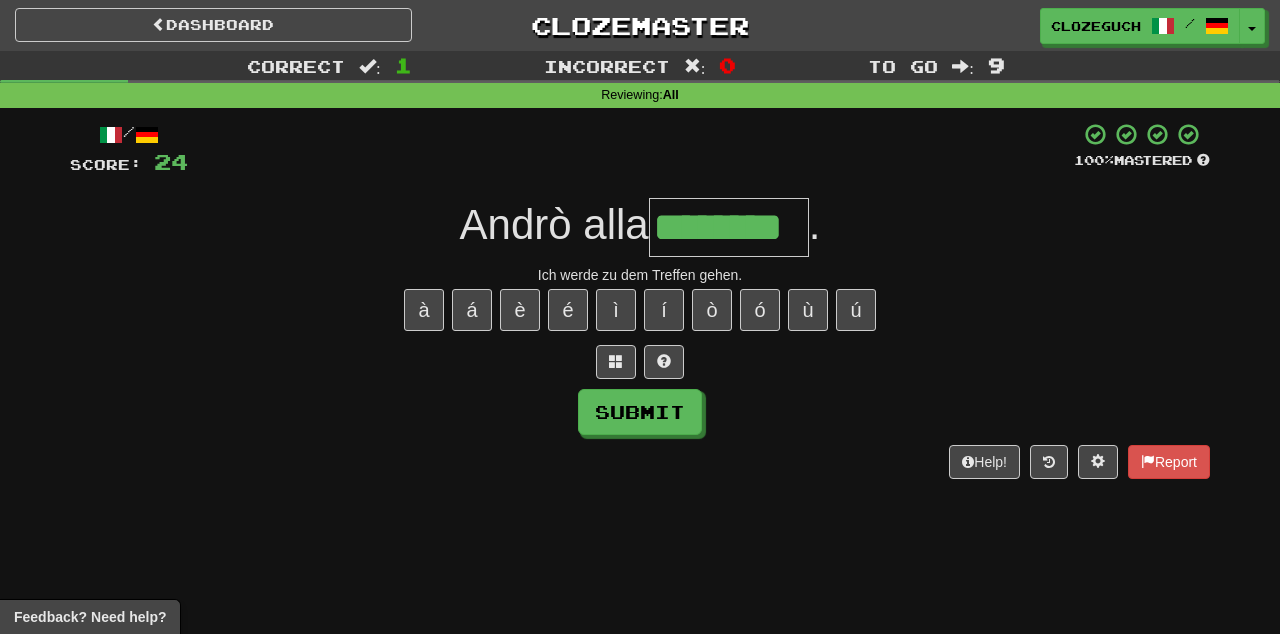 type on "********" 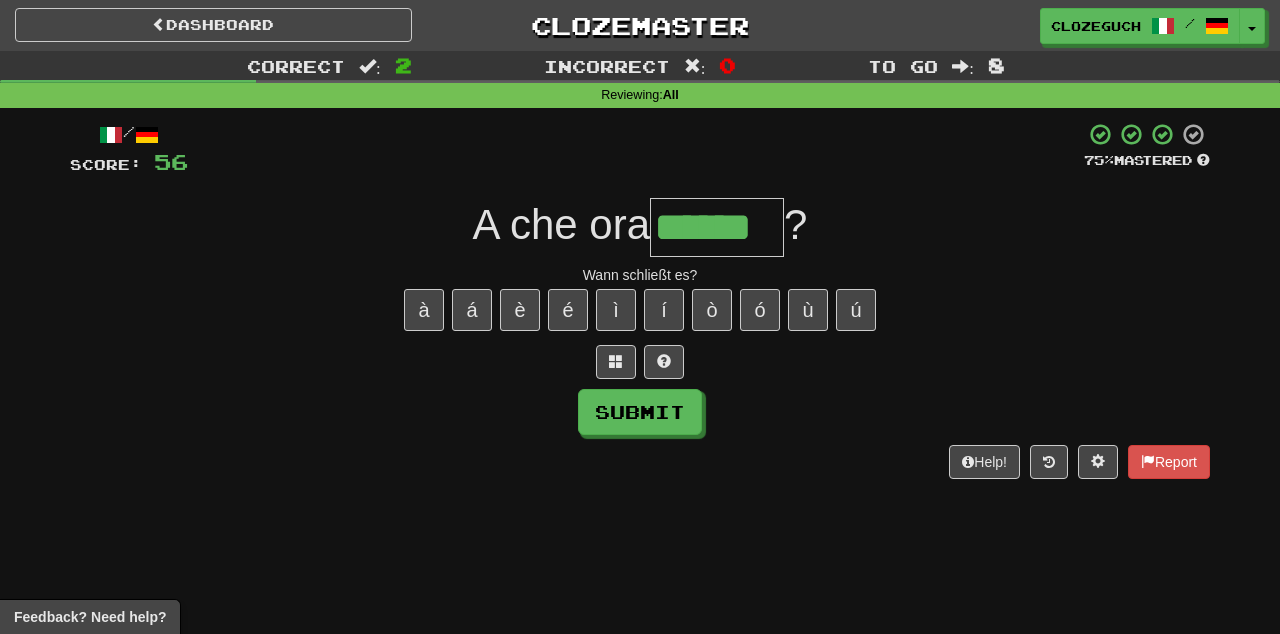 type on "******" 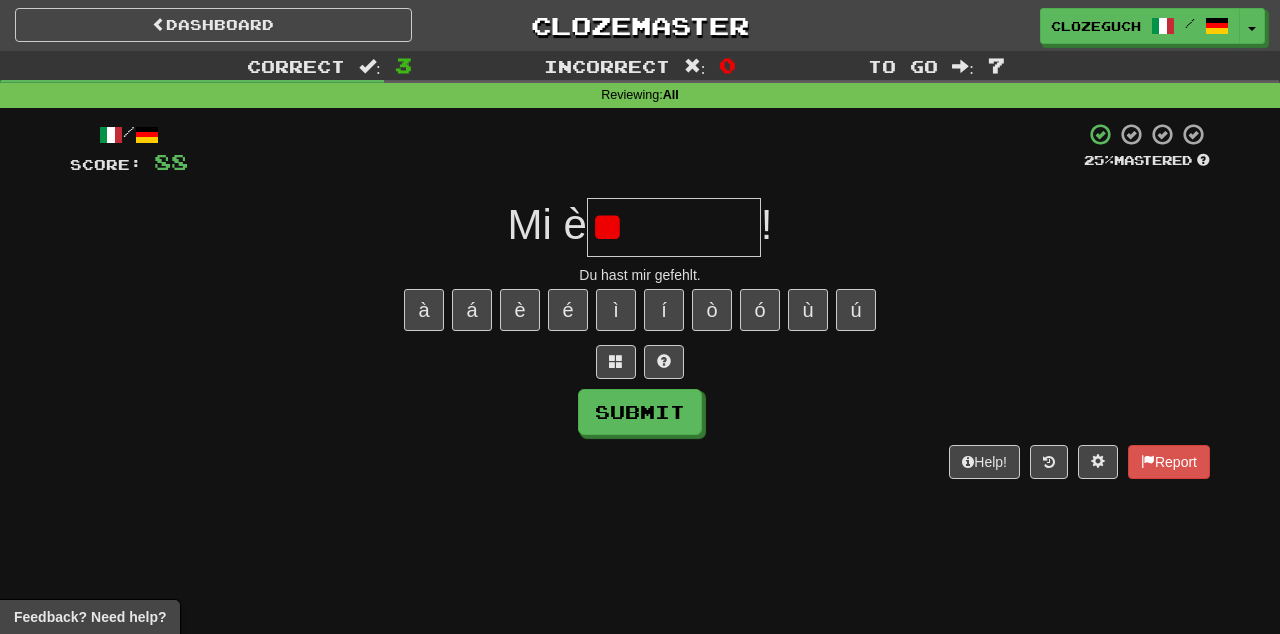 type on "*" 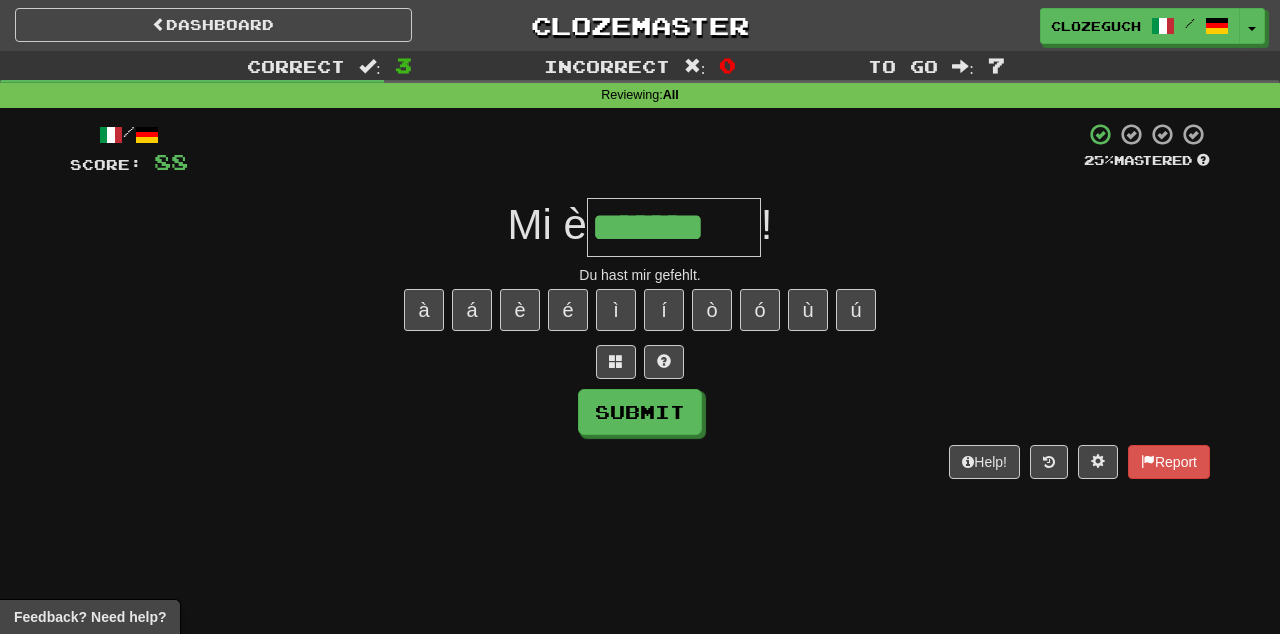 type on "*******" 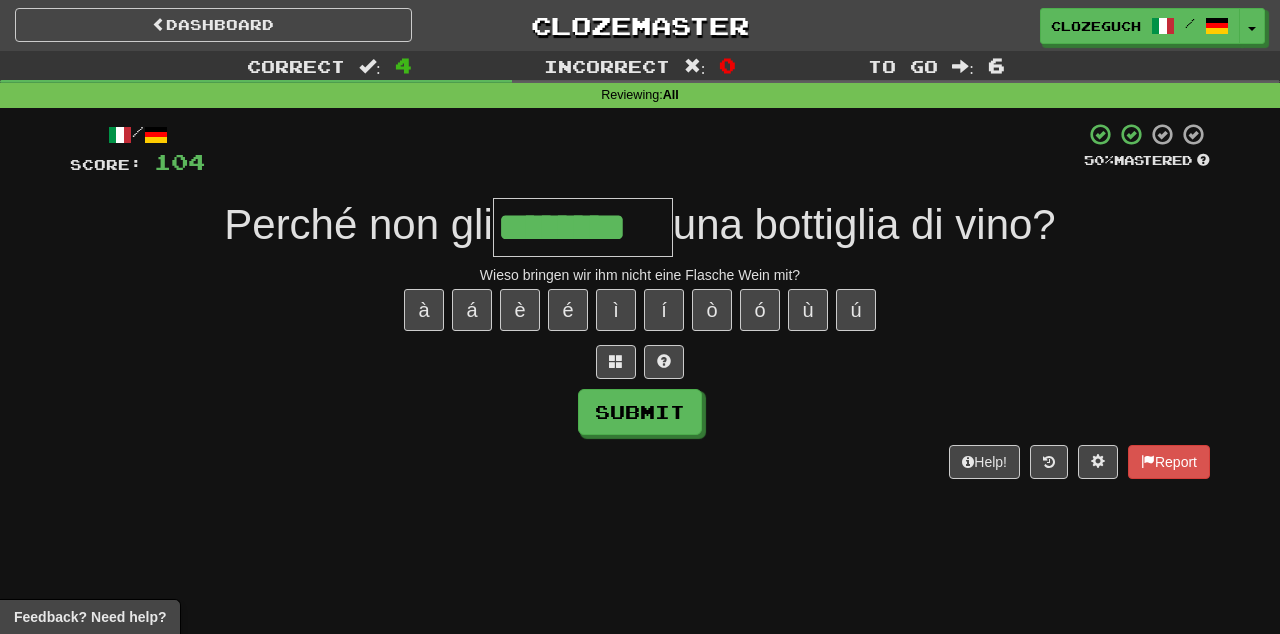 type on "********" 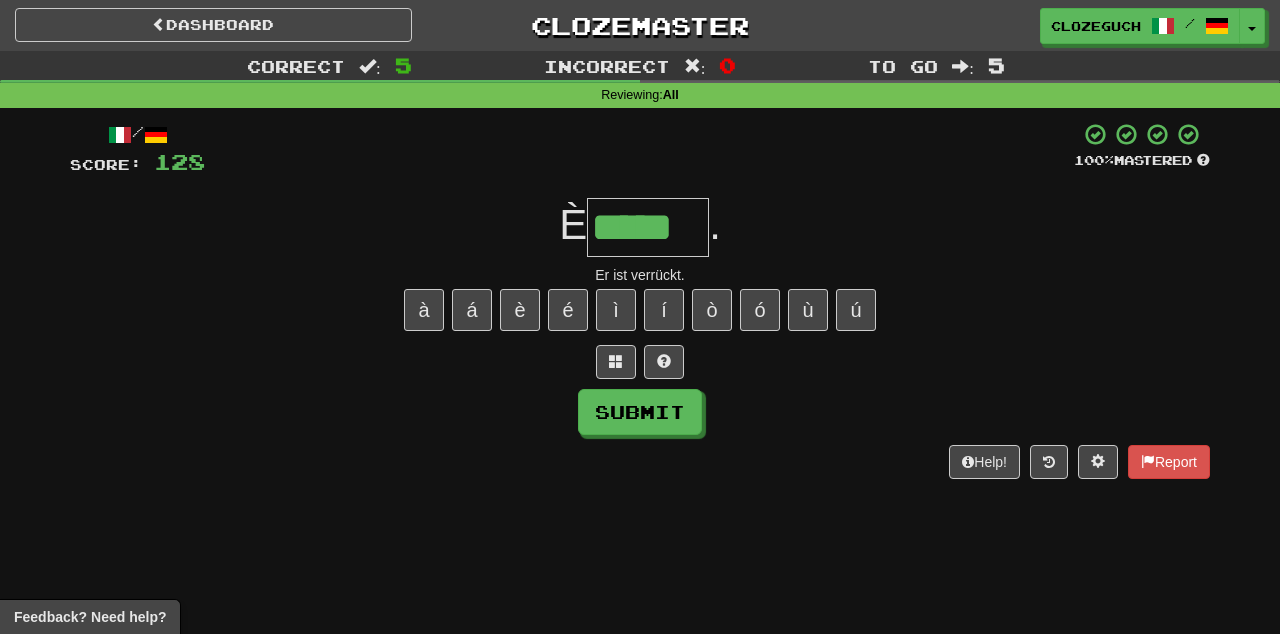 type on "*****" 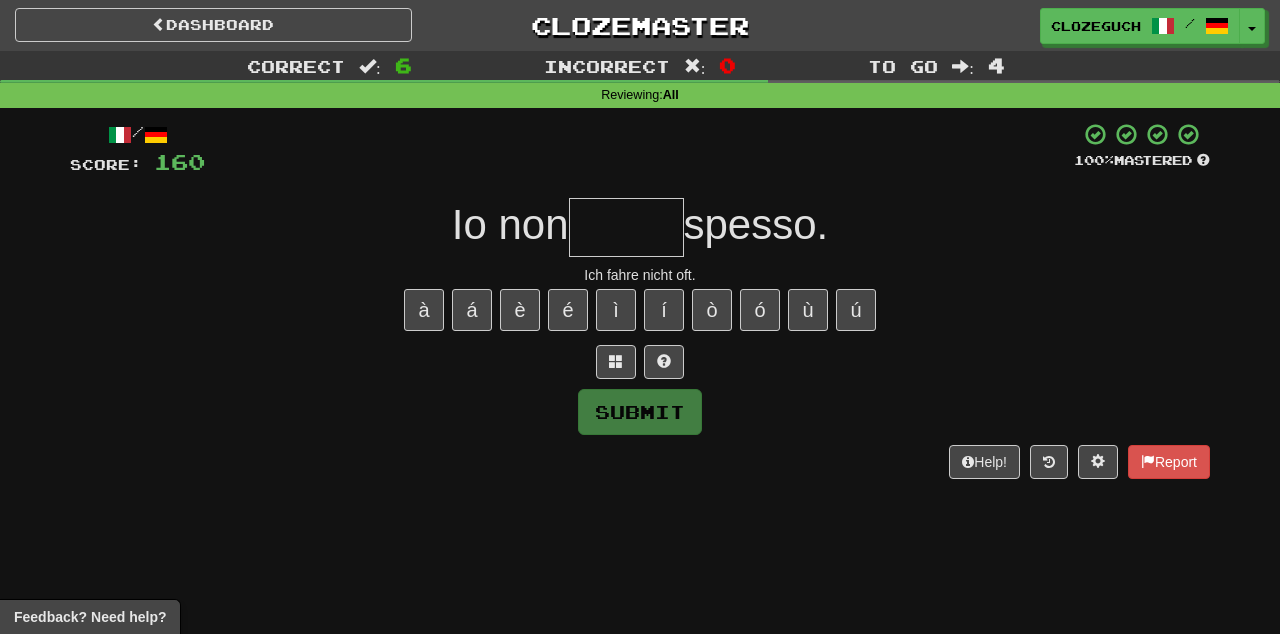 type on "*" 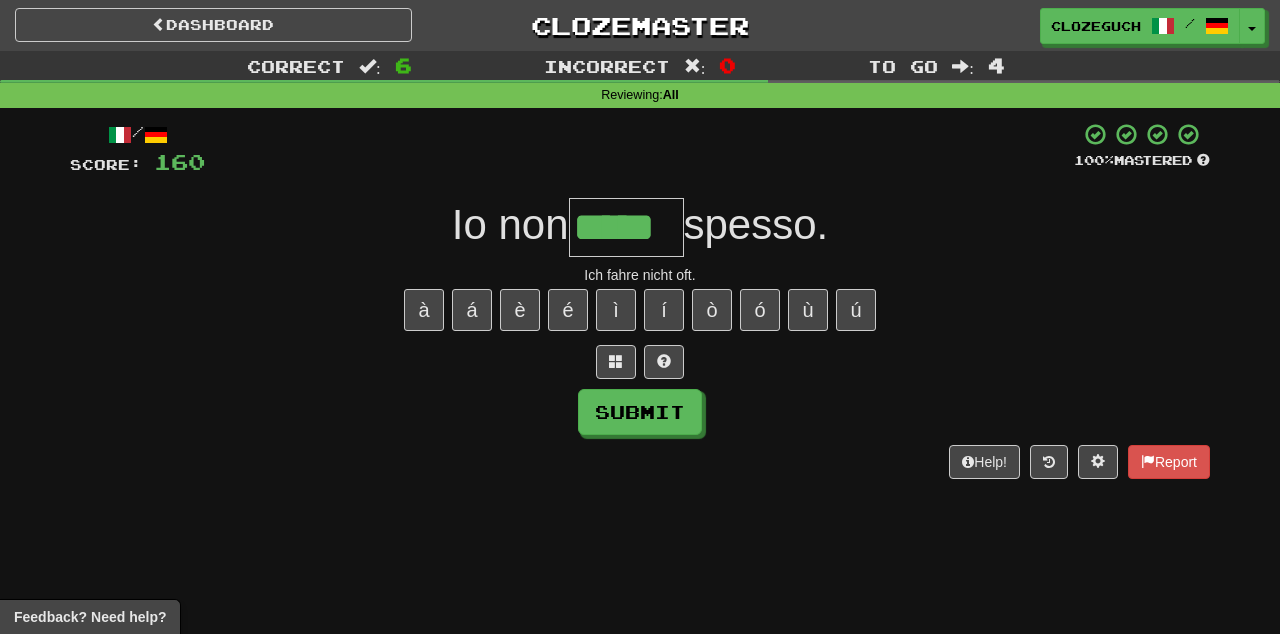 type on "*****" 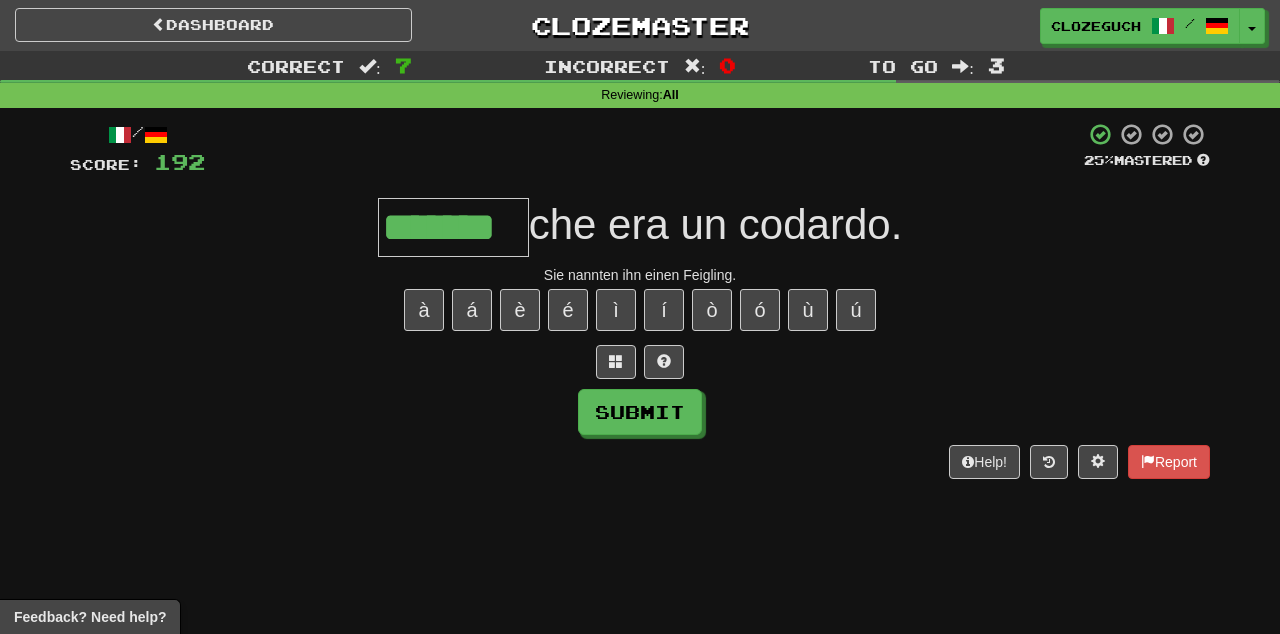 type on "*******" 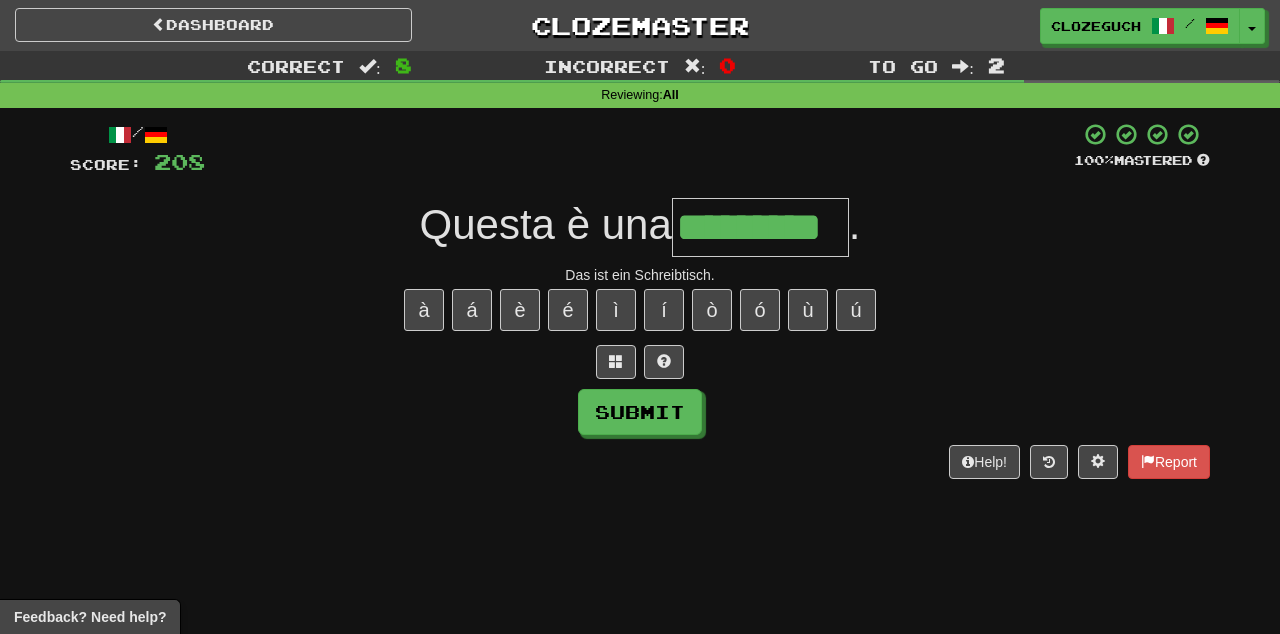 type on "*********" 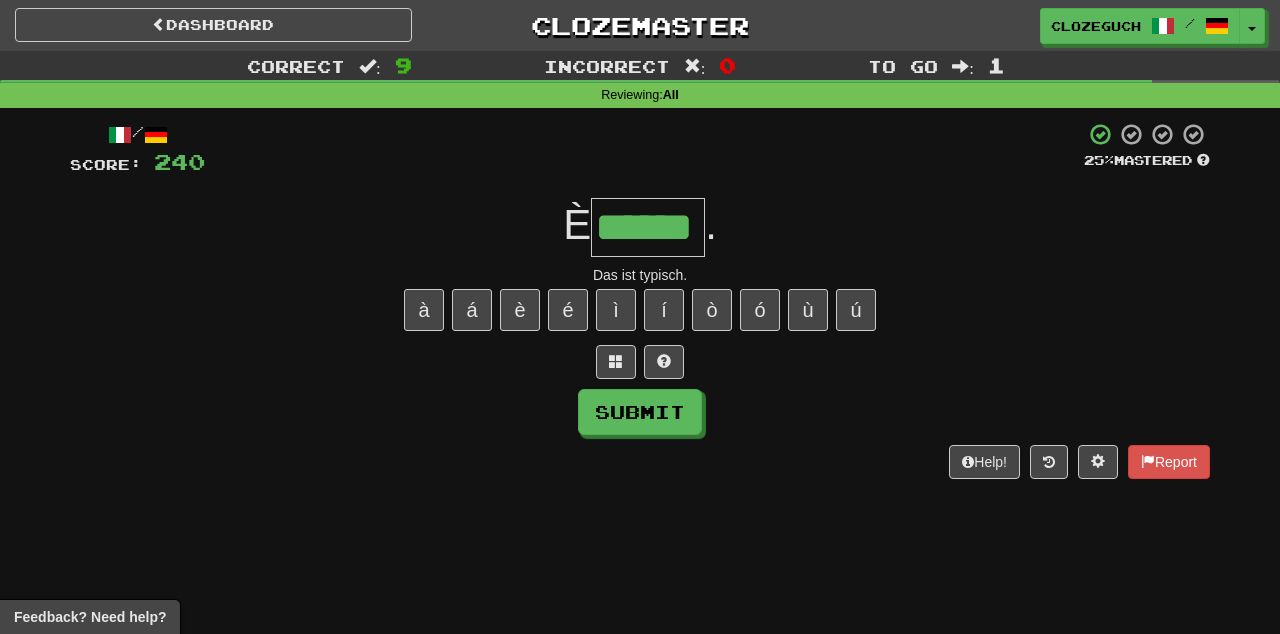 type on "******" 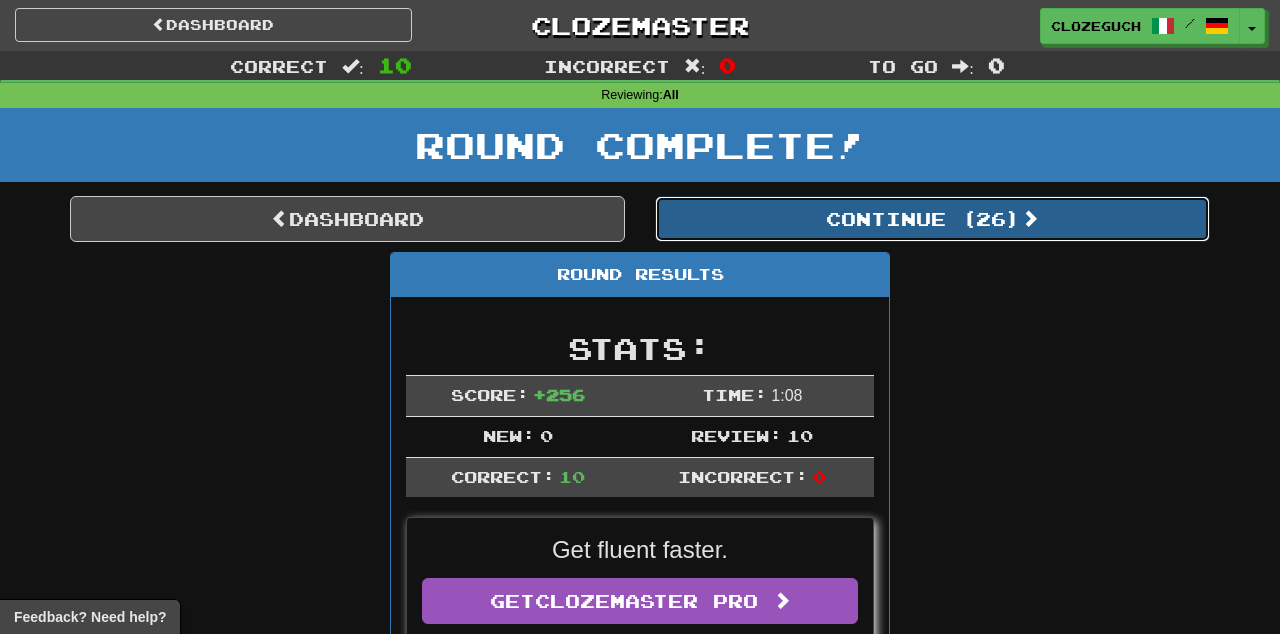 click on "Continue ( 26 )" at bounding box center (932, 219) 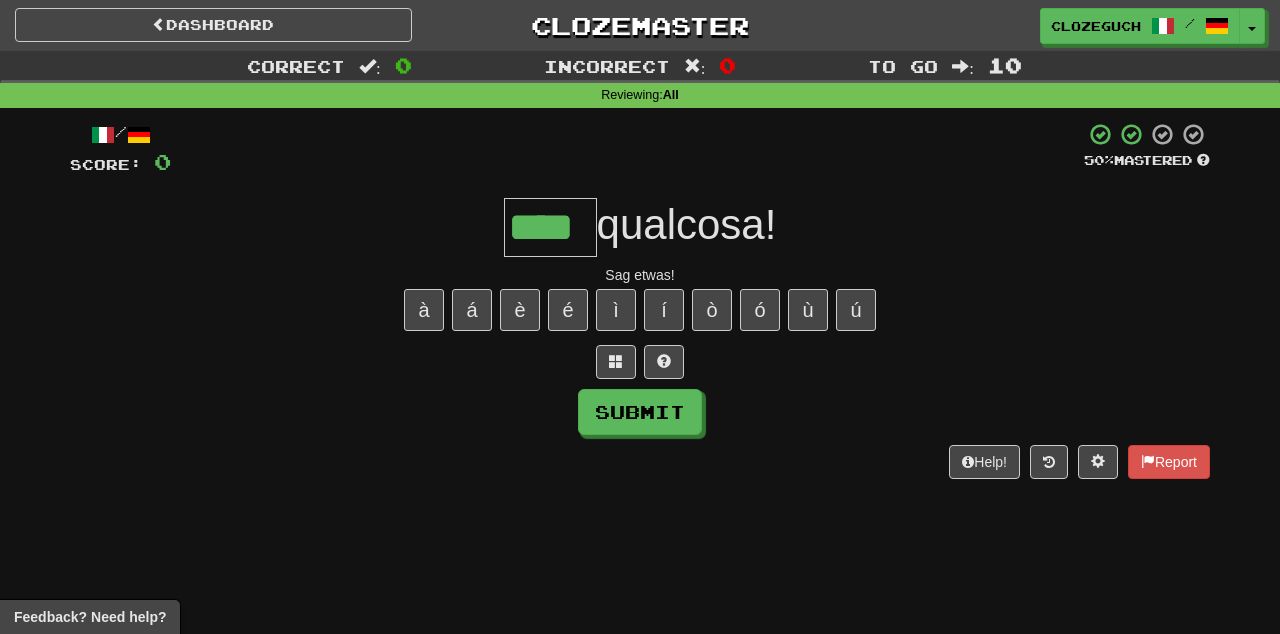 type on "****" 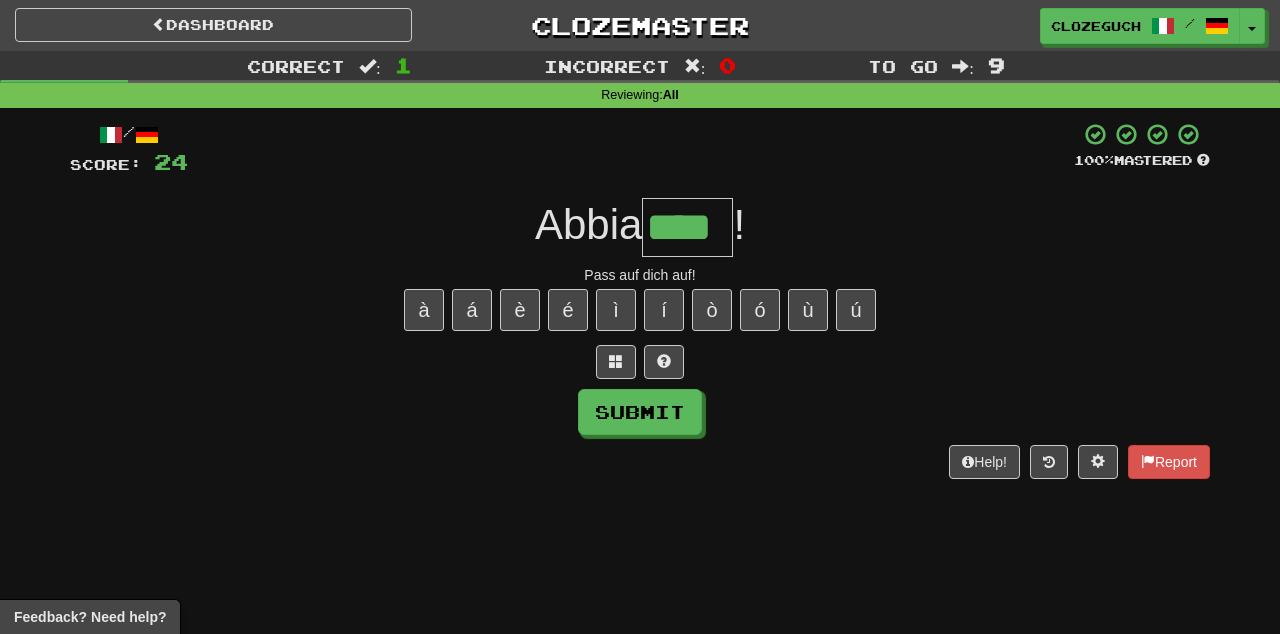type on "****" 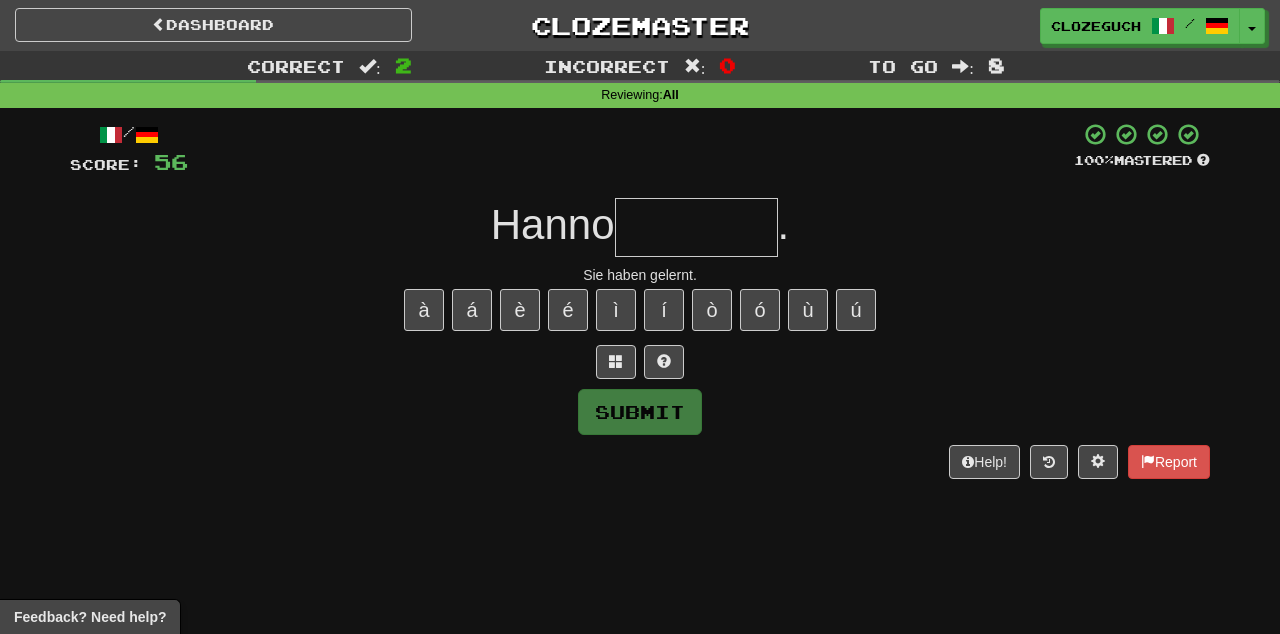 type on "*" 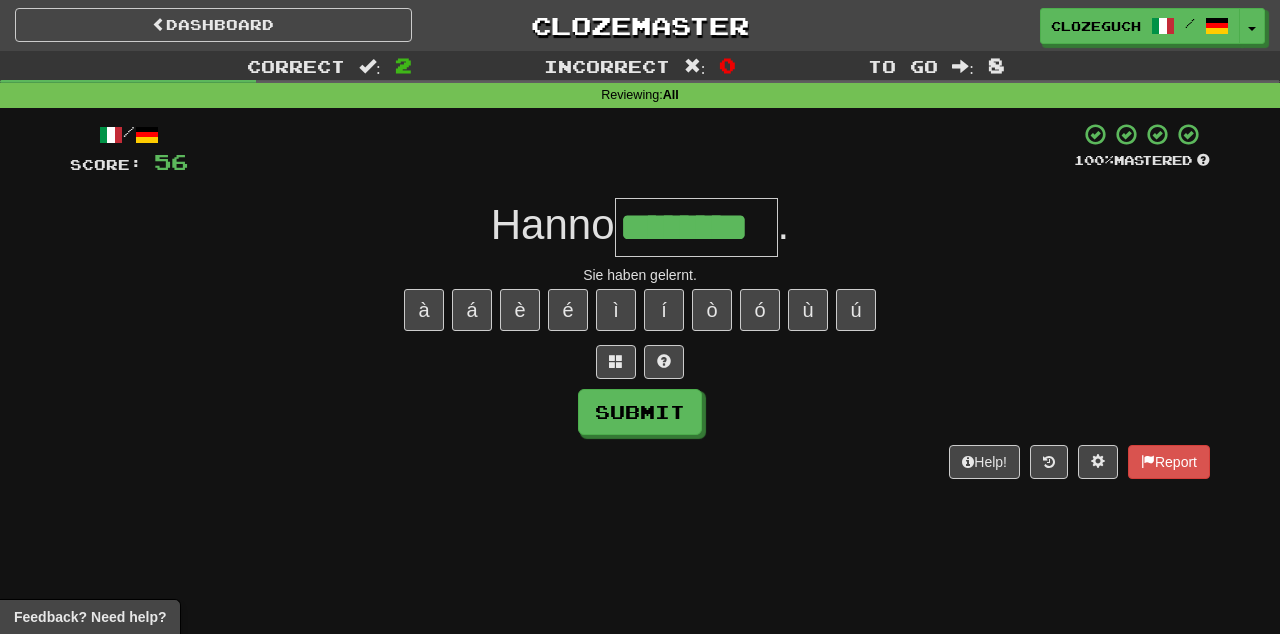 type on "********" 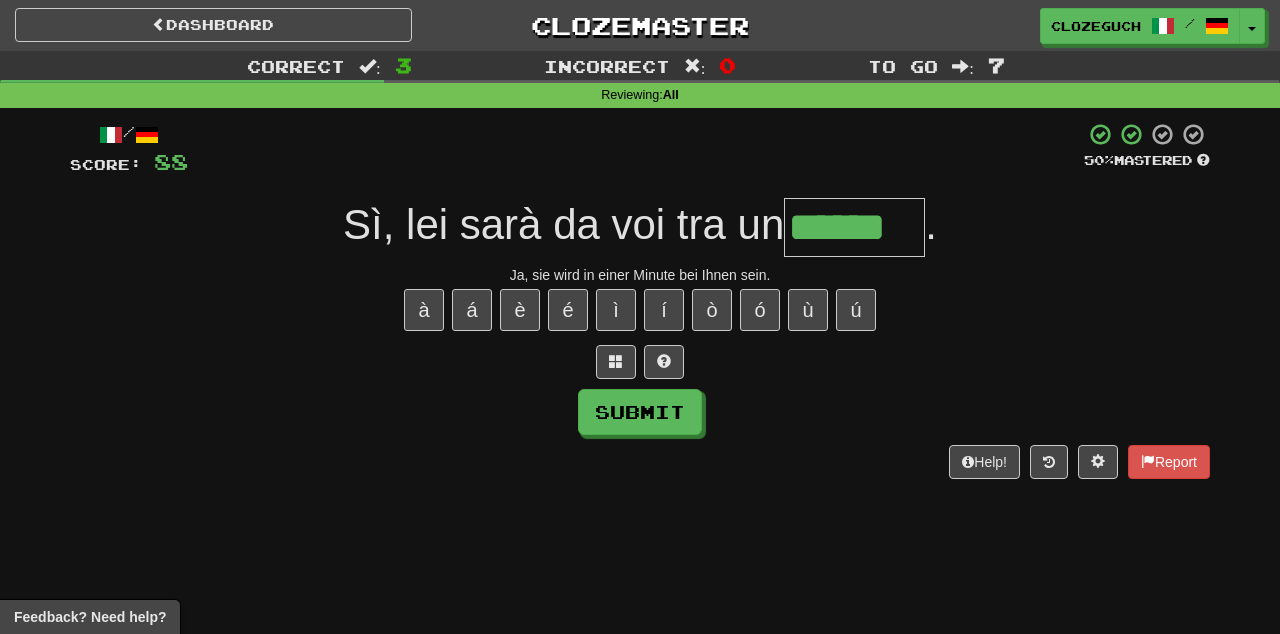 type on "******" 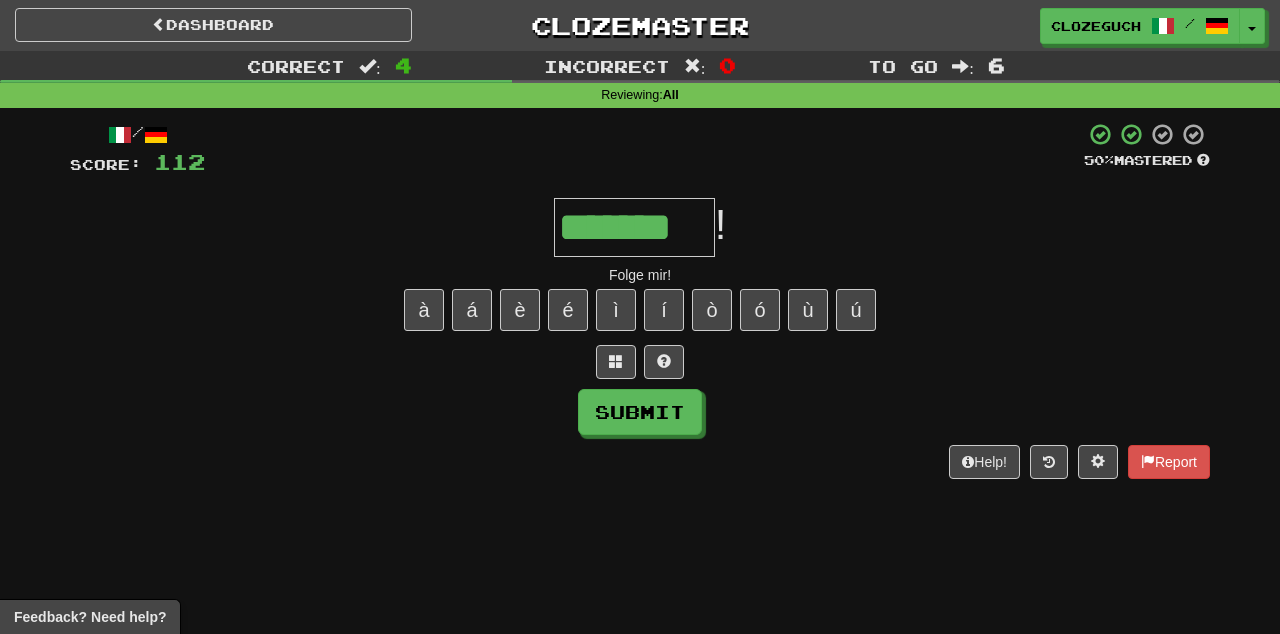 type on "*******" 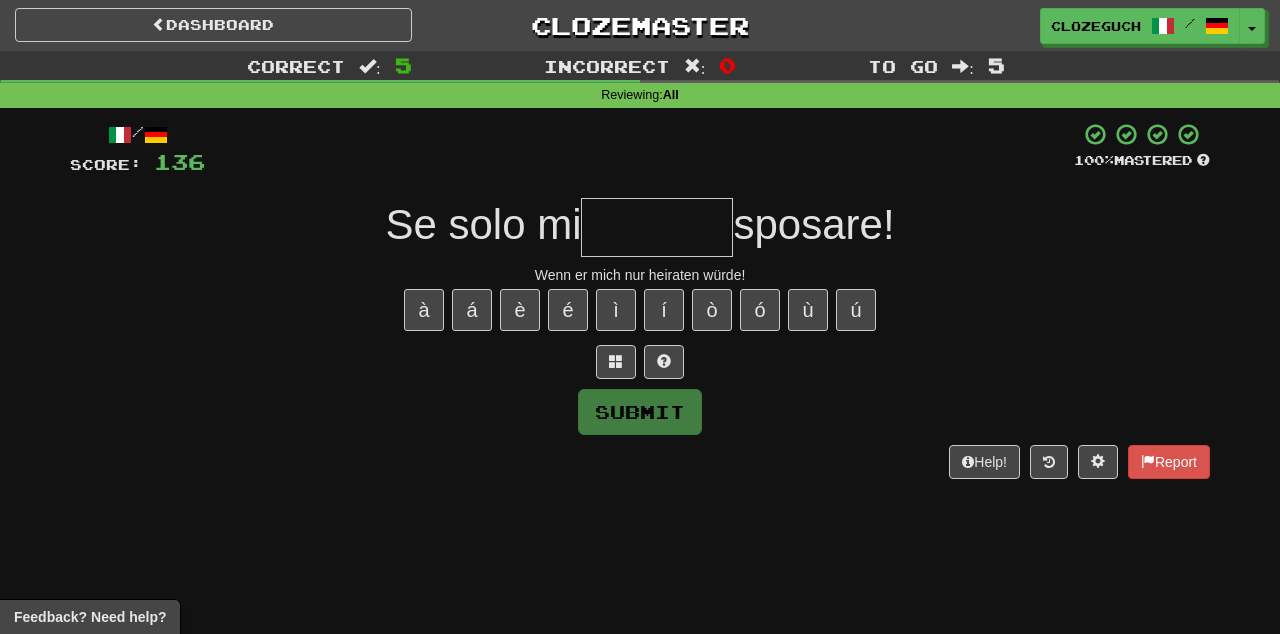 type on "*" 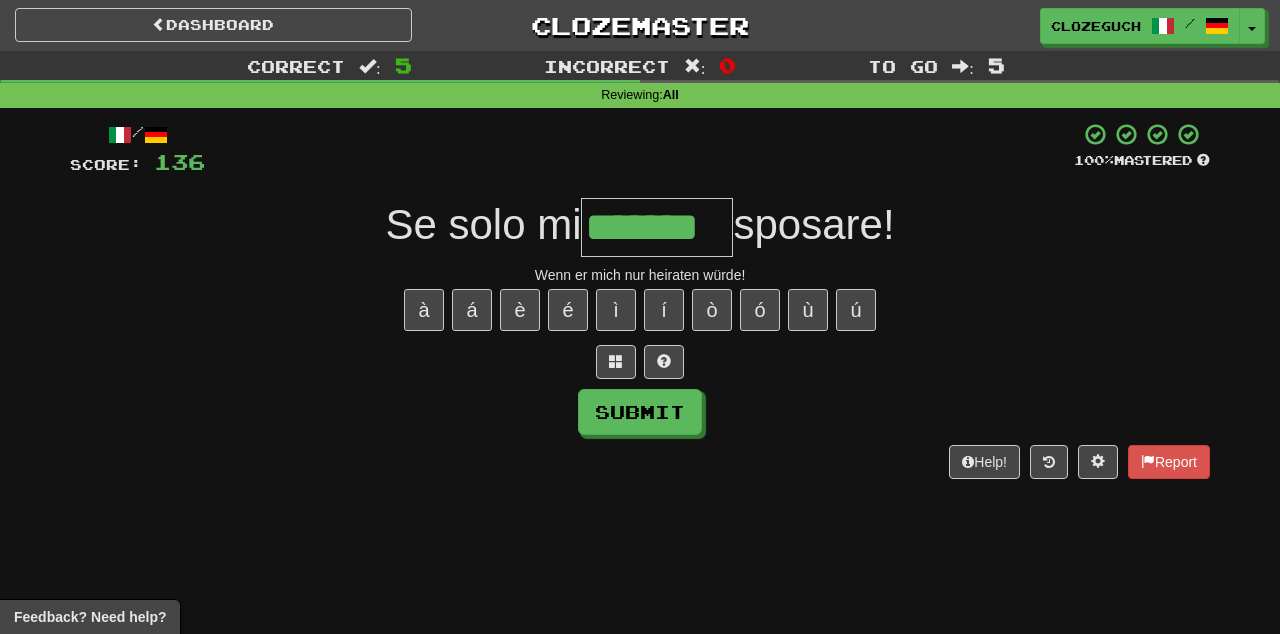 type on "*******" 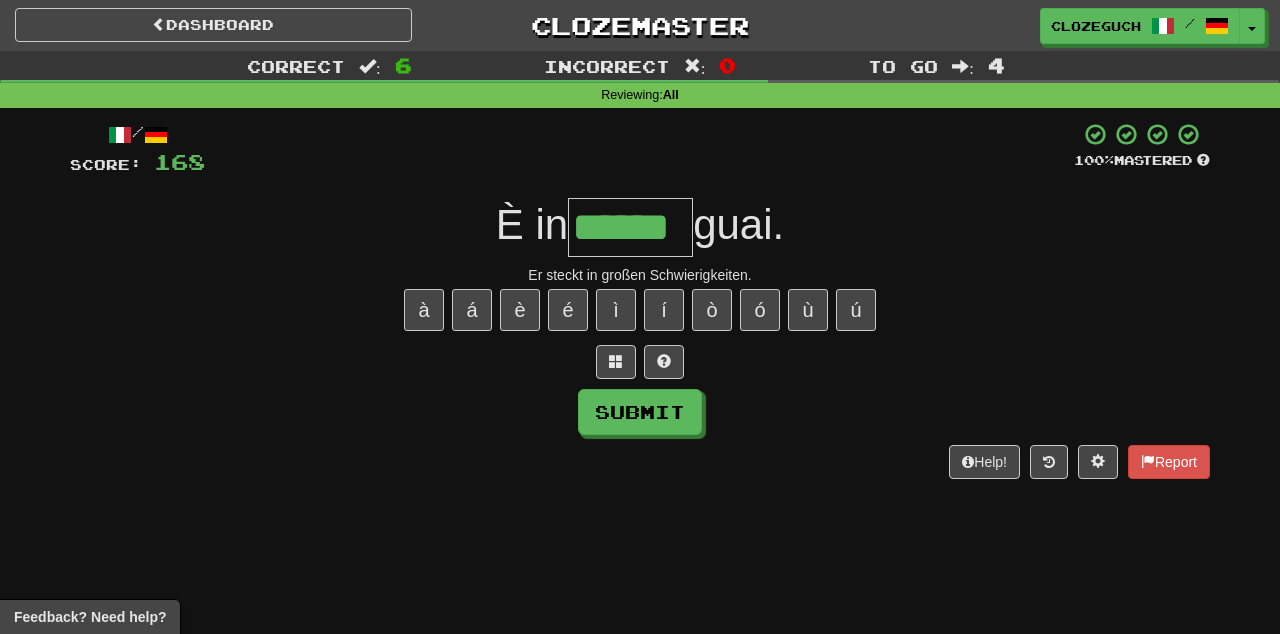 type on "******" 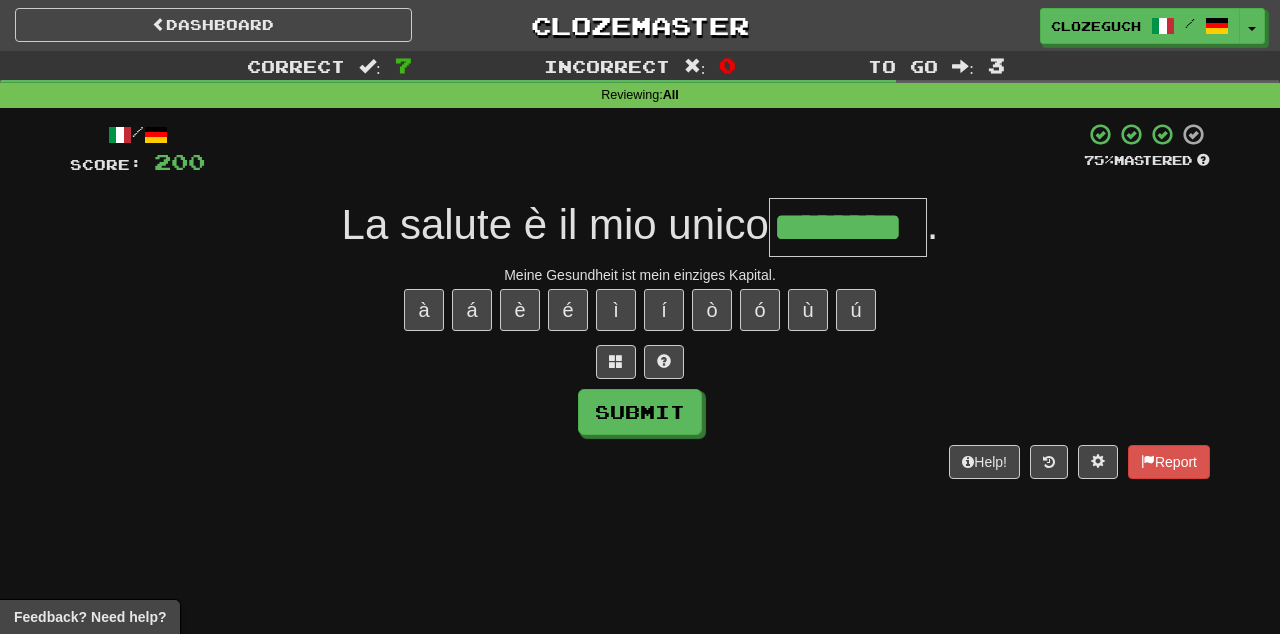 type on "********" 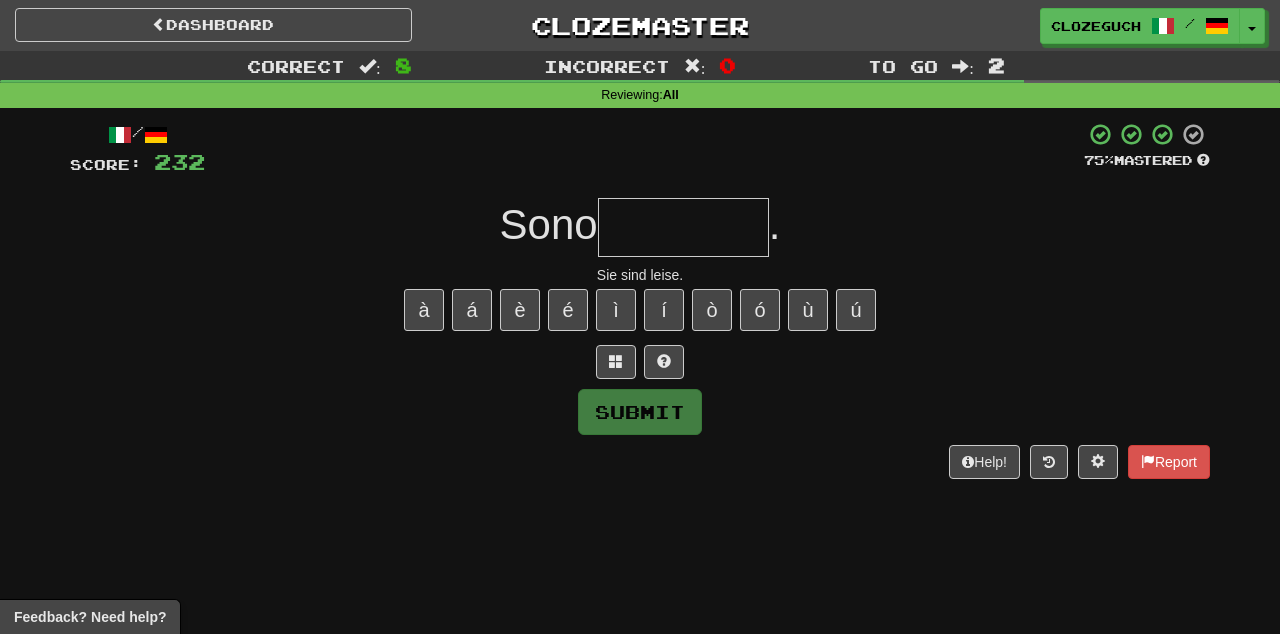 type on "*" 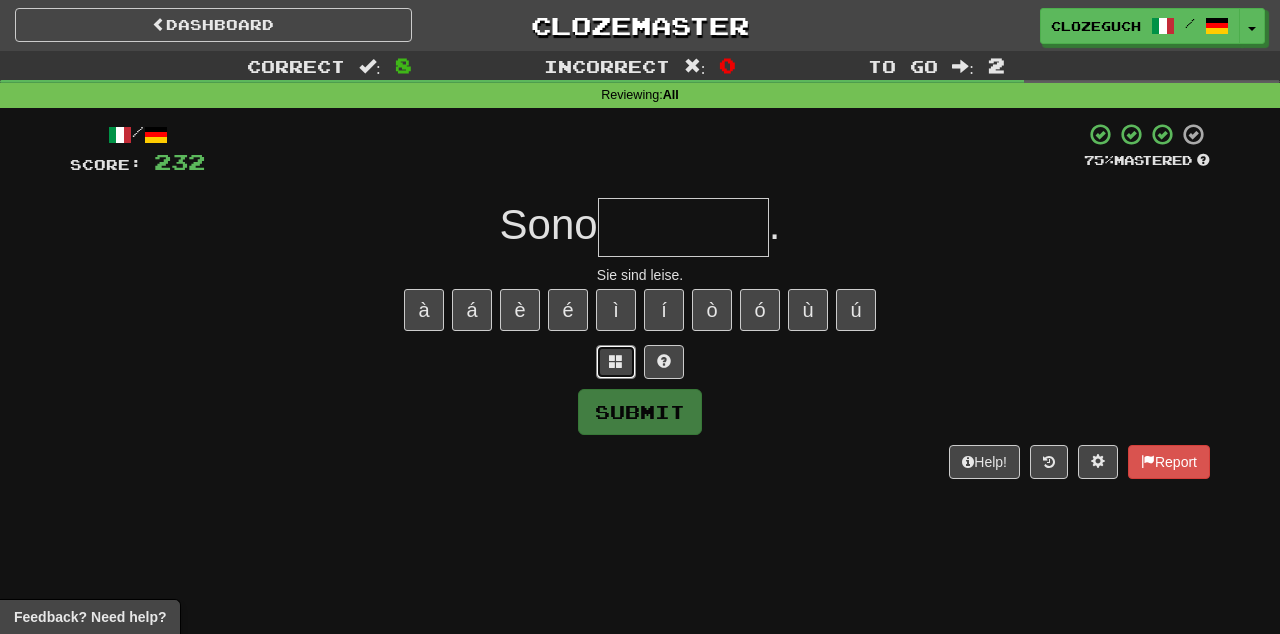 click at bounding box center [616, 361] 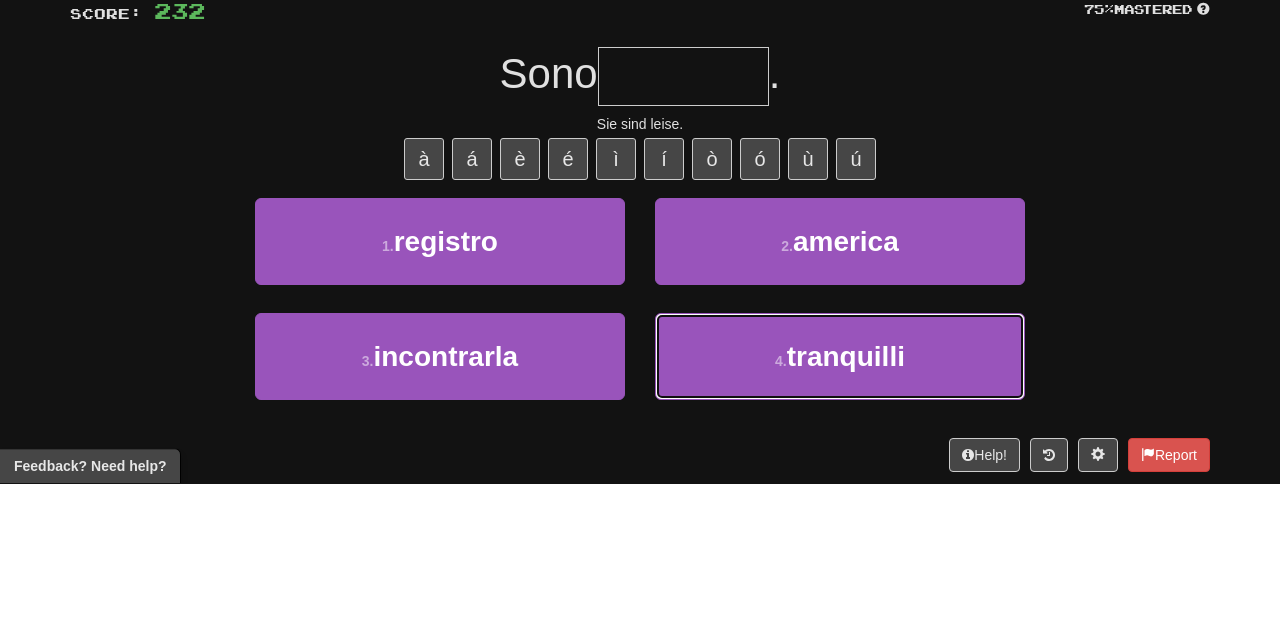 click on "4 .  tranquilli" at bounding box center (840, 507) 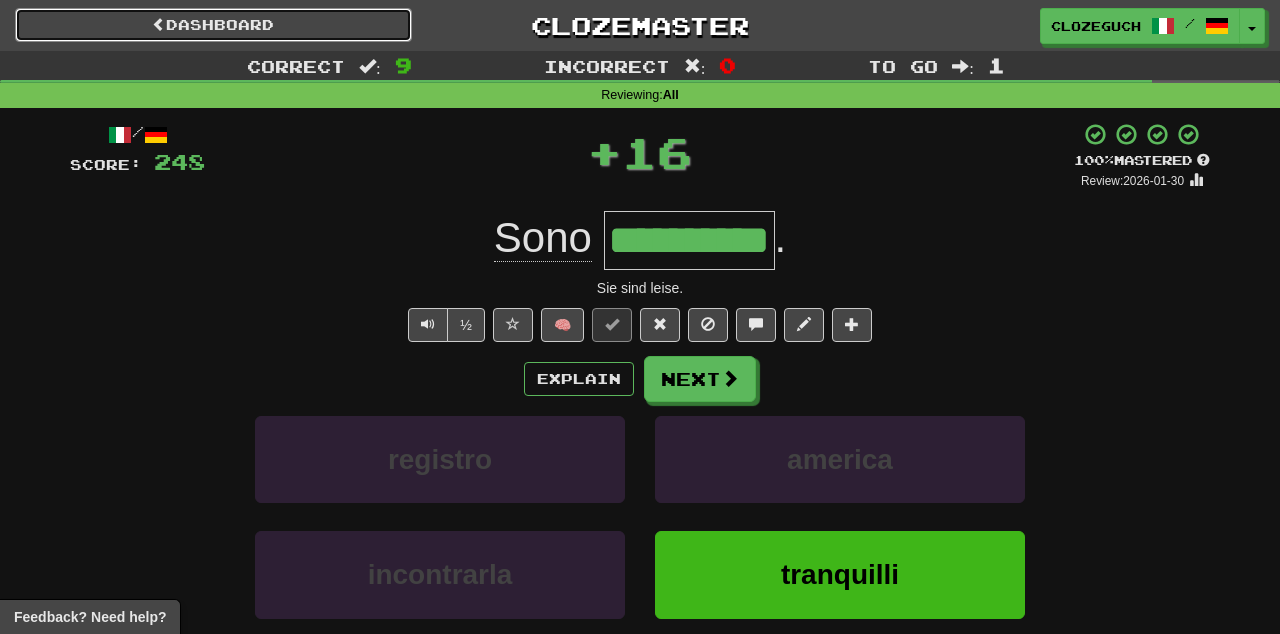 click on "Dashboard" at bounding box center (213, 25) 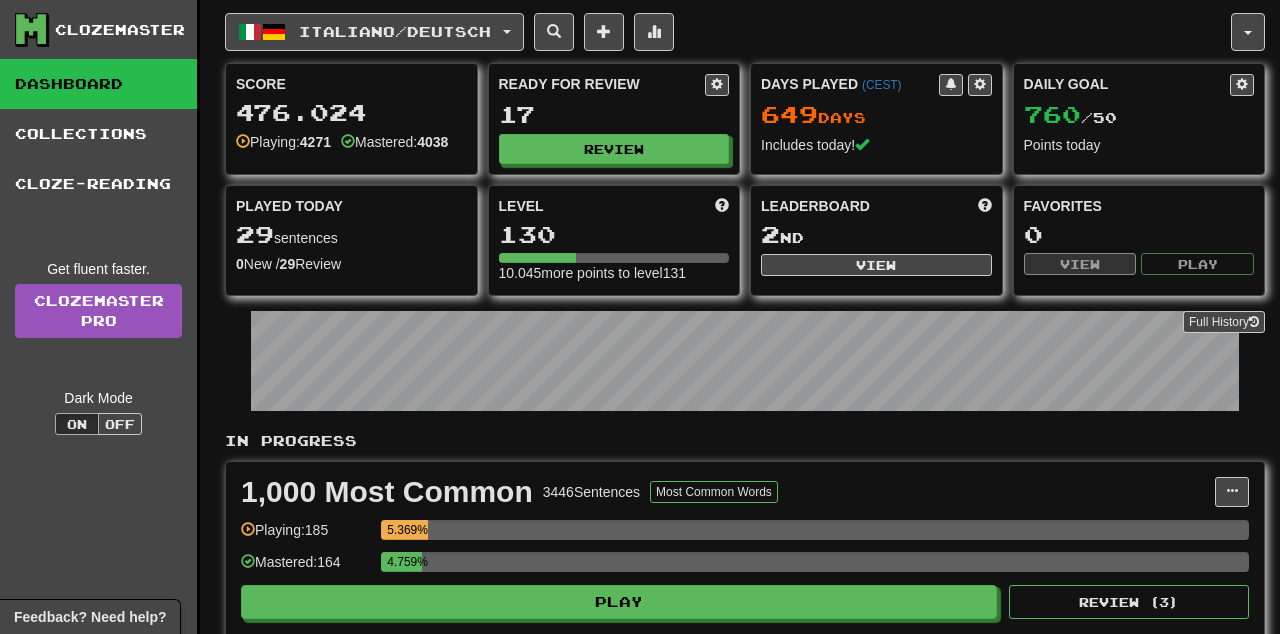 scroll, scrollTop: 0, scrollLeft: 0, axis: both 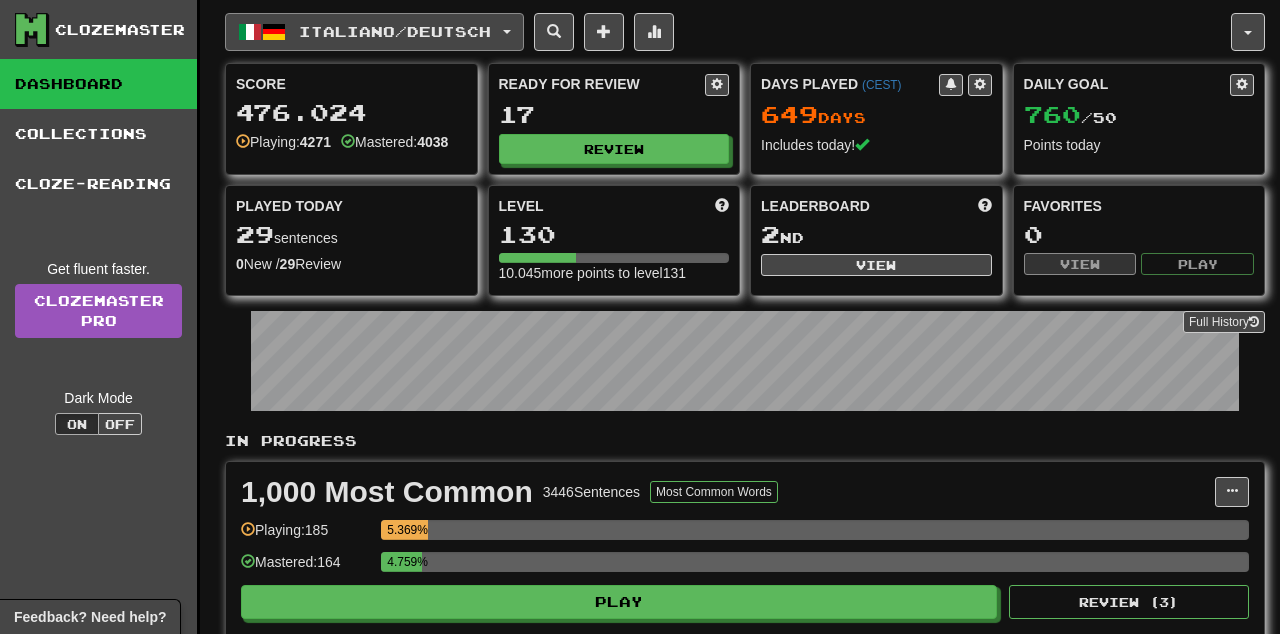 click on "Italiano  /  Deutsch" at bounding box center (374, 32) 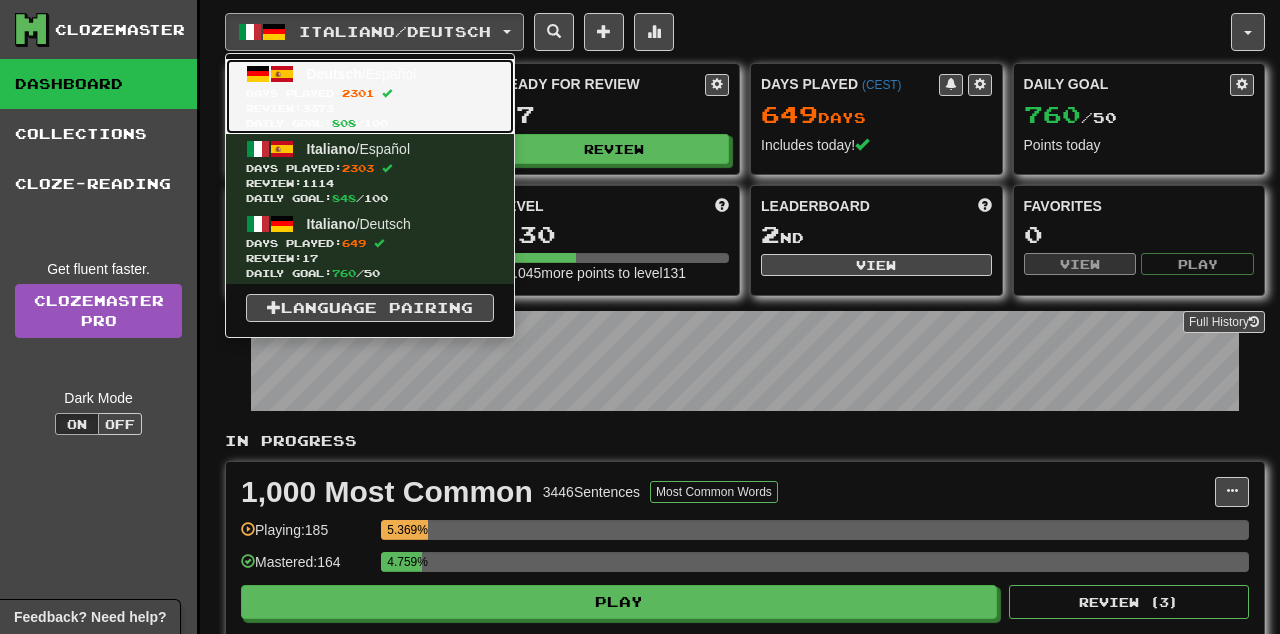 click on "Review:  3373" at bounding box center (370, 108) 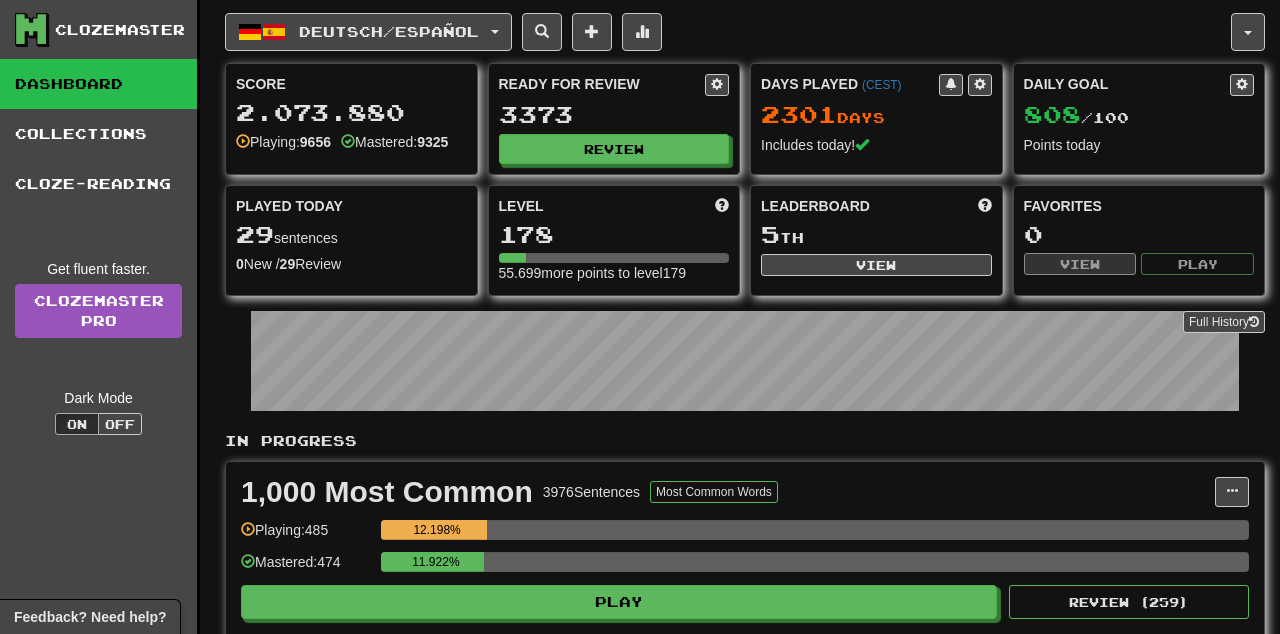 scroll, scrollTop: 0, scrollLeft: 0, axis: both 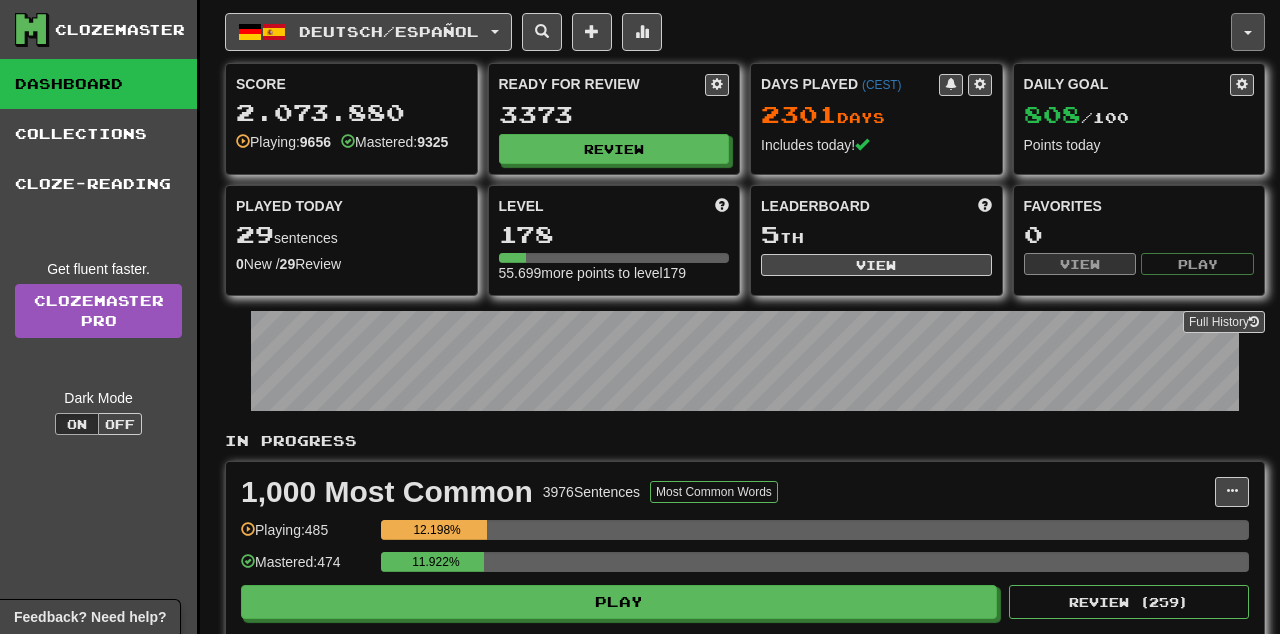 click at bounding box center [1248, 32] 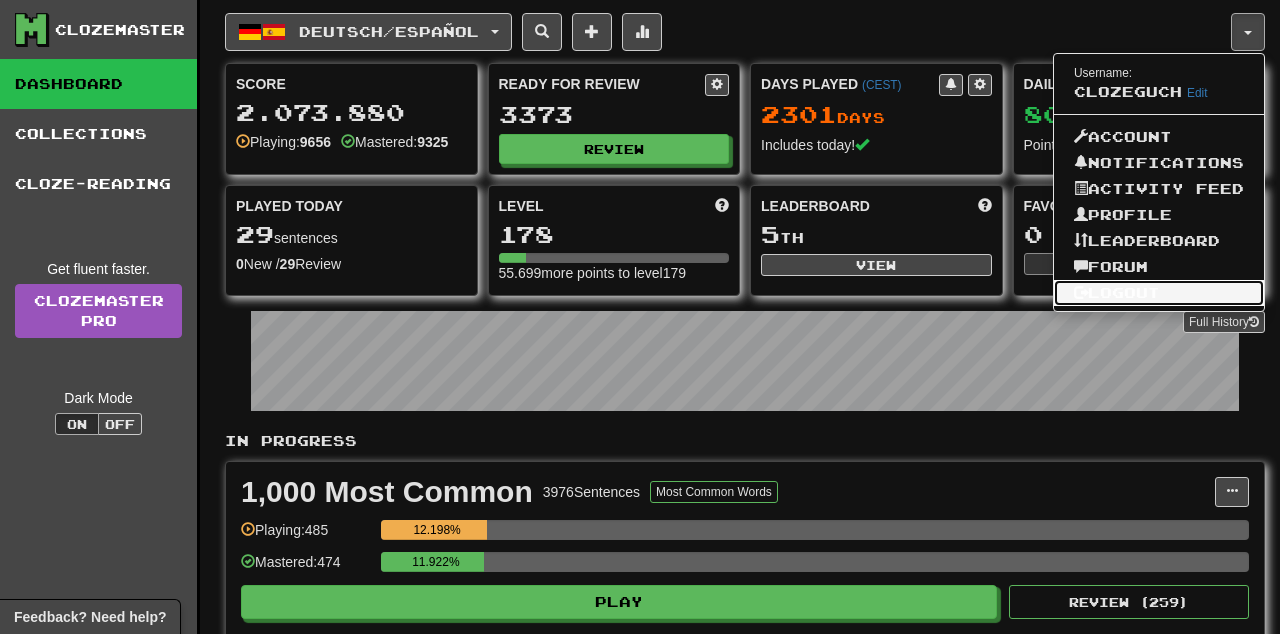 click on "Logout" at bounding box center (1159, 293) 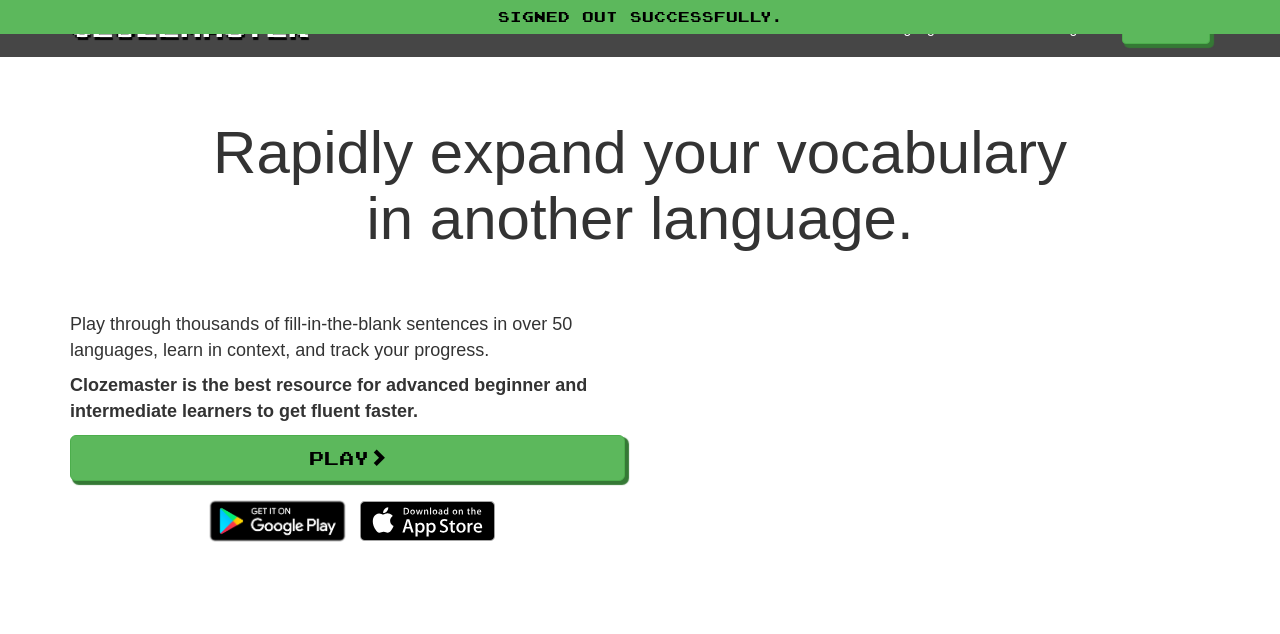 scroll, scrollTop: 0, scrollLeft: 0, axis: both 